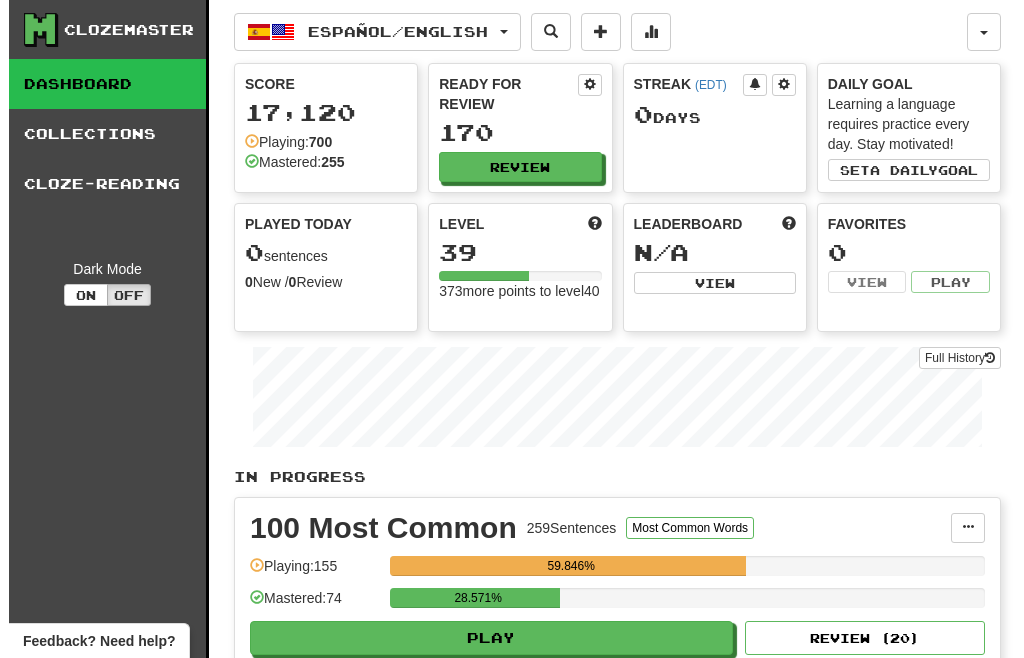 scroll, scrollTop: 0, scrollLeft: 0, axis: both 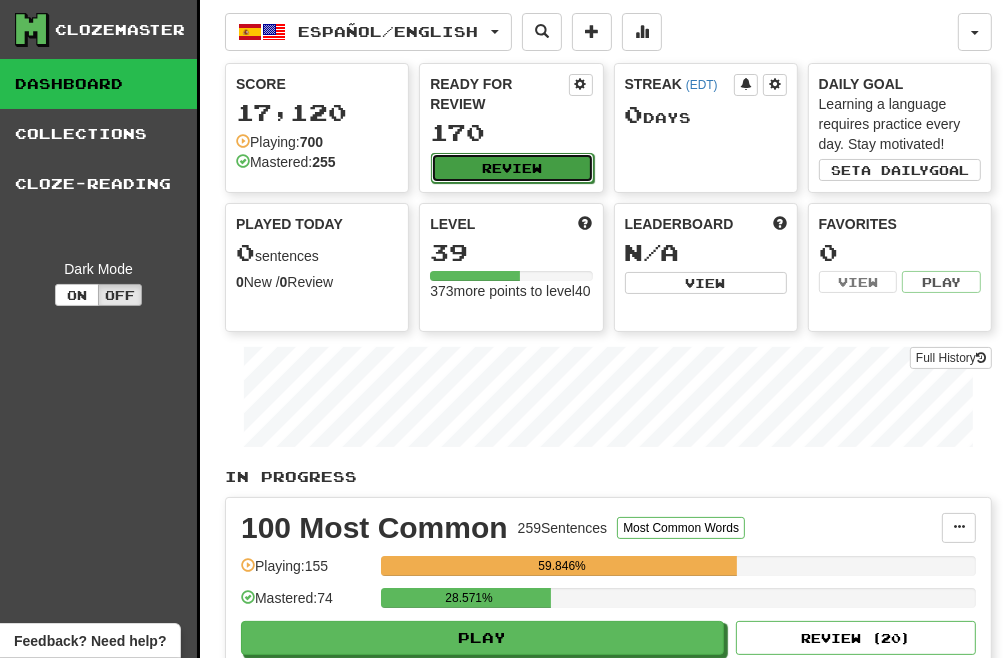 click on "Review" at bounding box center [512, 168] 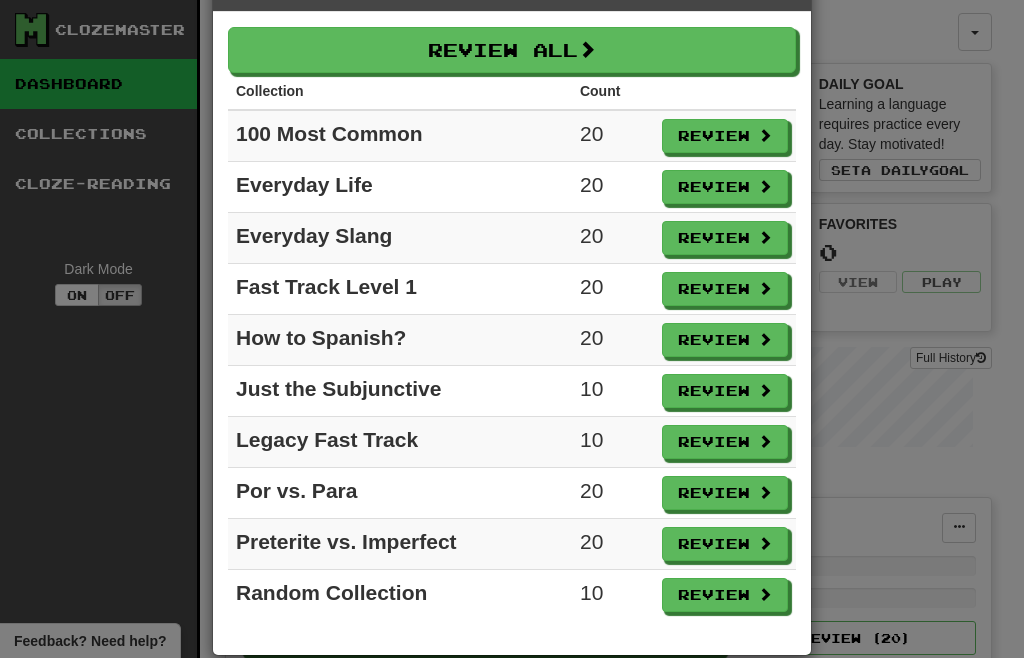 scroll, scrollTop: 91, scrollLeft: 0, axis: vertical 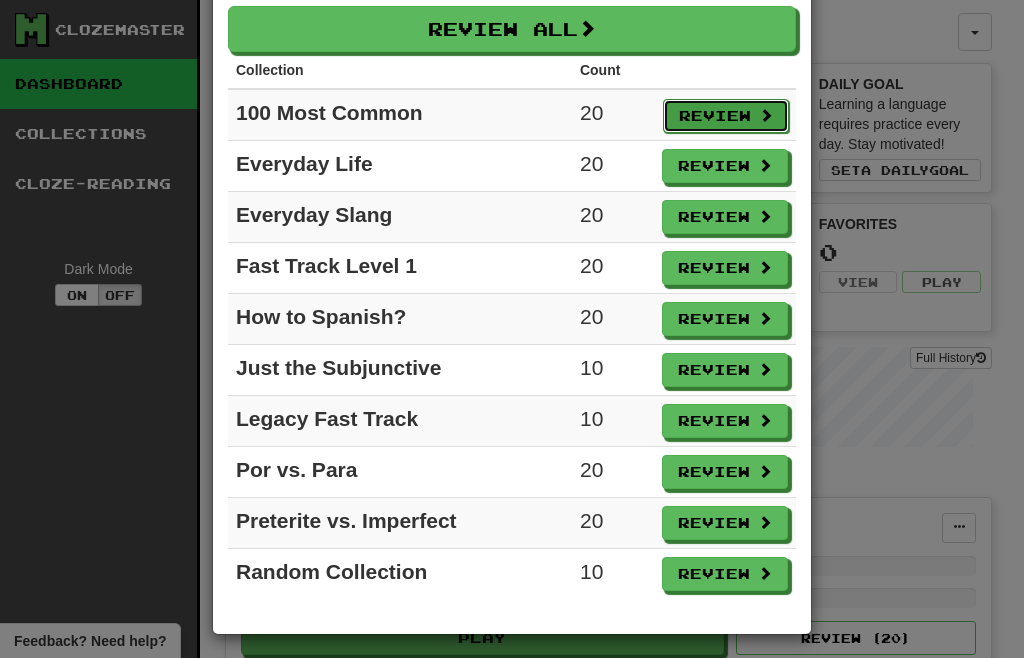 click on "Review" at bounding box center [726, 116] 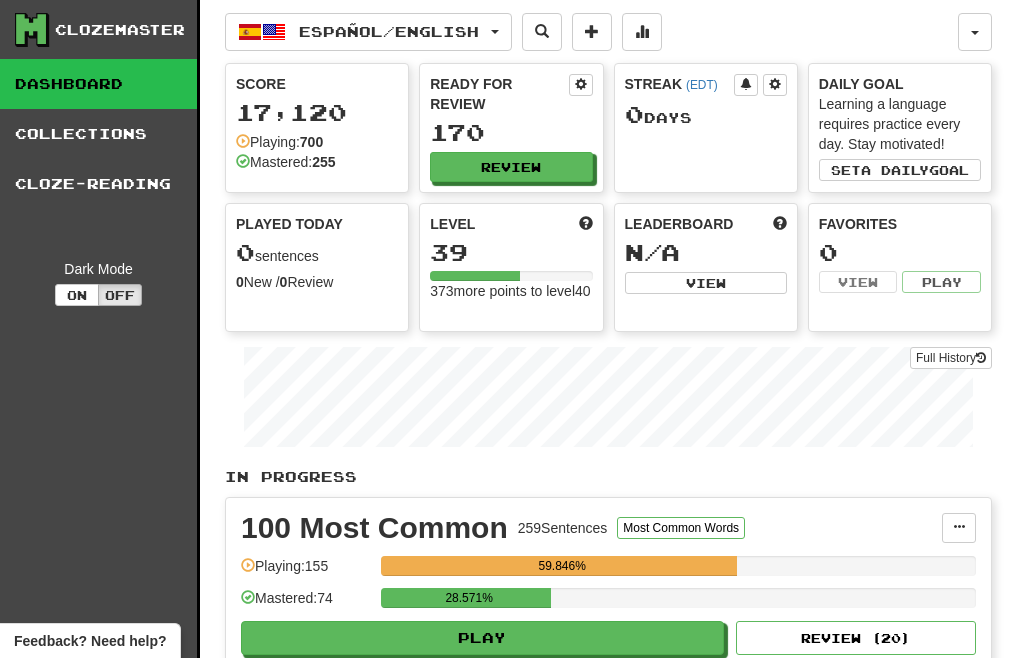 select on "**" 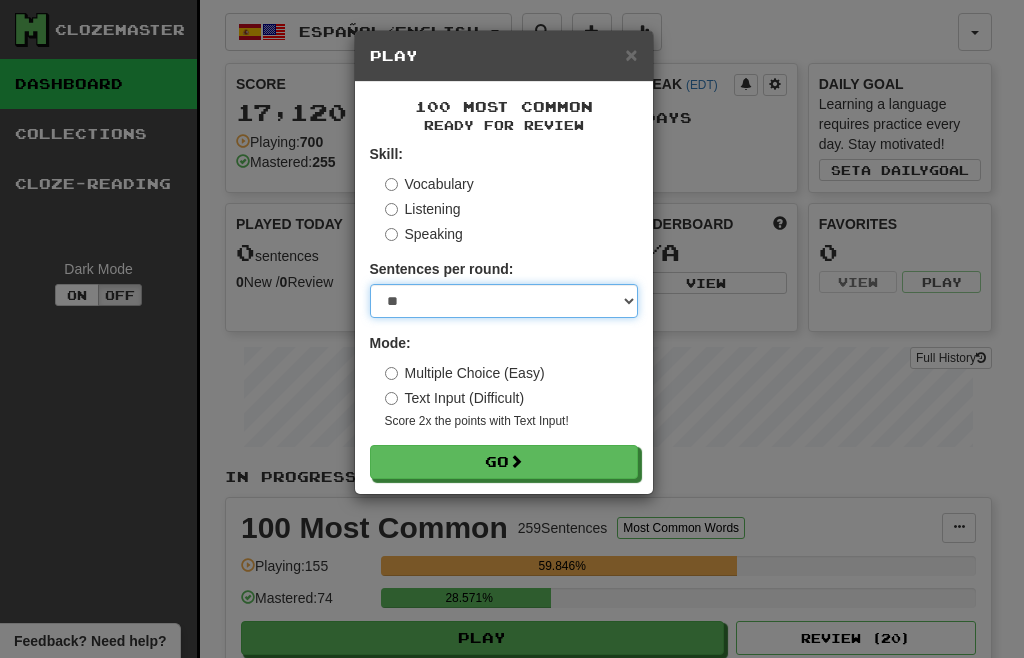 click on "* ** ** ** ** ** *** ********" at bounding box center [504, 301] 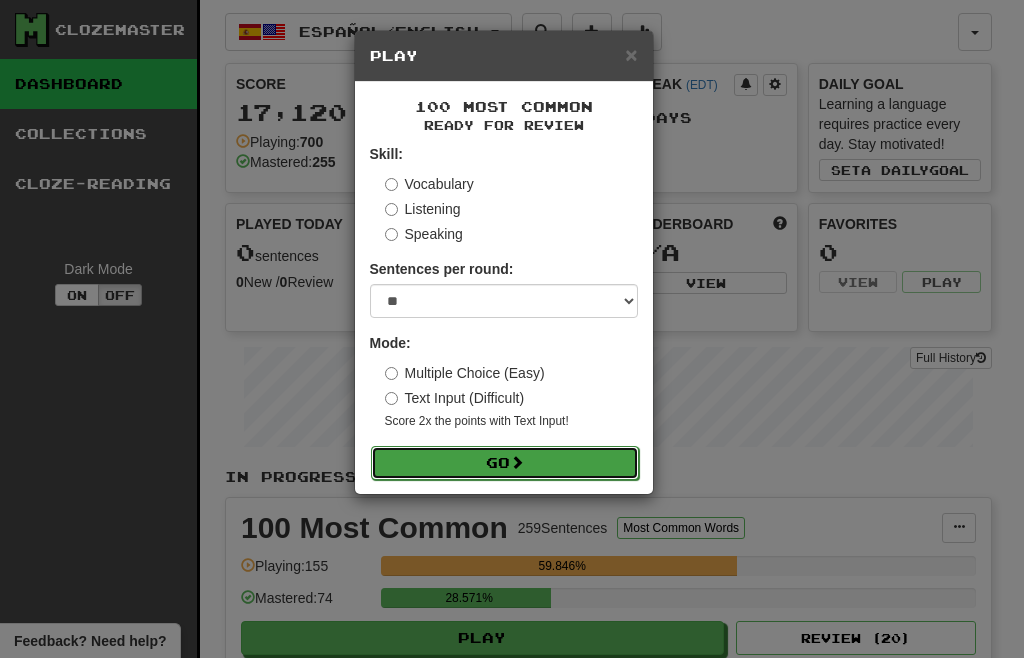 click on "Go" at bounding box center [505, 463] 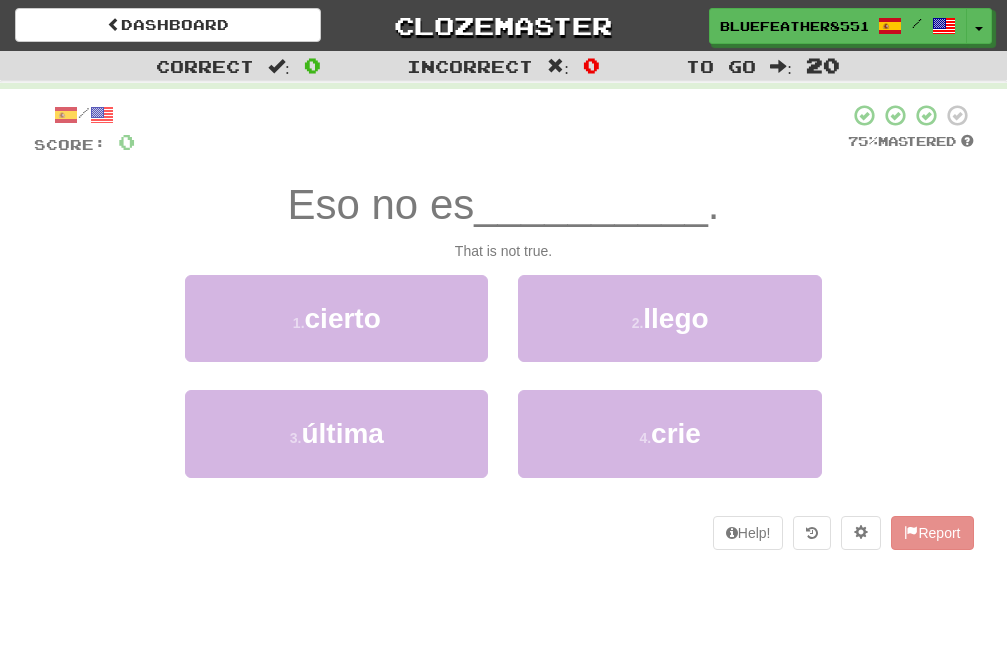 scroll, scrollTop: 0, scrollLeft: 0, axis: both 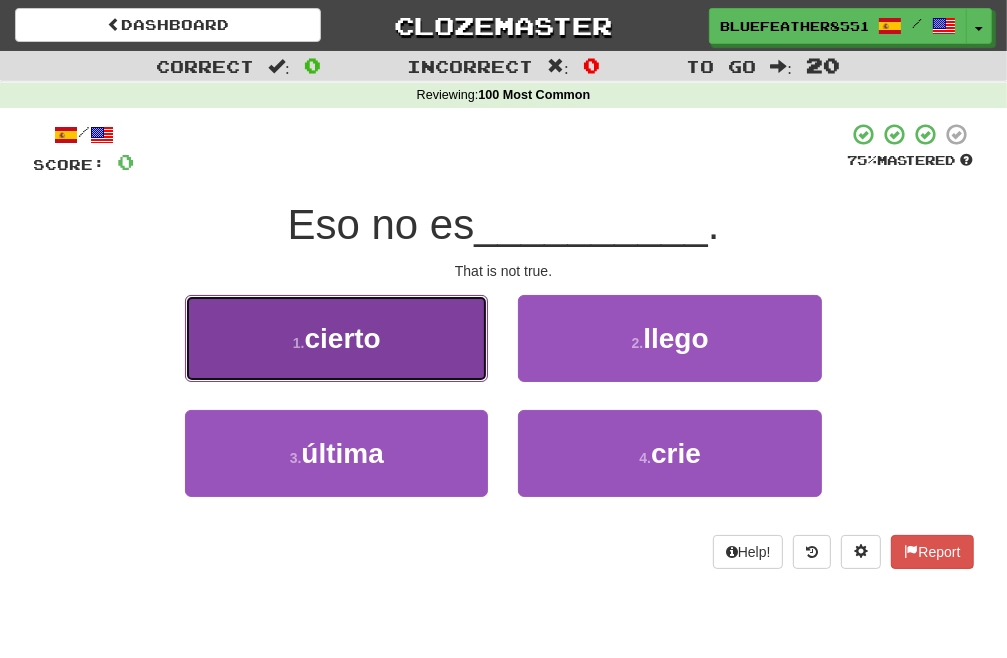 click on "1 .  cierto" at bounding box center (336, 338) 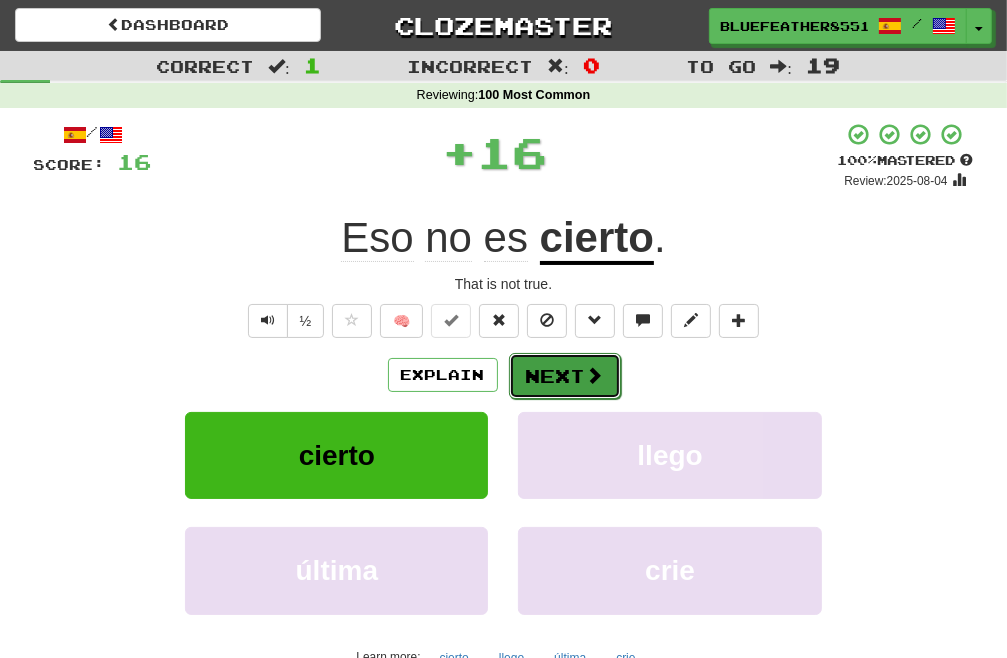 click on "Next" at bounding box center [565, 376] 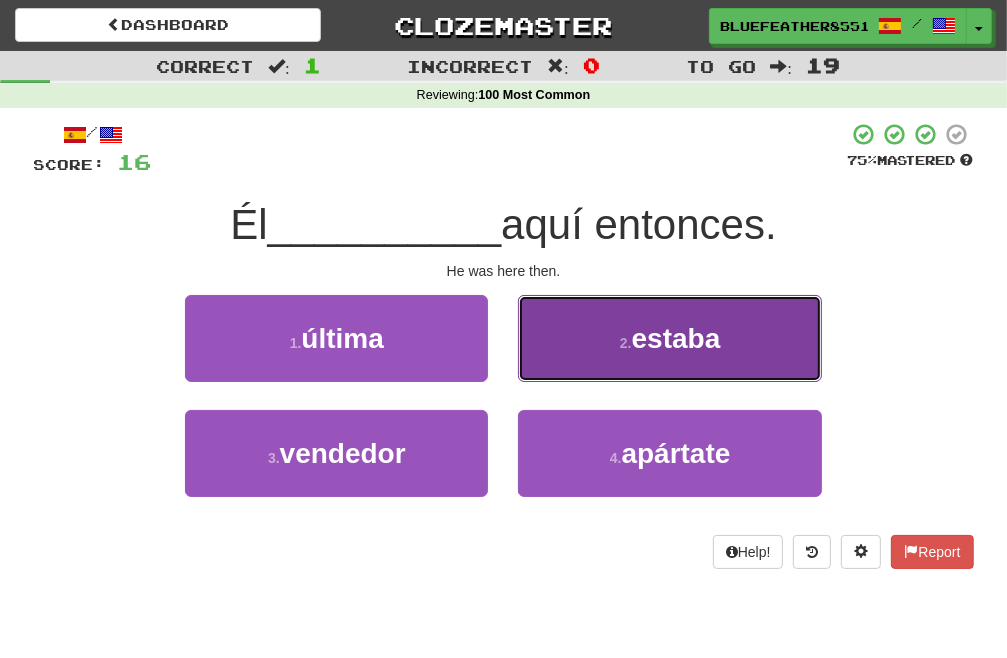 click on "2 .  estaba" at bounding box center (669, 338) 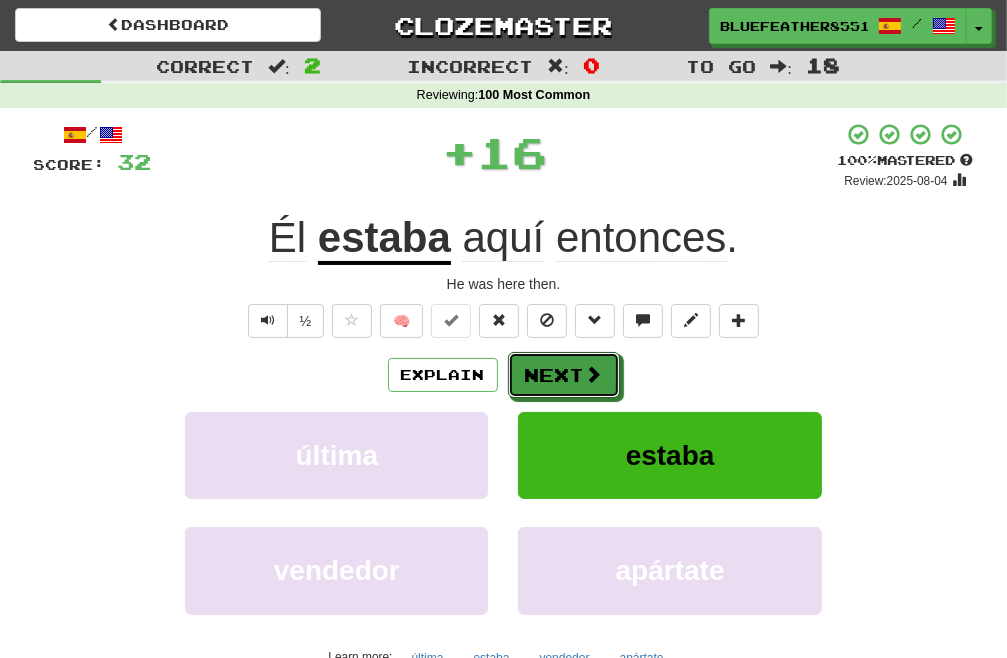 click on "Next" at bounding box center [564, 375] 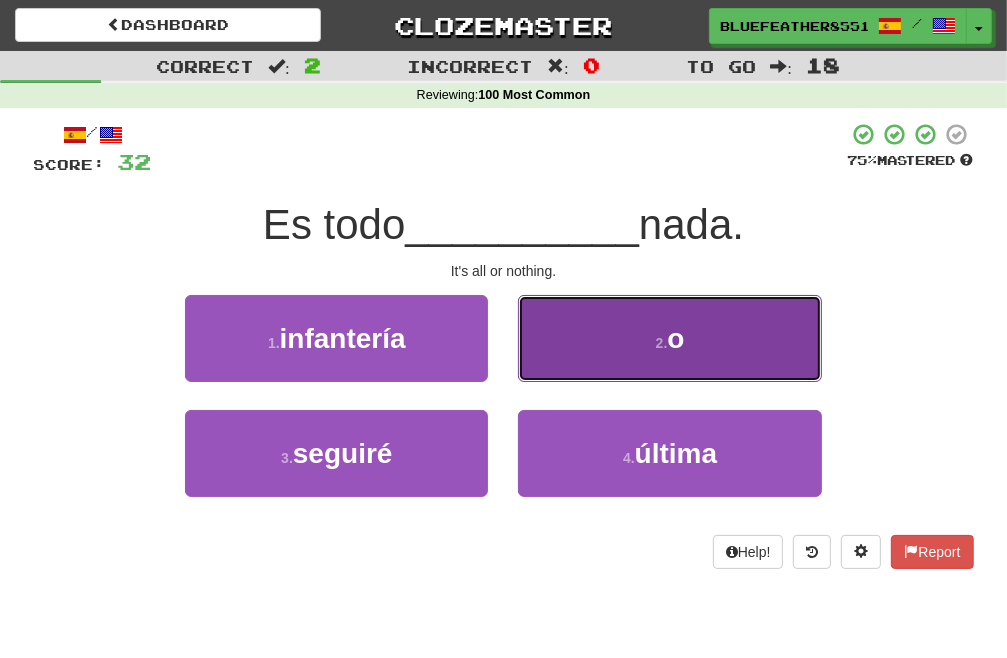 click on "2 .  o" at bounding box center (669, 338) 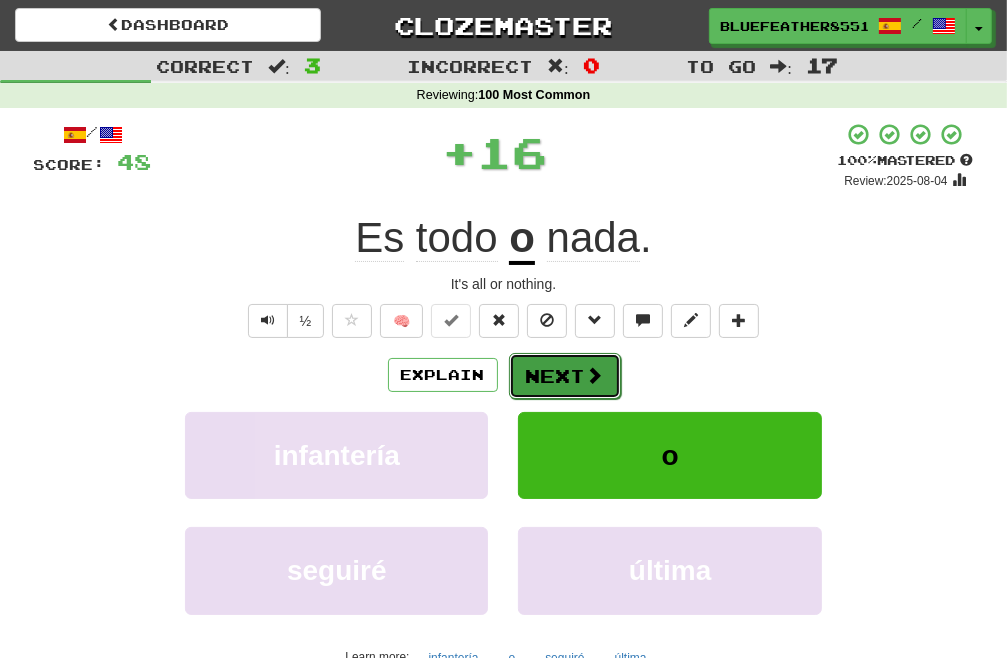 click on "Next" at bounding box center (565, 376) 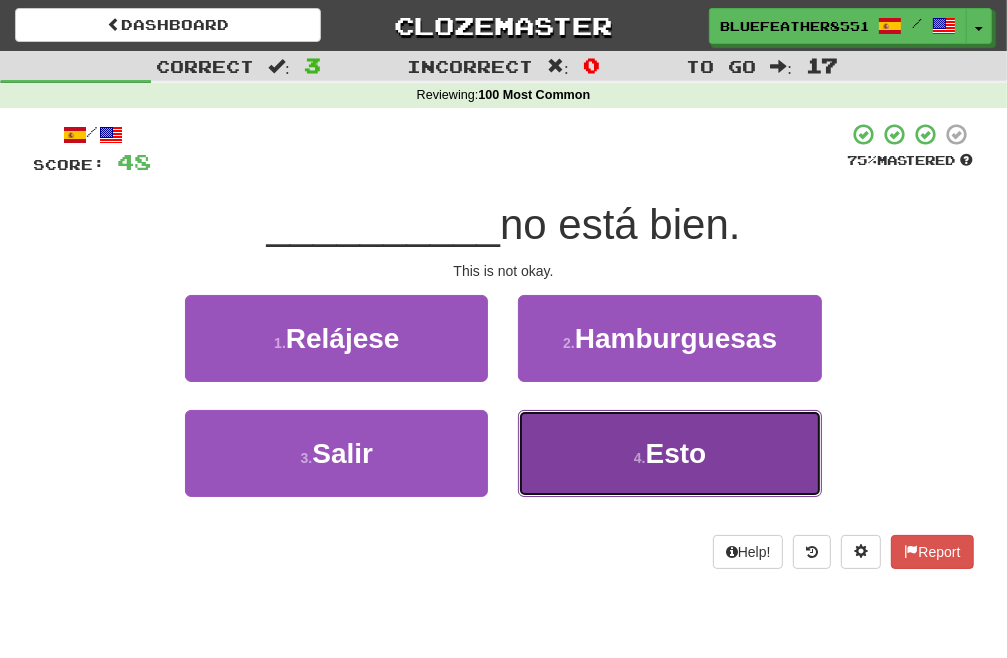 click on "4 .  Esto" at bounding box center (669, 453) 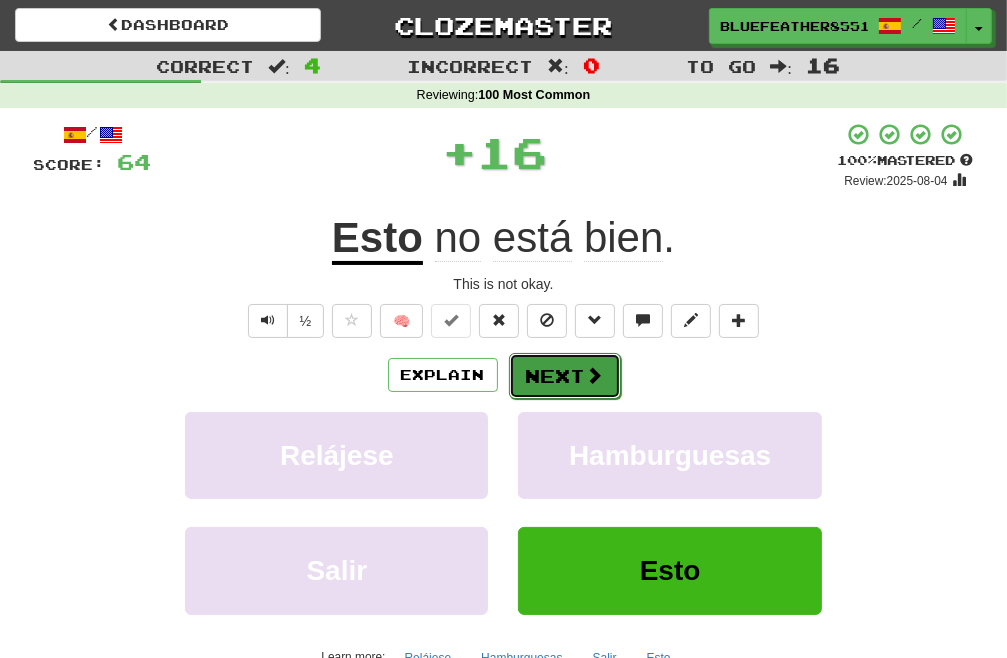 click on "Next" at bounding box center [565, 376] 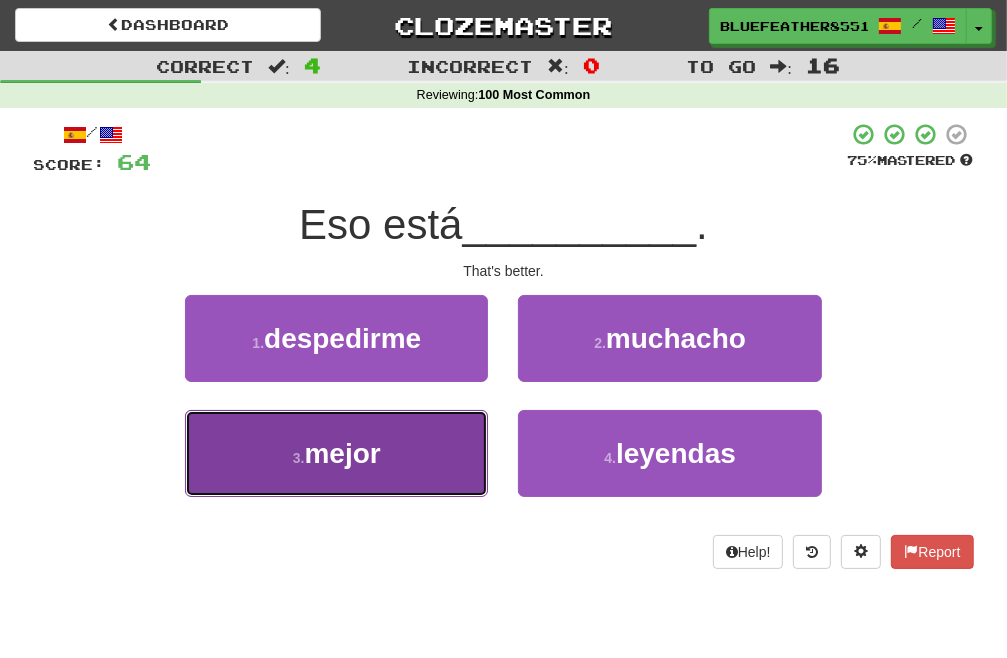 click on "3 .  mejor" at bounding box center [336, 453] 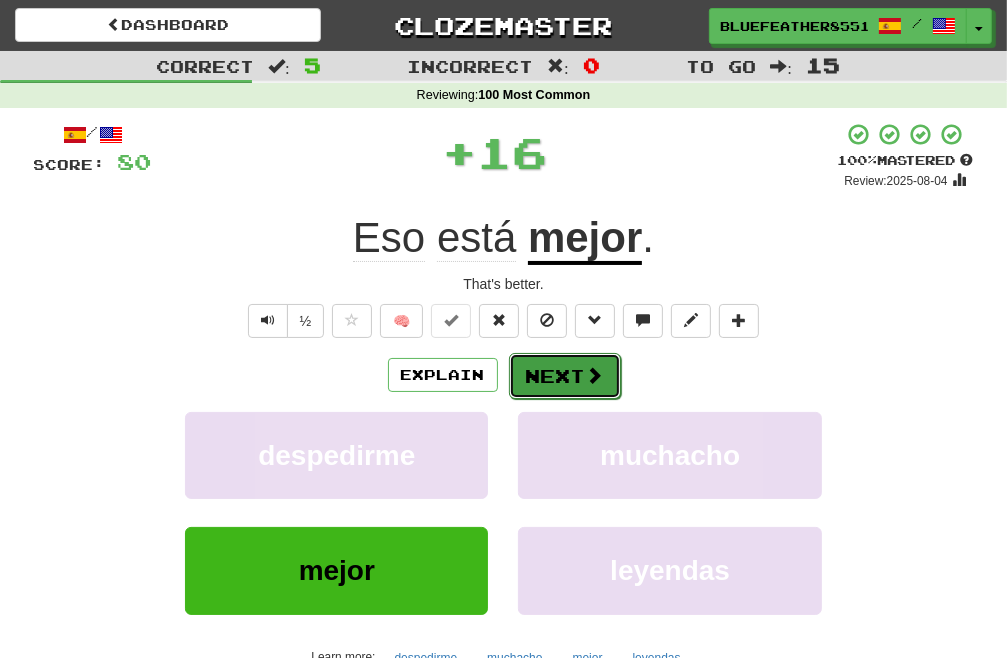 click on "Next" at bounding box center (565, 376) 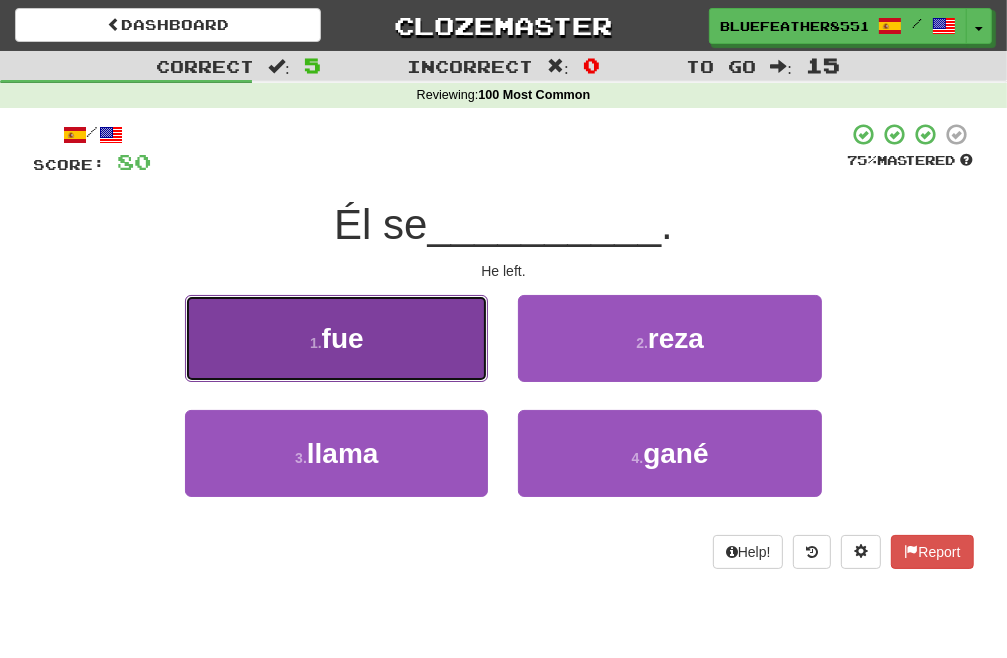 click on "1 .  fue" at bounding box center [336, 338] 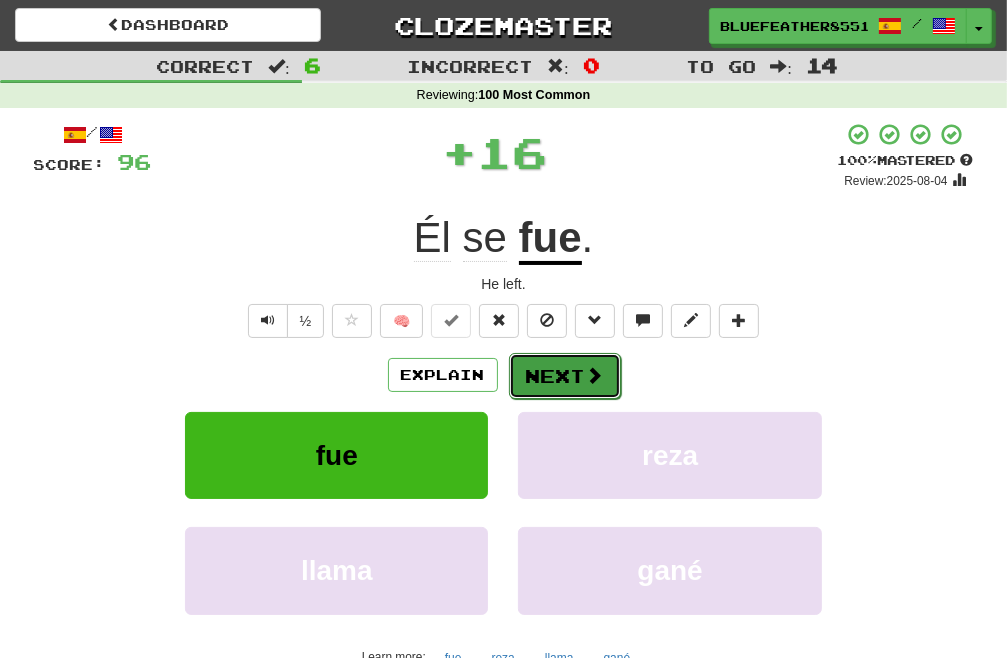 click on "Next" at bounding box center [565, 376] 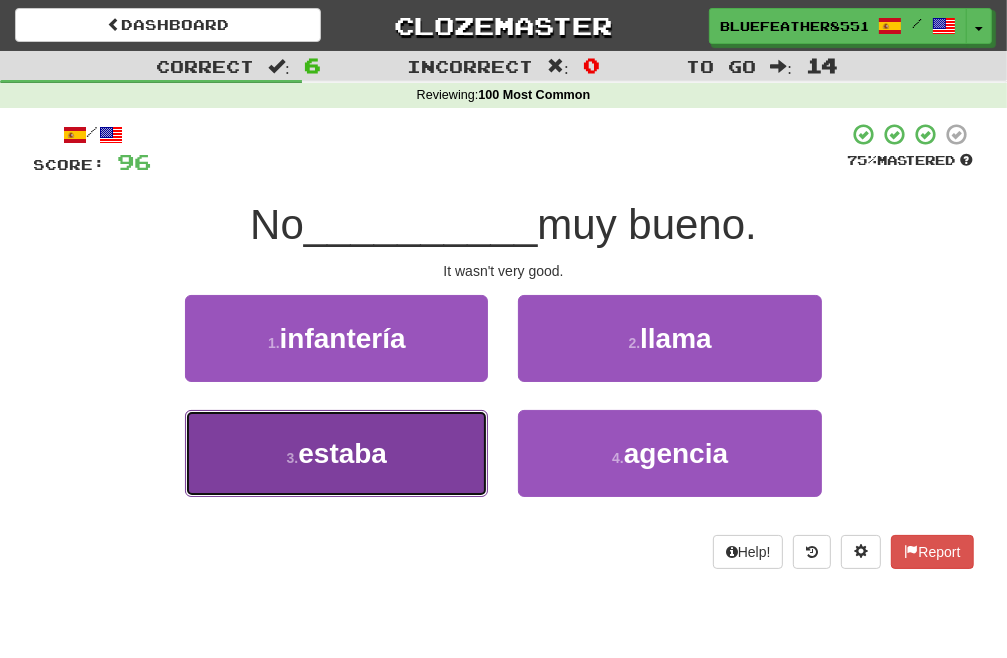 click on "3 .  estaba" at bounding box center [336, 453] 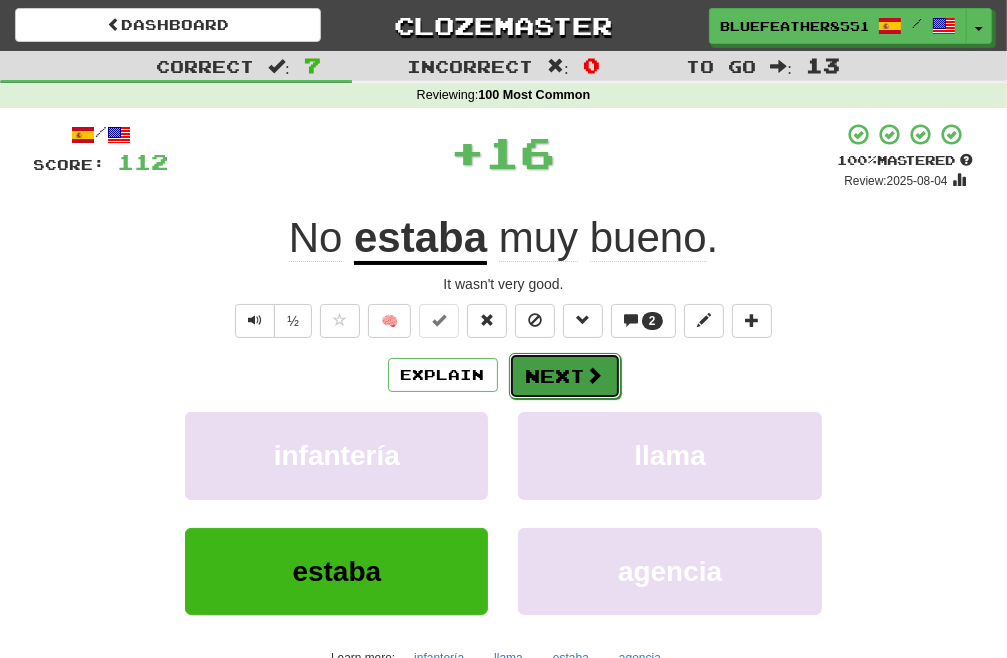 click on "Next" at bounding box center (565, 376) 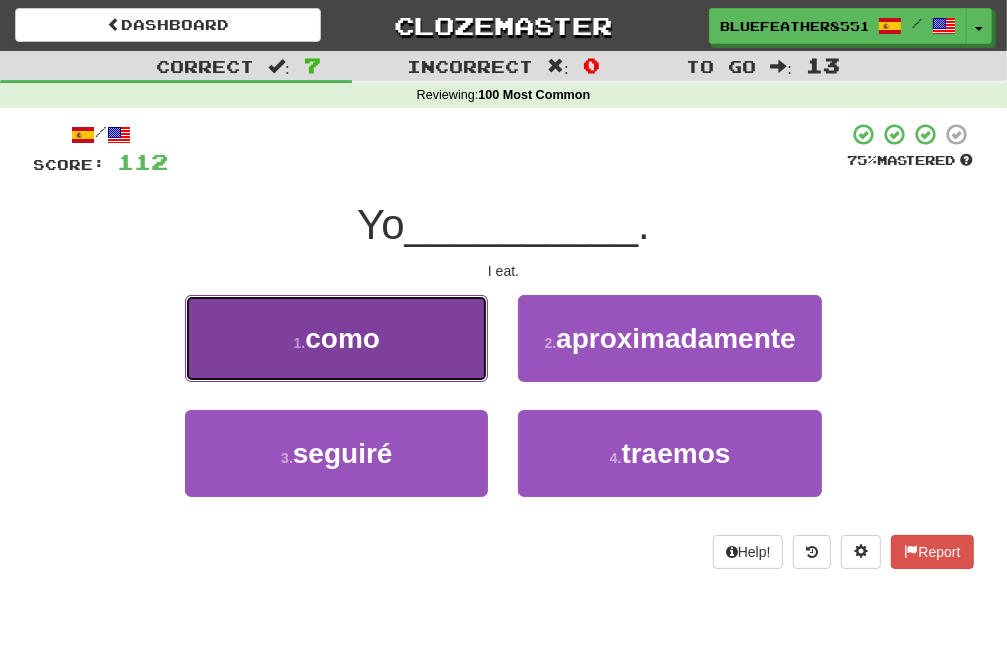 click on "1 .  como" at bounding box center [336, 338] 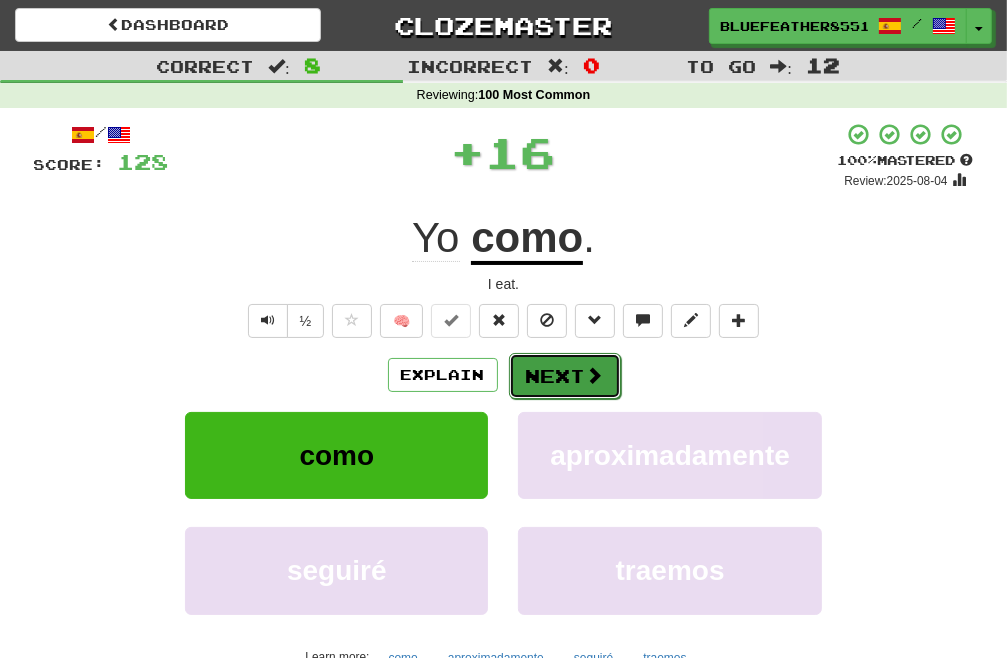 click on "Next" at bounding box center (565, 376) 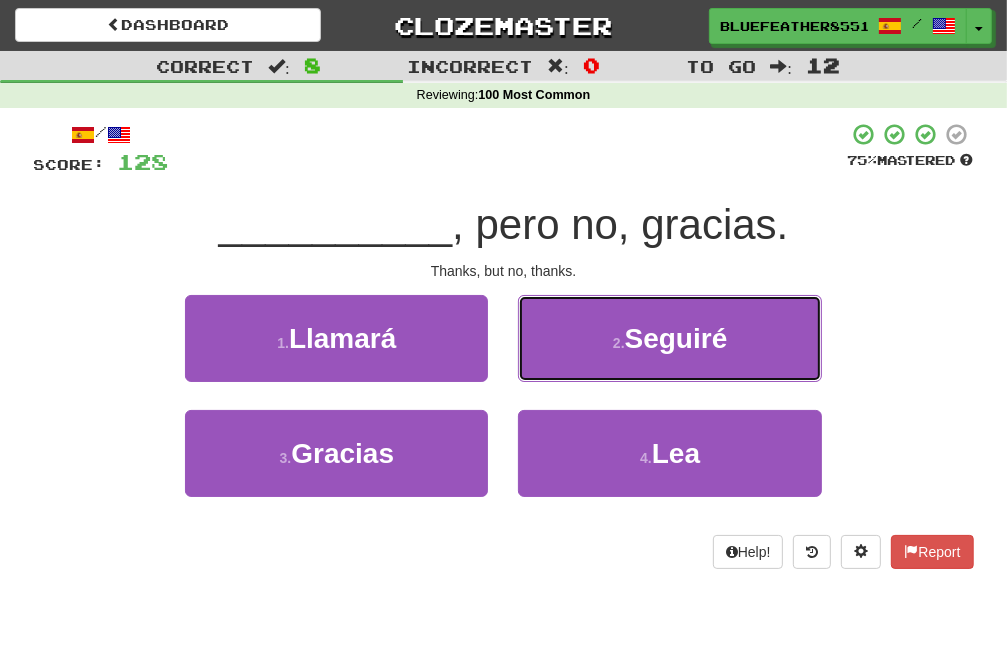 drag, startPoint x: 573, startPoint y: 338, endPoint x: 426, endPoint y: 194, distance: 205.779 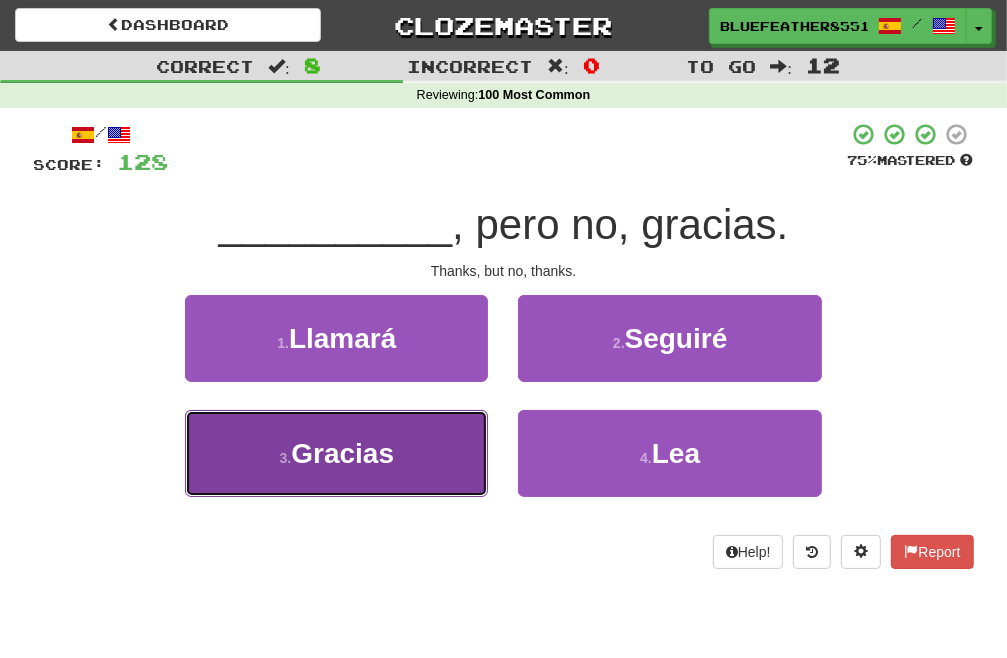 click on "3 .  Gracias" at bounding box center (336, 453) 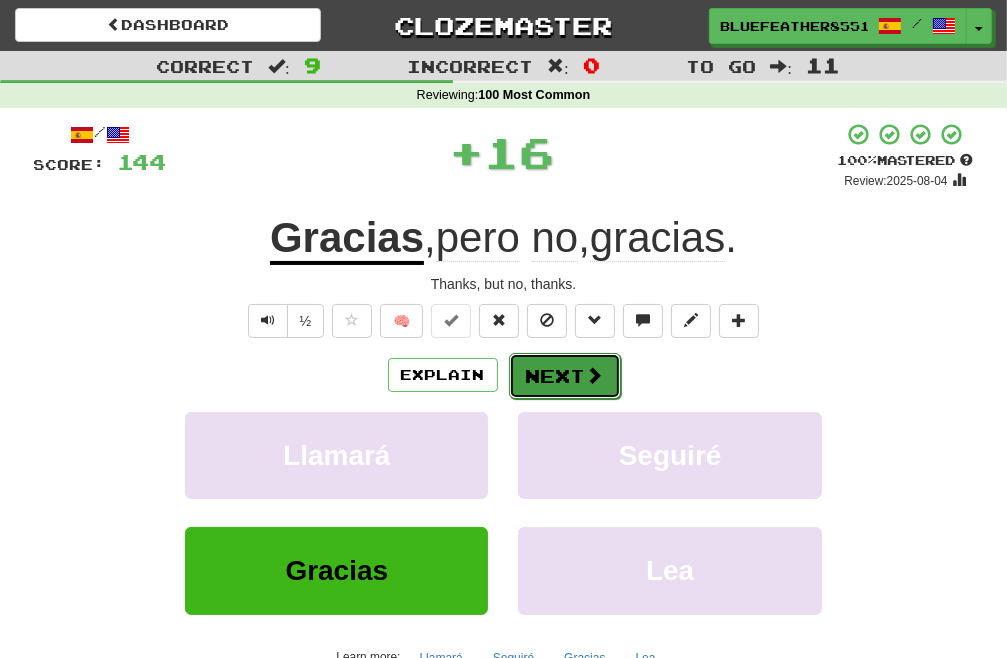 click on "Next" at bounding box center (565, 376) 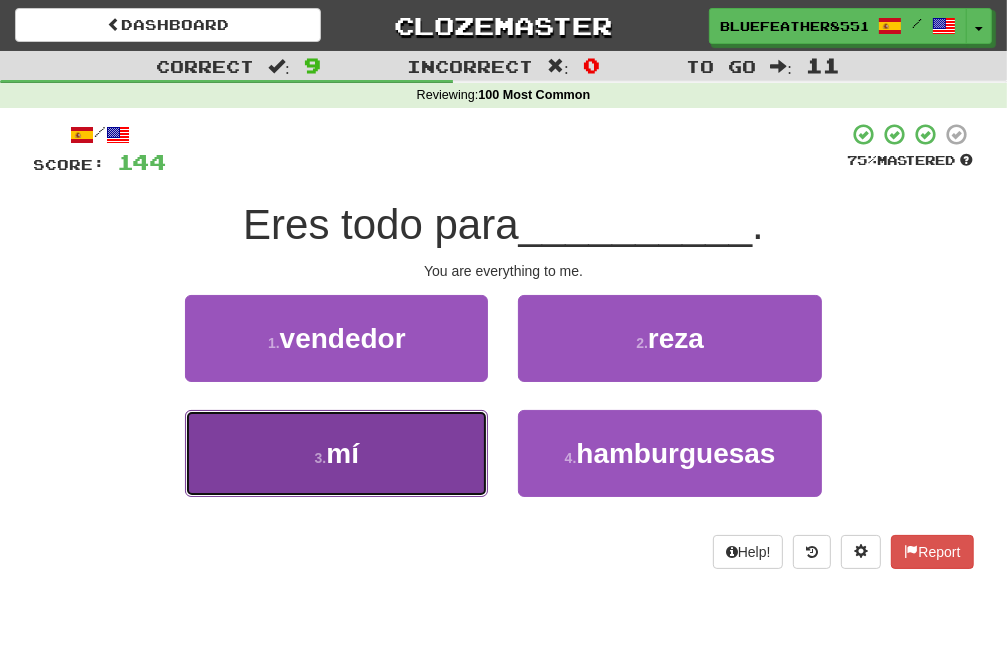 click on "3 .  mí" at bounding box center (336, 453) 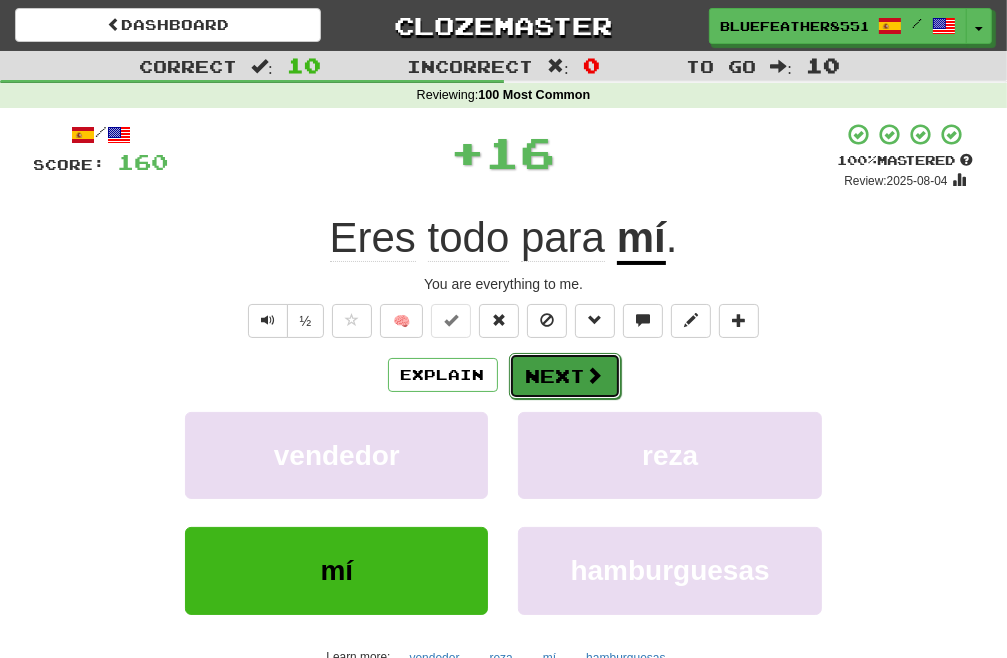 click on "Next" at bounding box center (565, 376) 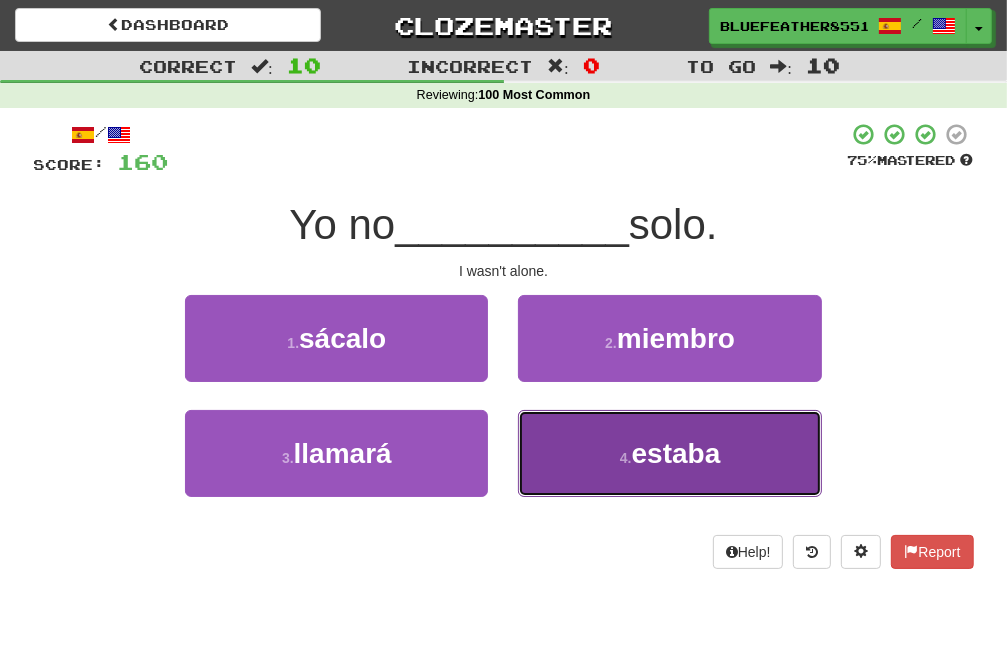 click on "4 .  estaba" at bounding box center [669, 453] 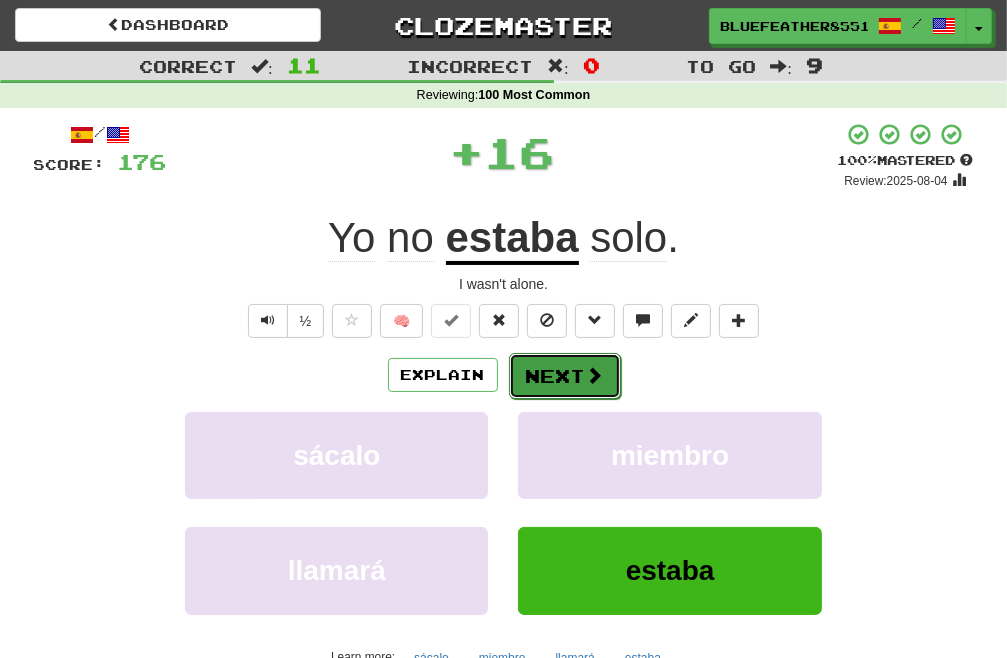 click on "Next" at bounding box center [565, 376] 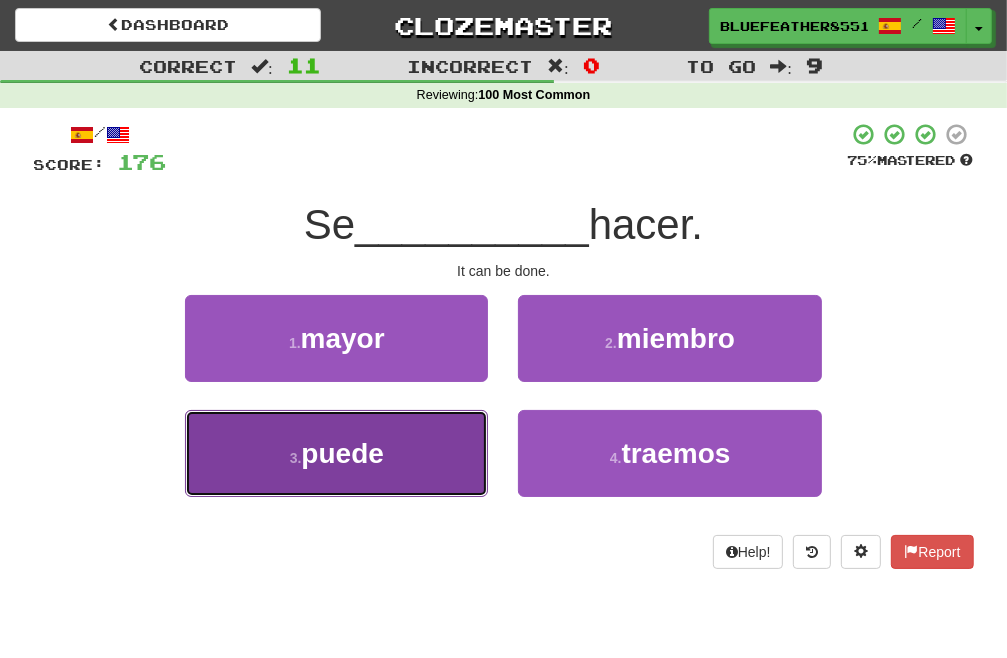 click on "3 .  puede" at bounding box center [336, 453] 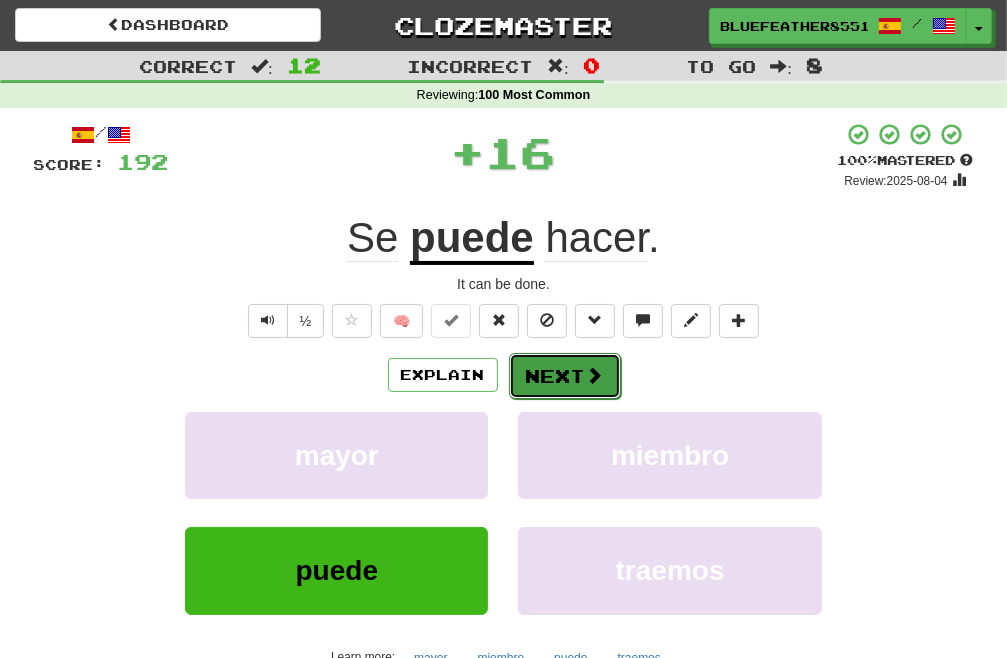 click at bounding box center [595, 375] 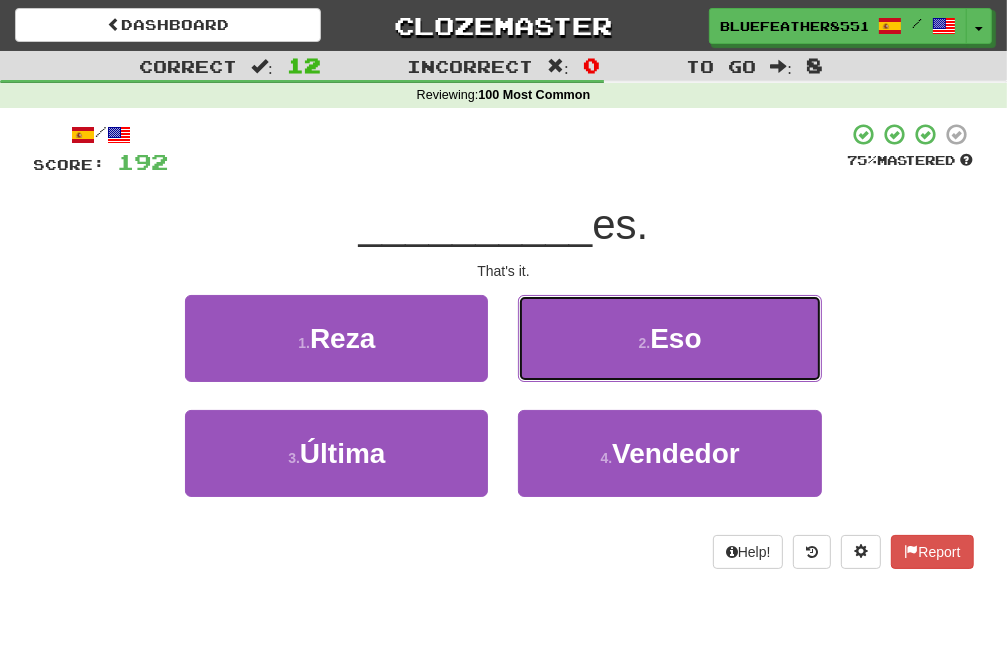 click on "2 .  Eso" at bounding box center (669, 338) 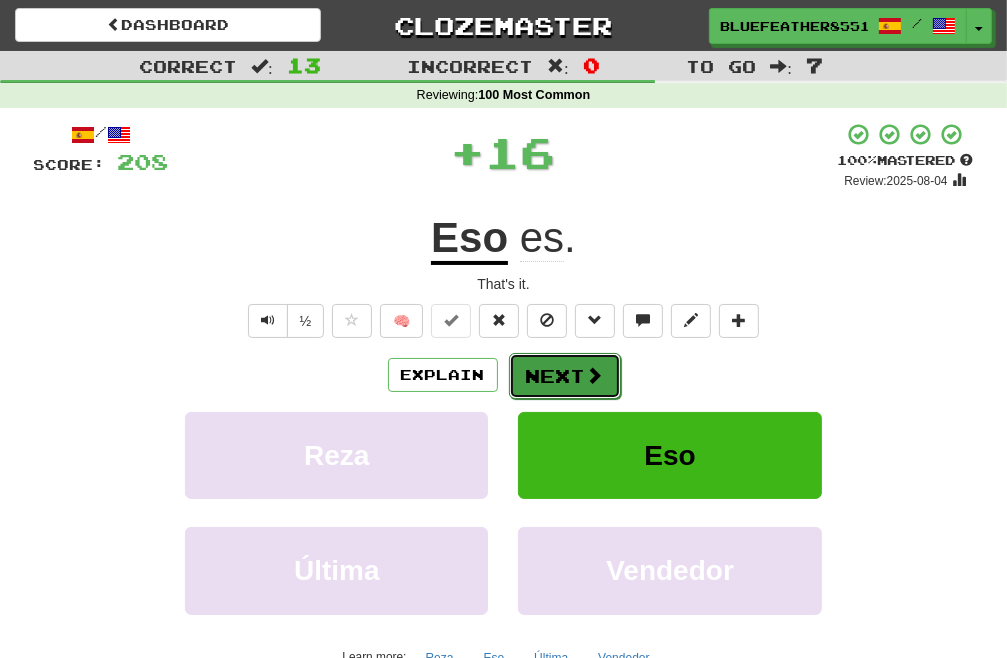 click on "Next" at bounding box center [565, 376] 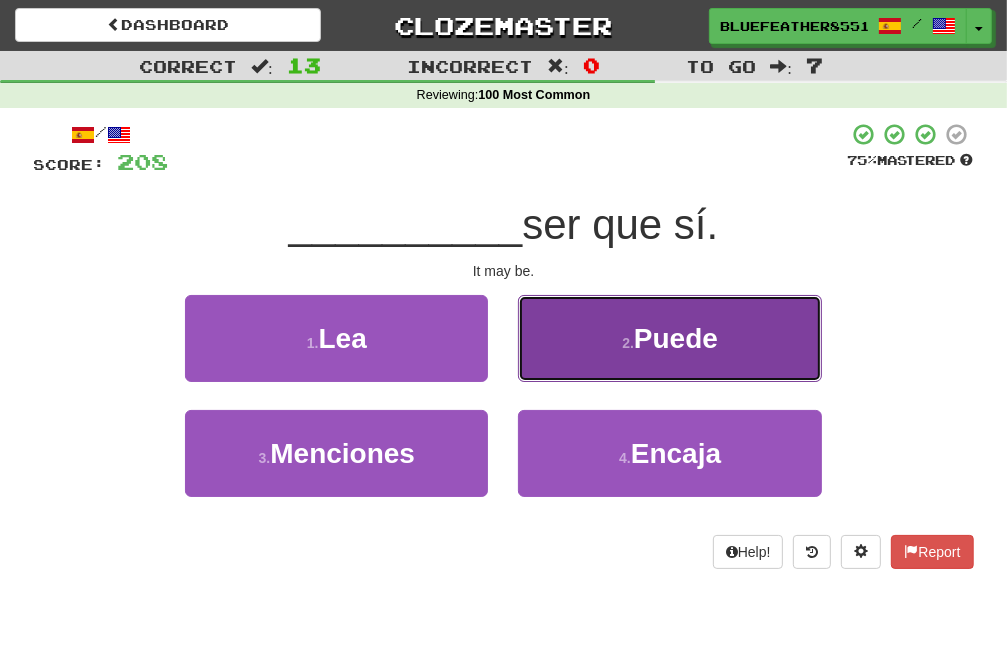 click on "2 .  Puede" at bounding box center [669, 338] 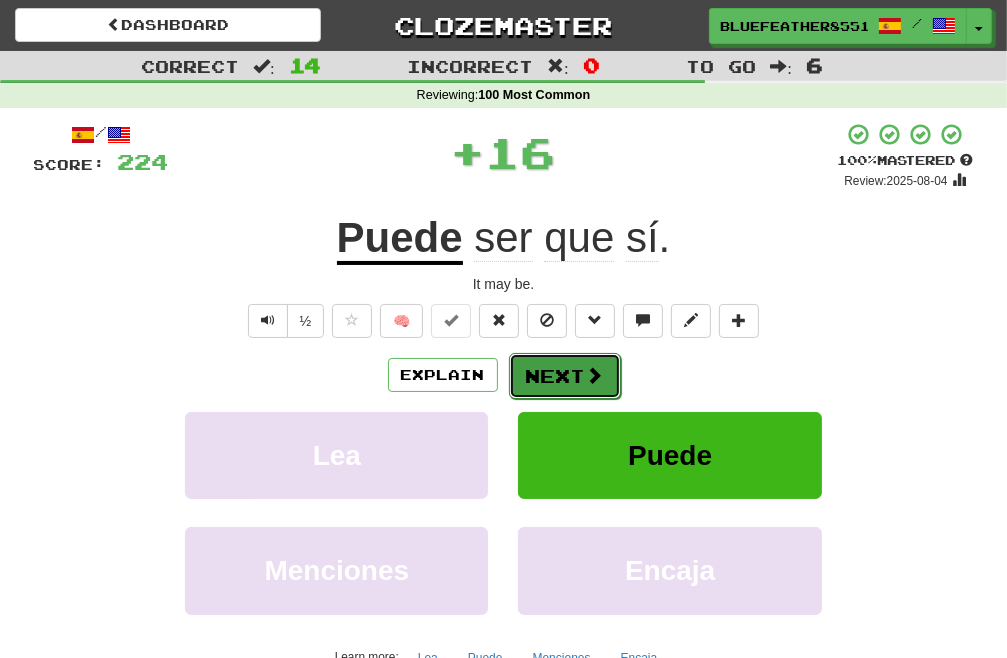 click on "Next" at bounding box center (565, 376) 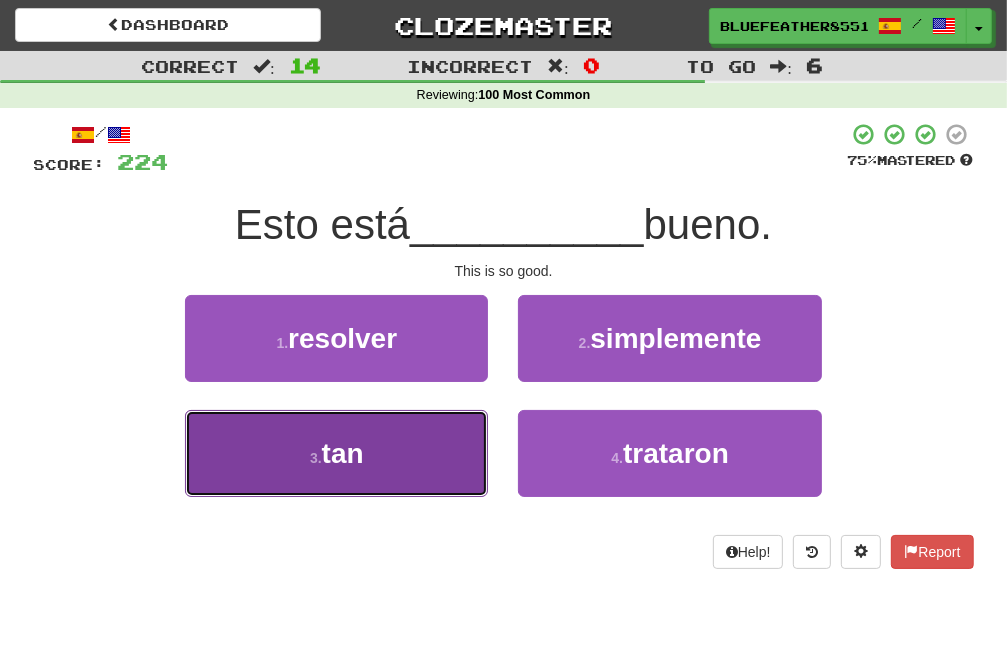 click on "3 .  tan" at bounding box center [336, 453] 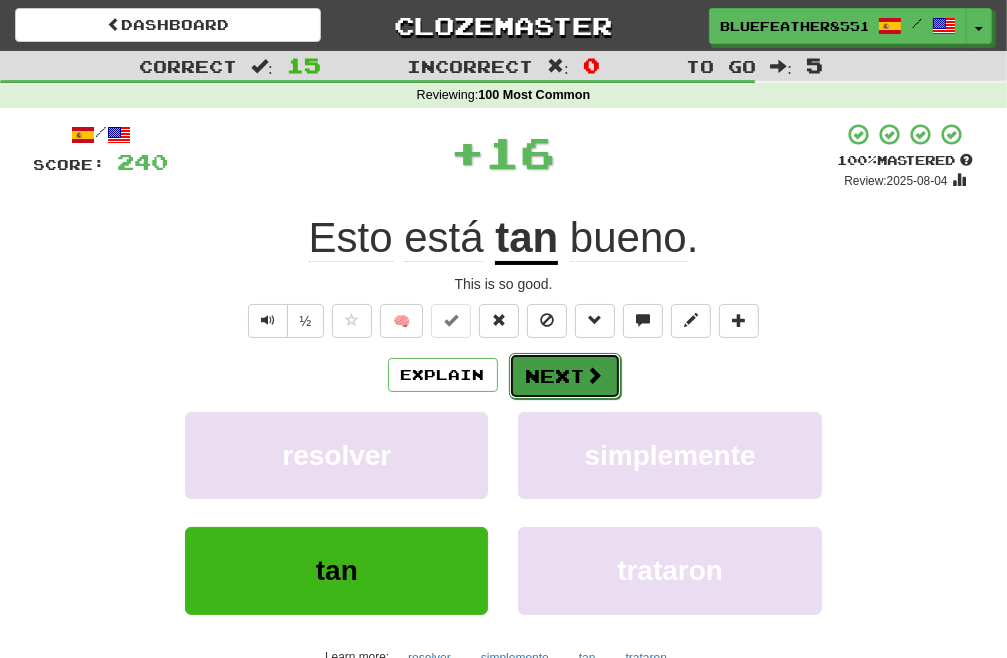 click on "Next" at bounding box center (565, 376) 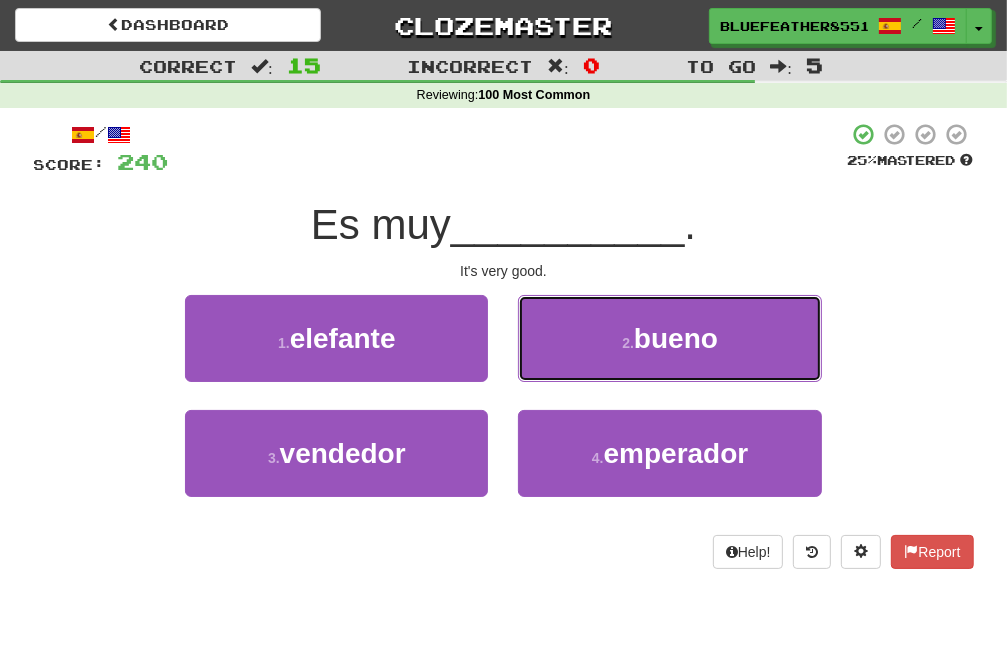 click on "2 .  bueno" at bounding box center (669, 338) 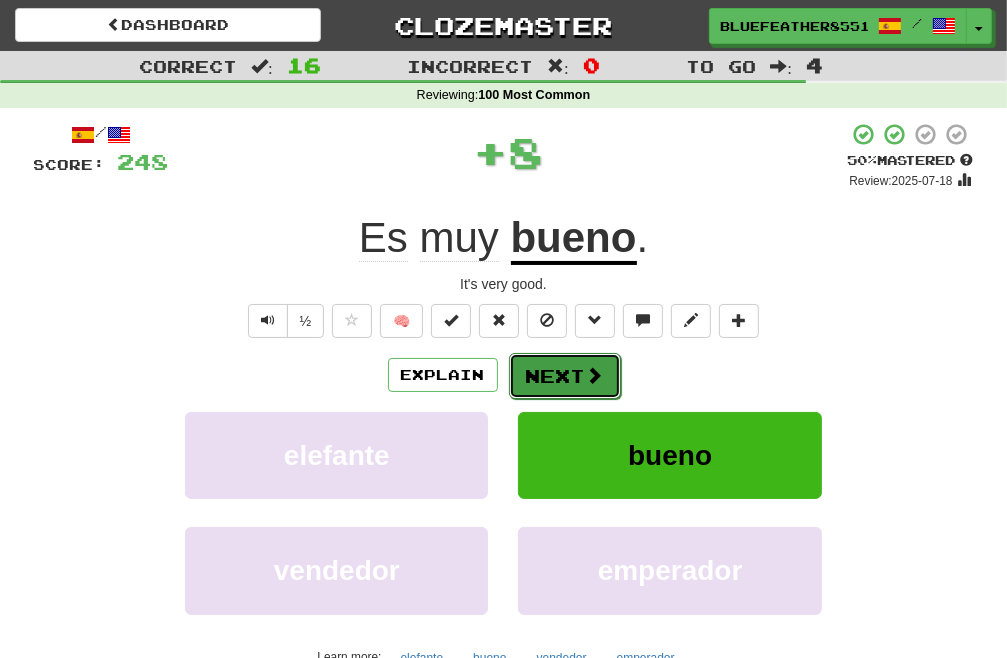click on "Next" at bounding box center (565, 376) 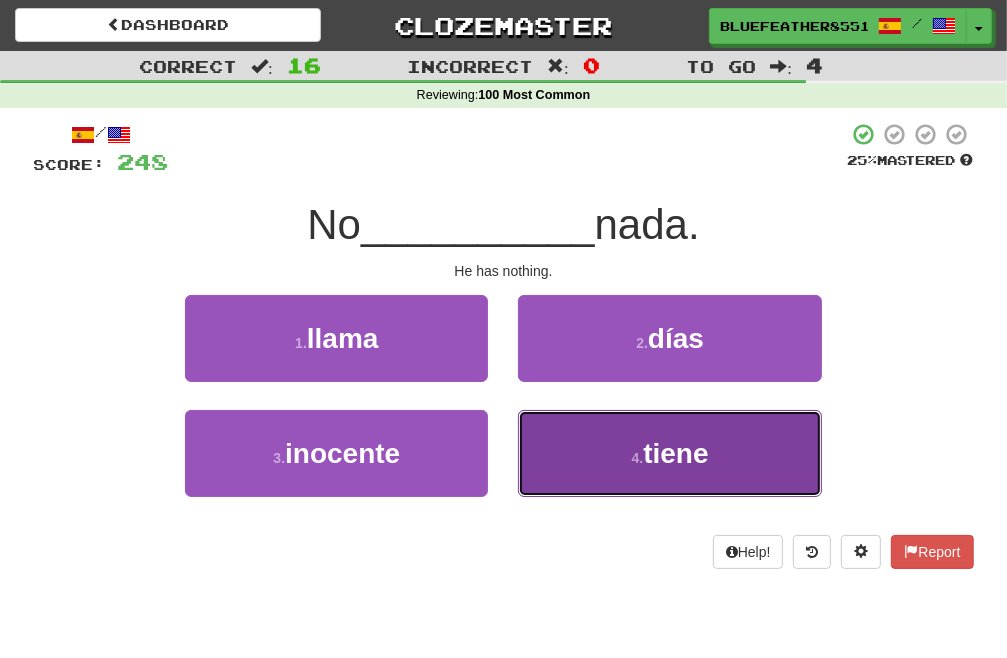 click on "4 .  tiene" at bounding box center [669, 453] 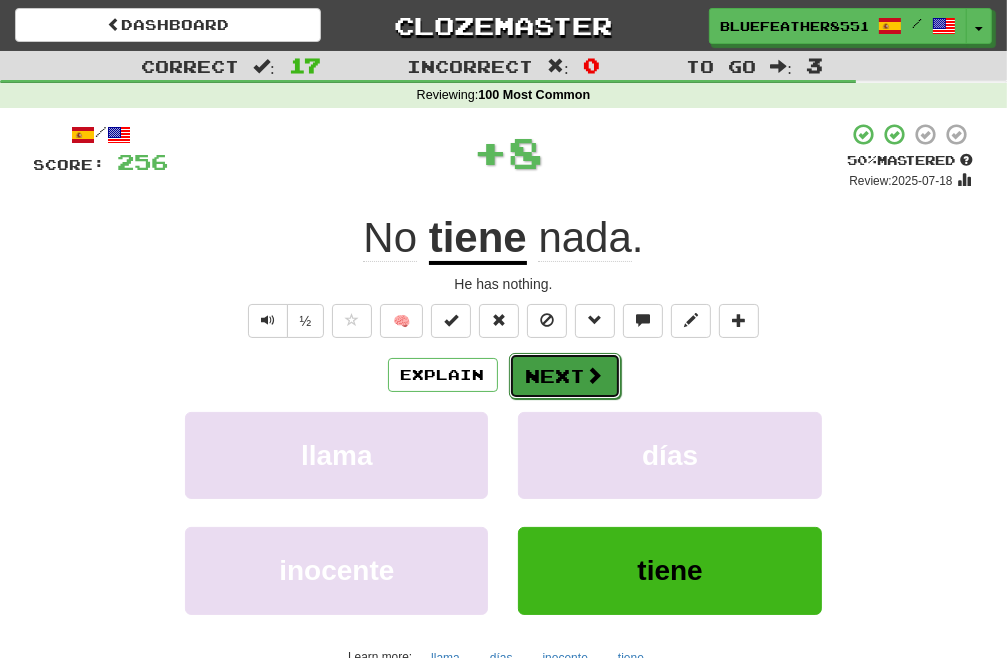 click on "Next" at bounding box center [565, 376] 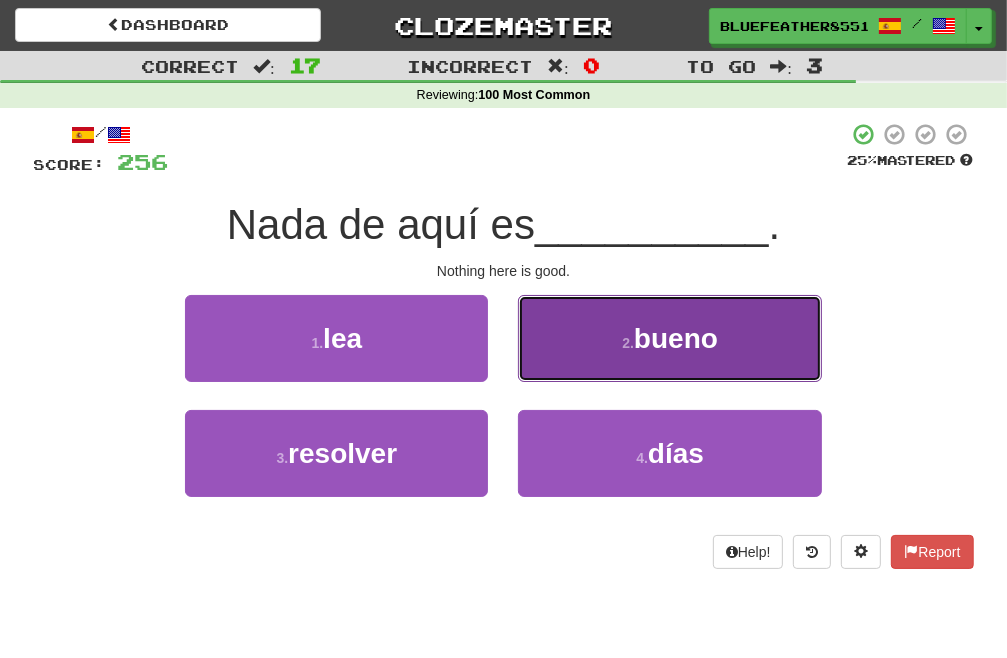 click on "2 .  bueno" at bounding box center [669, 338] 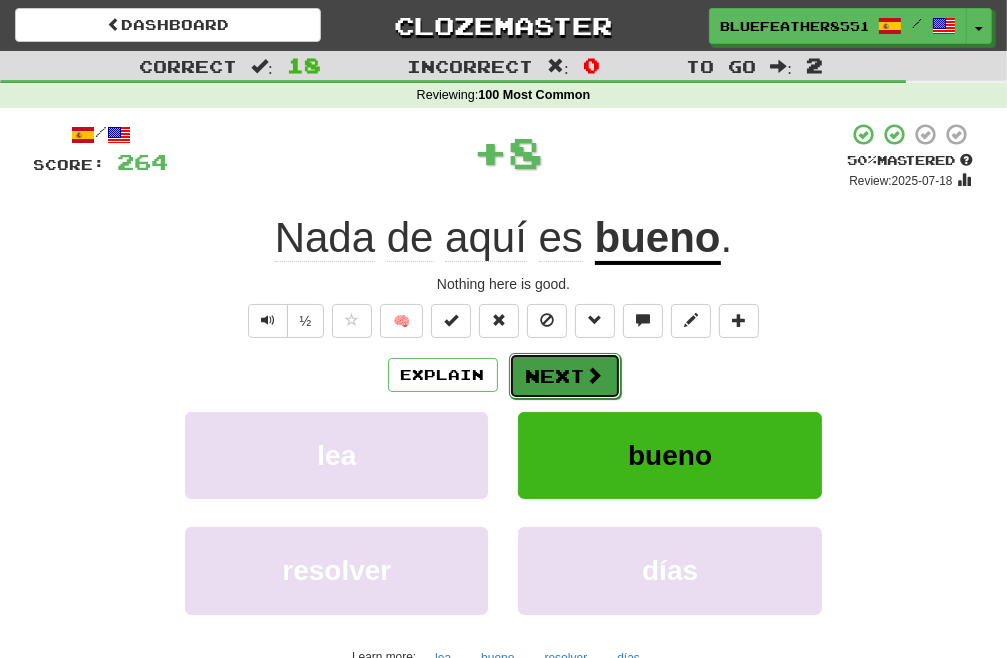 click on "Next" at bounding box center (565, 376) 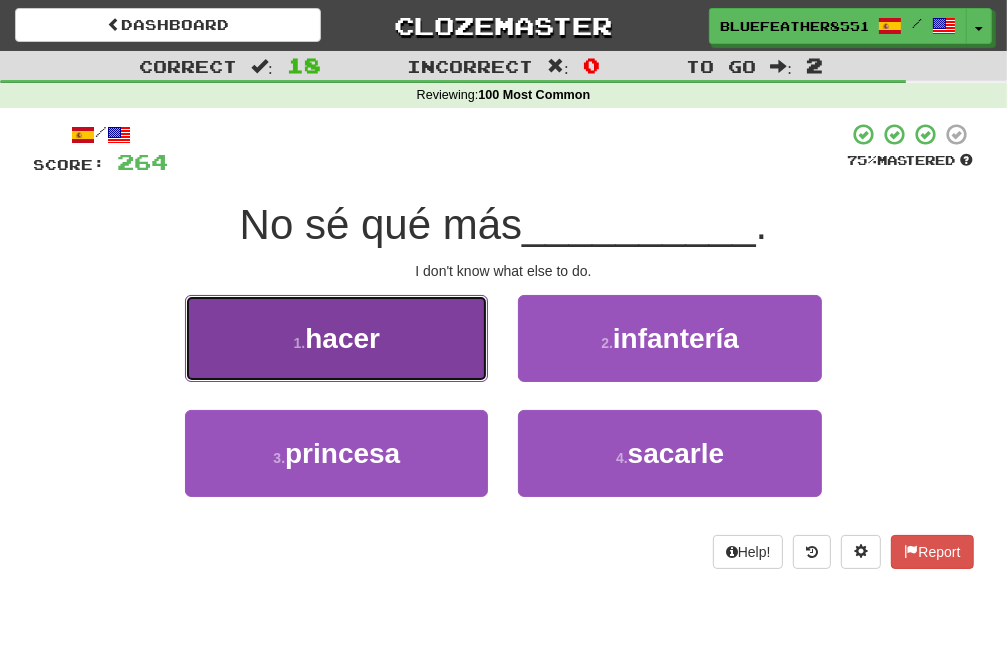 click on "1 .  hacer" at bounding box center [336, 338] 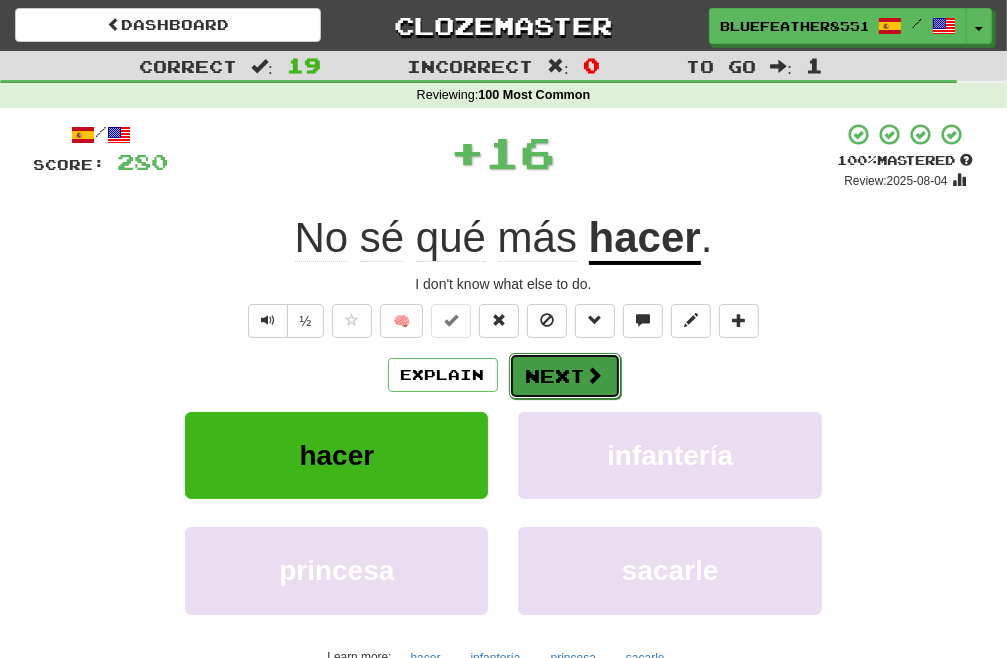 click on "Next" at bounding box center [565, 376] 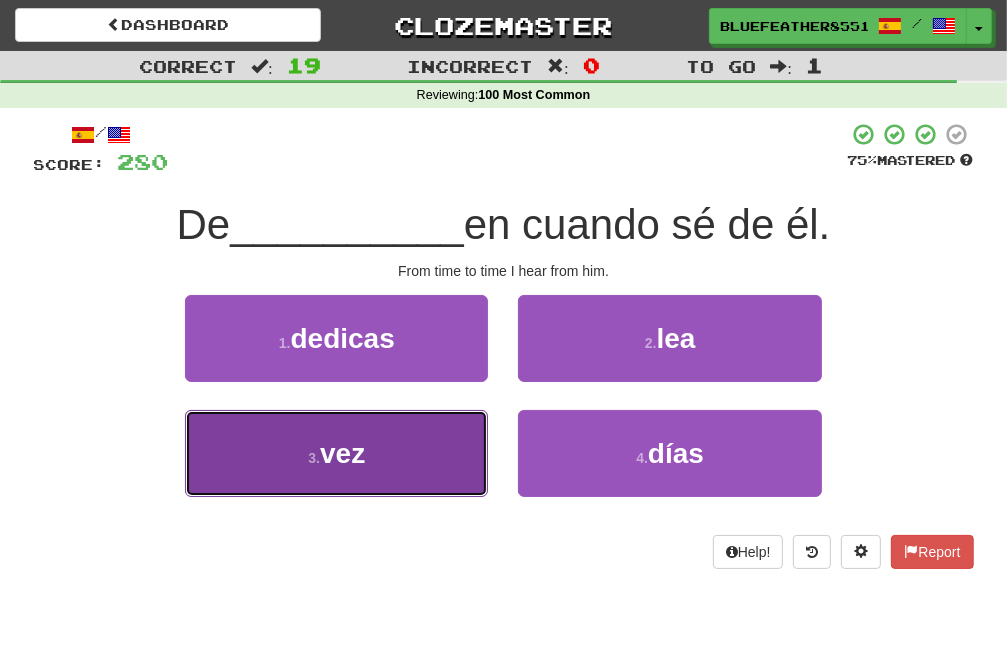 click on "3 .  vez" at bounding box center [336, 453] 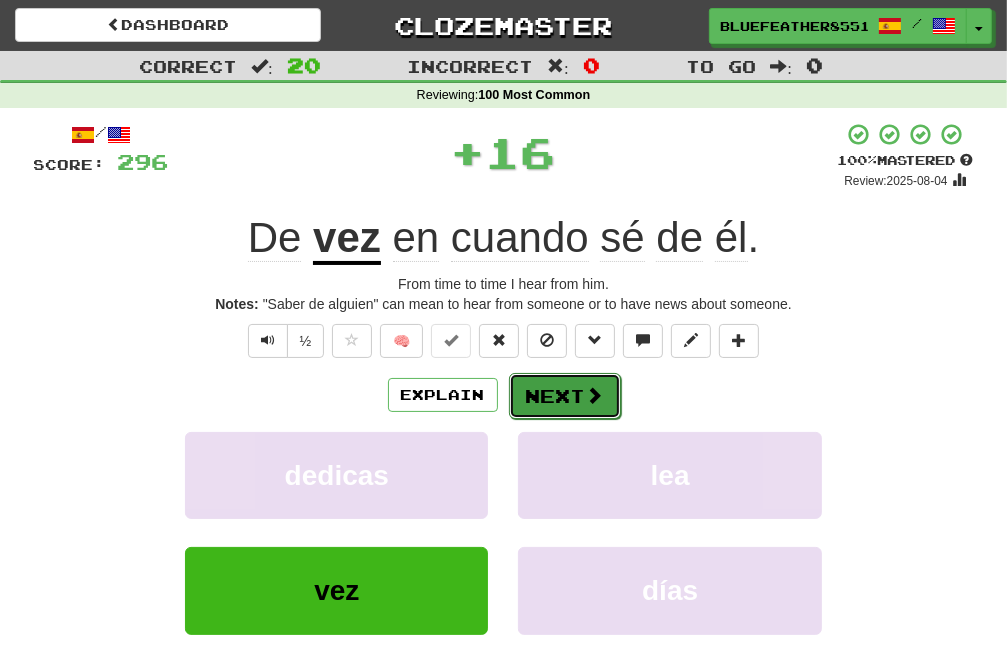 click on "Next" at bounding box center (565, 396) 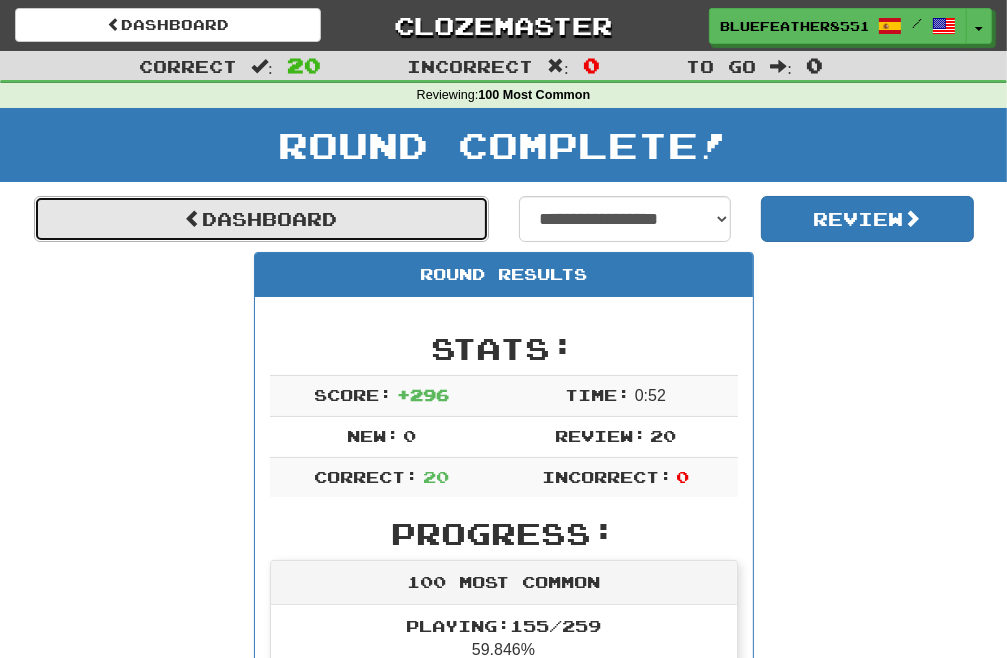 click on "Dashboard" at bounding box center (261, 219) 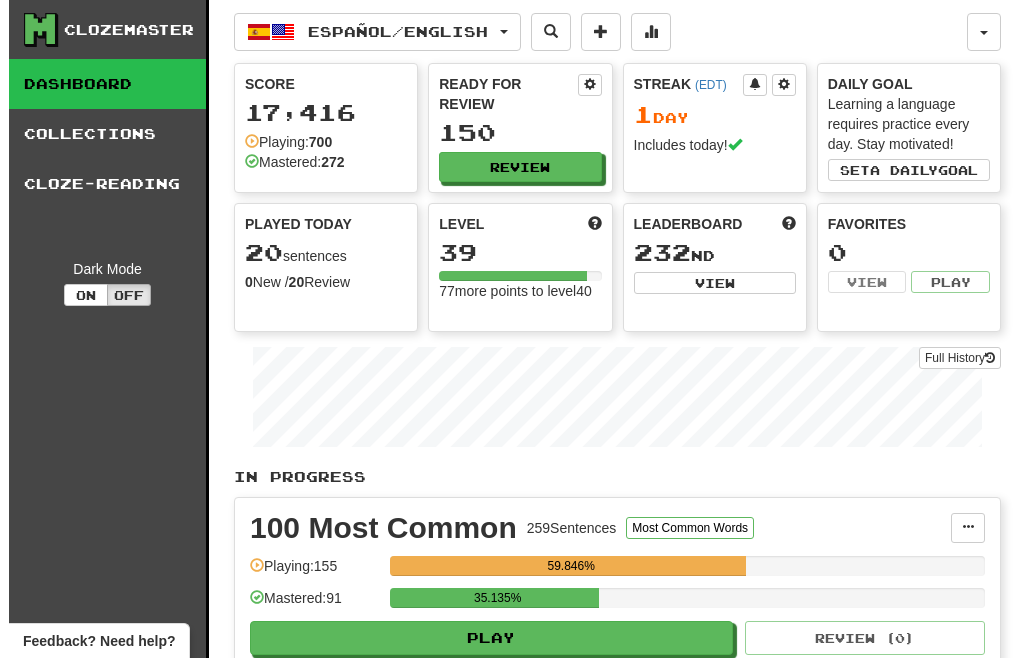 scroll, scrollTop: 0, scrollLeft: 0, axis: both 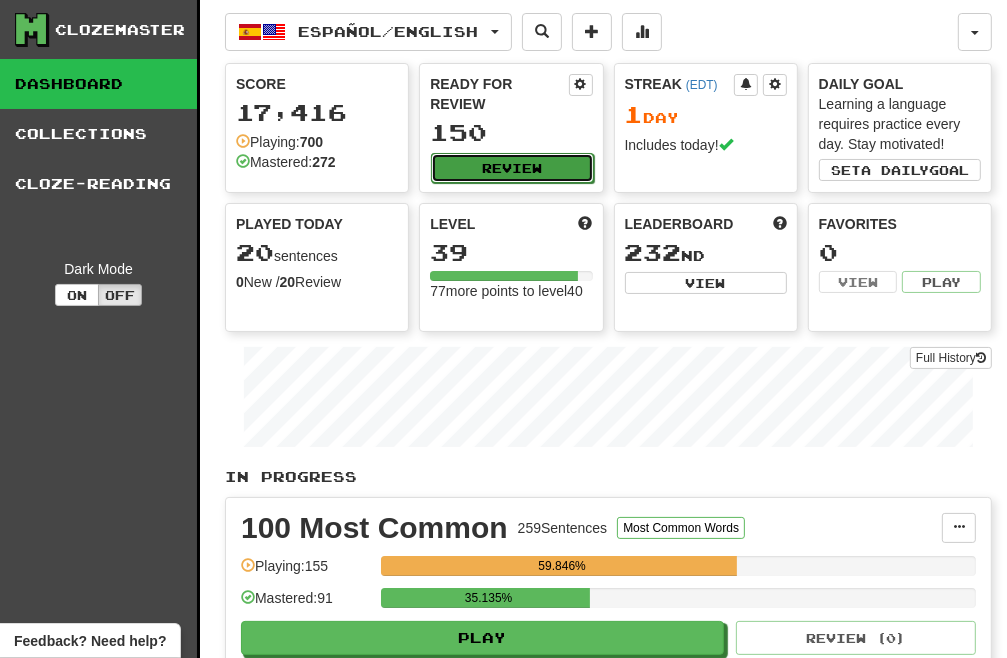 click on "Review" at bounding box center (512, 168) 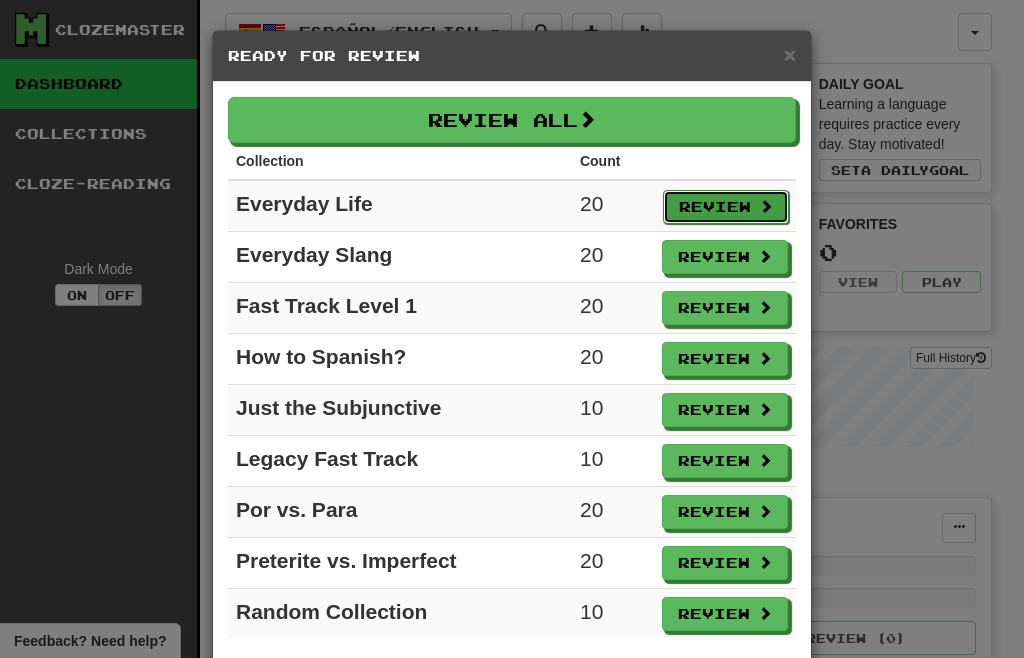 click on "Review" at bounding box center (726, 207) 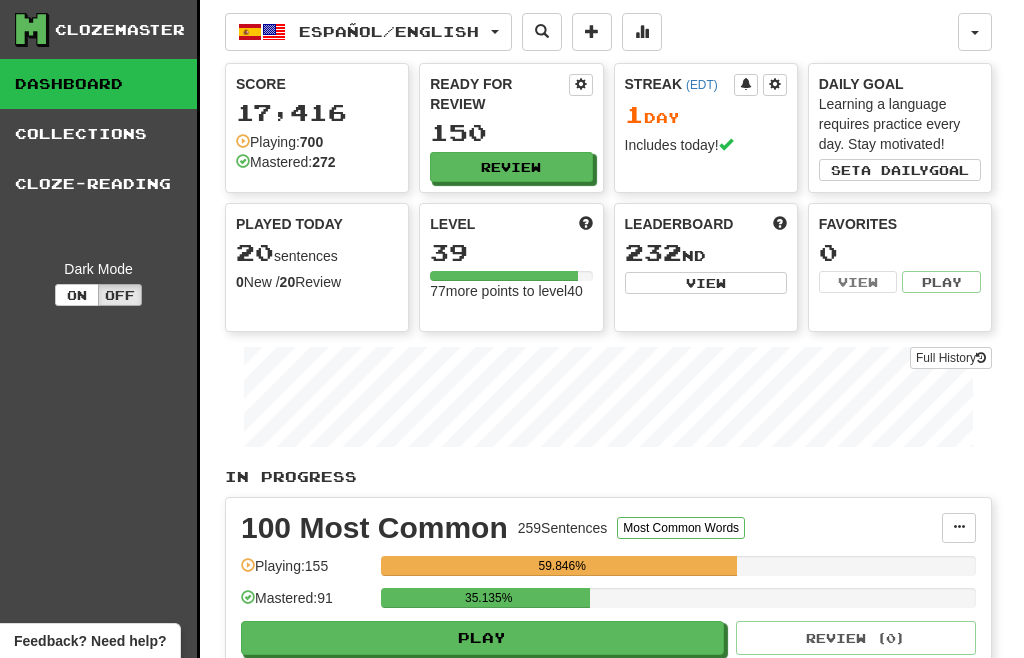 select on "**" 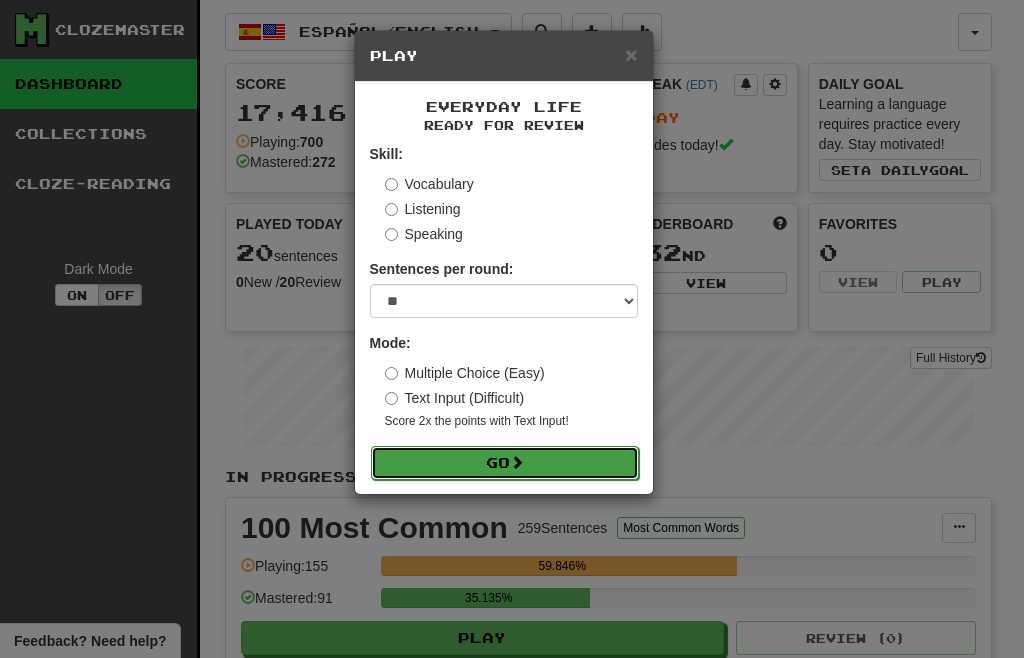 click on "Go" at bounding box center (505, 463) 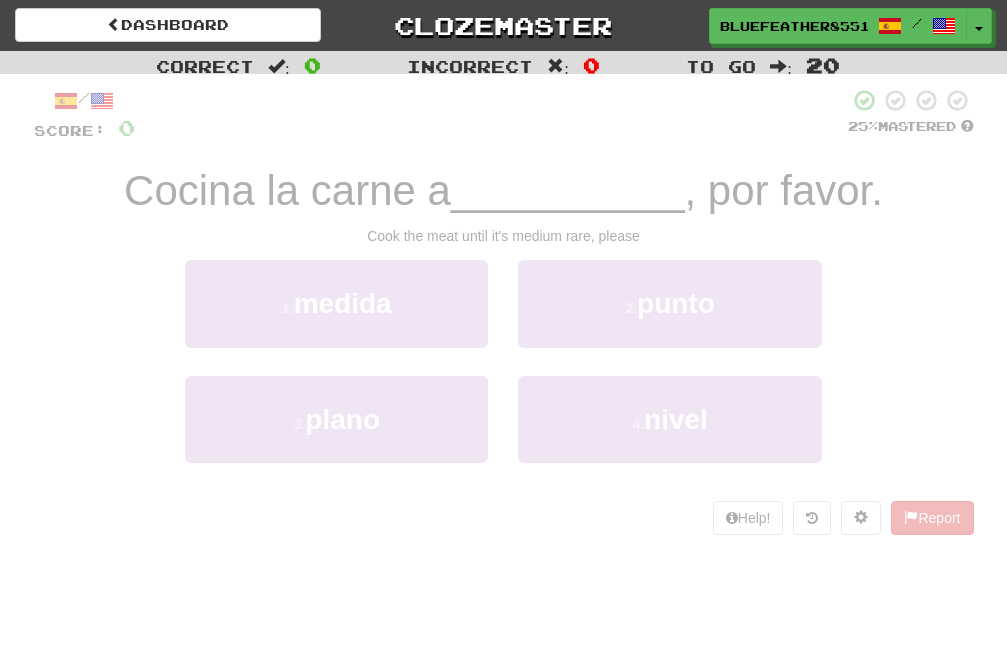 scroll, scrollTop: 0, scrollLeft: 0, axis: both 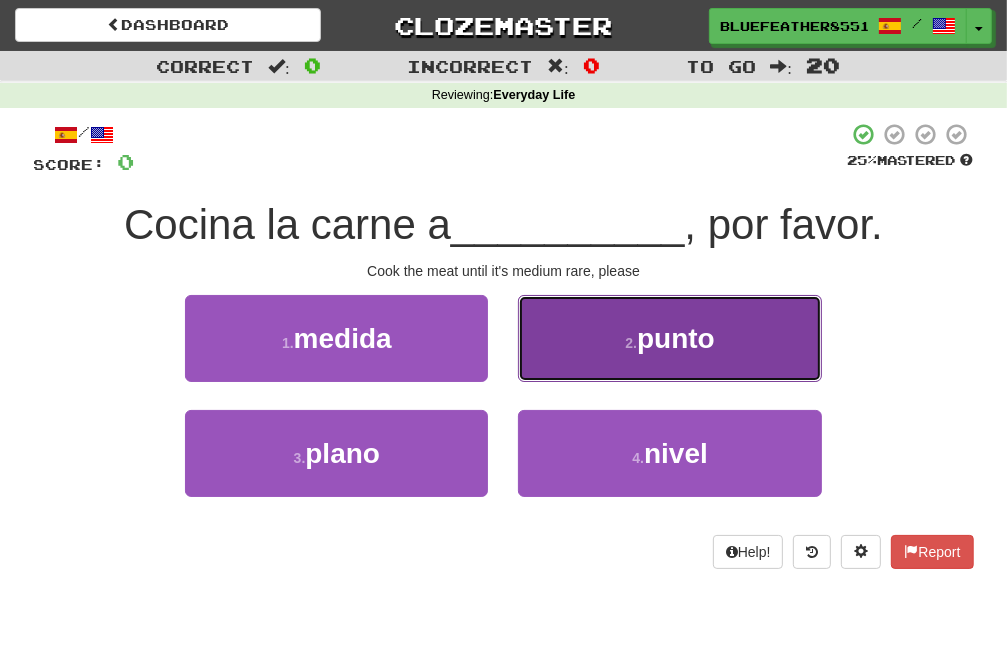 click on "2 .  punto" at bounding box center [669, 338] 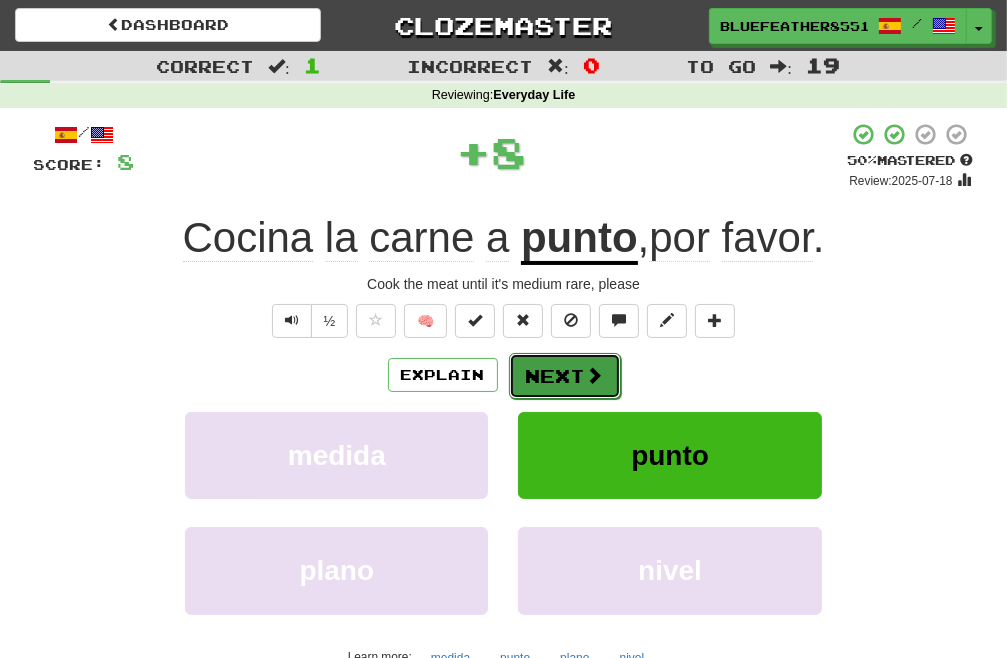 click on "Next" at bounding box center (565, 376) 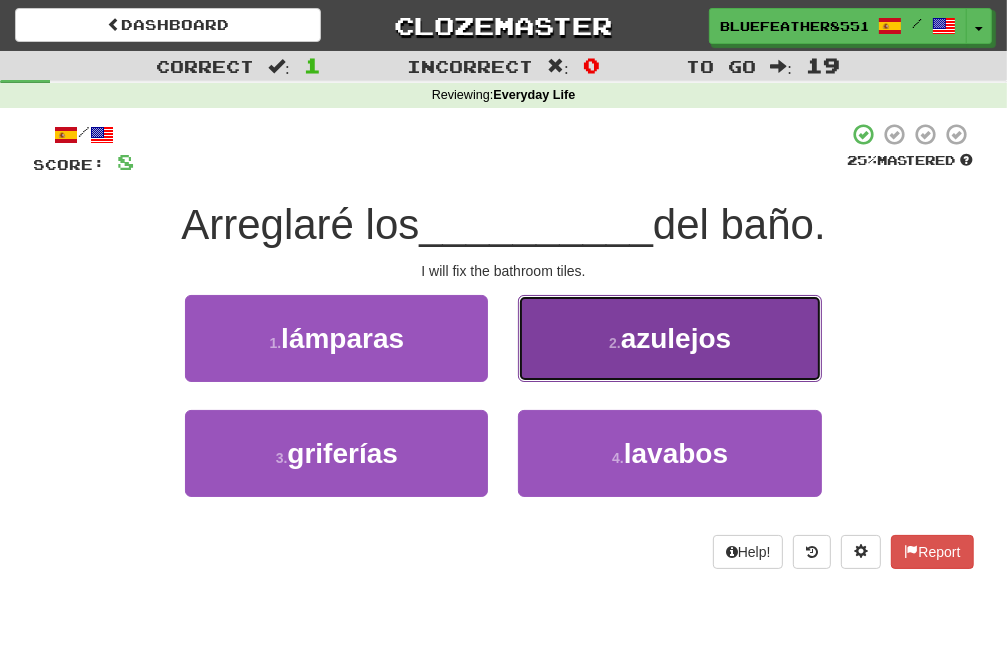 click on "2 .  azulejos" at bounding box center [669, 338] 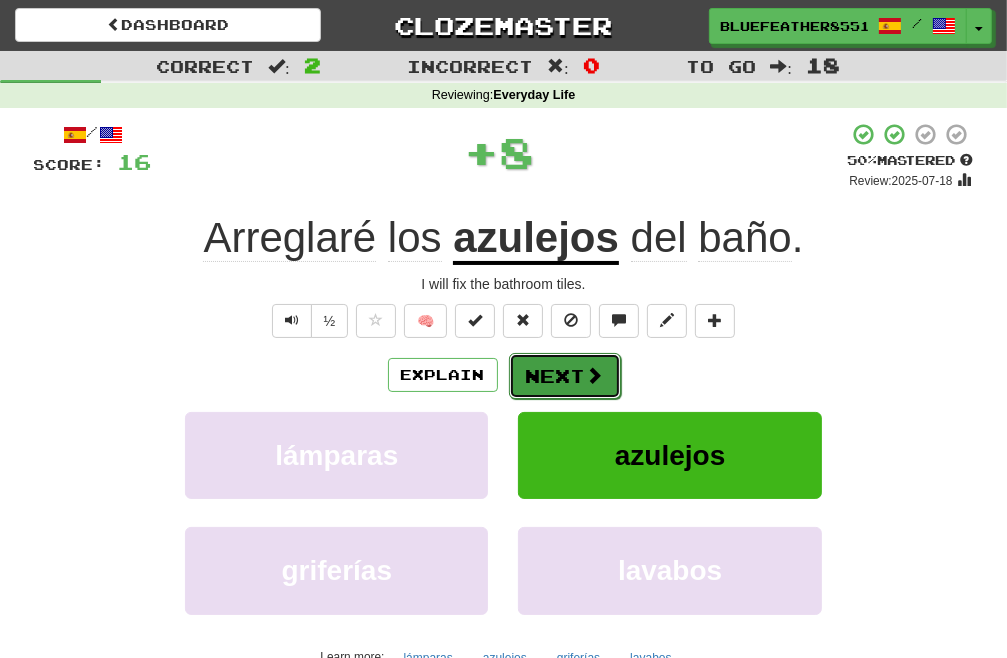 click on "Next" at bounding box center (565, 376) 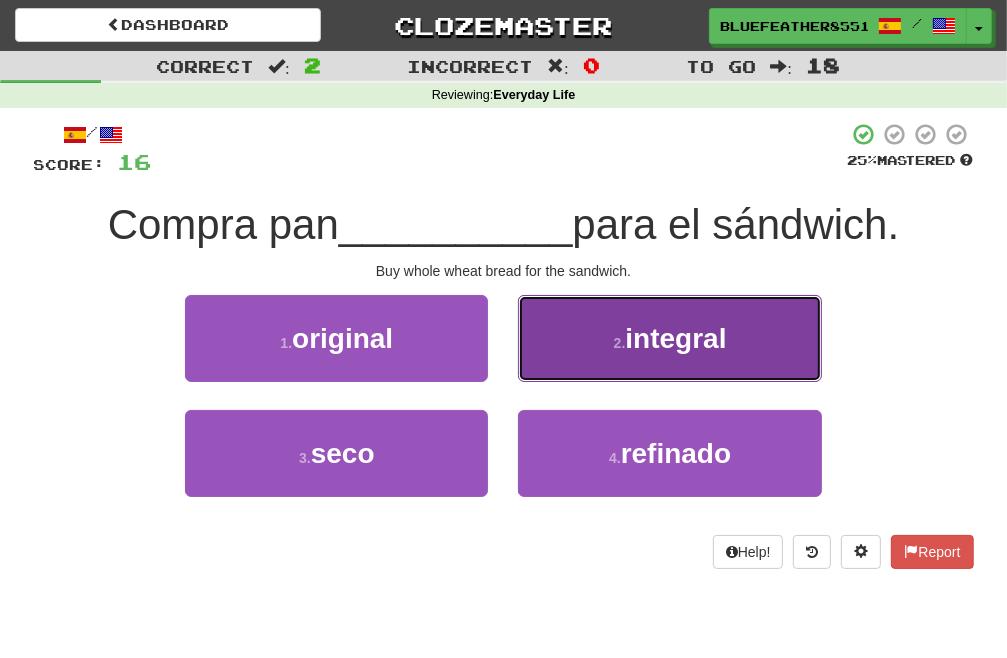 click on "2 .  integral" at bounding box center [669, 338] 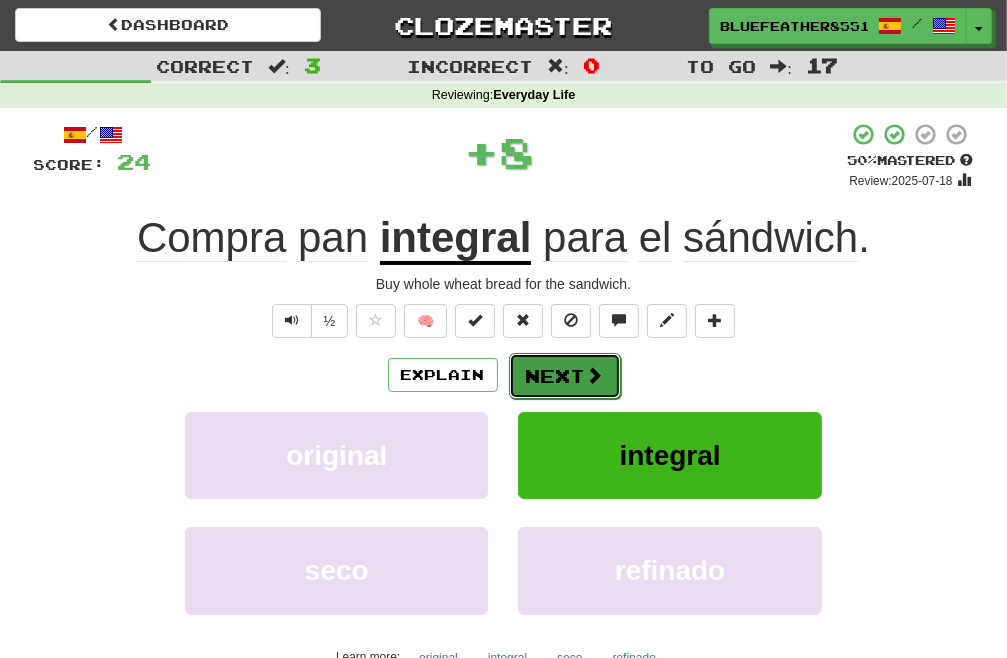 click on "Next" at bounding box center (565, 376) 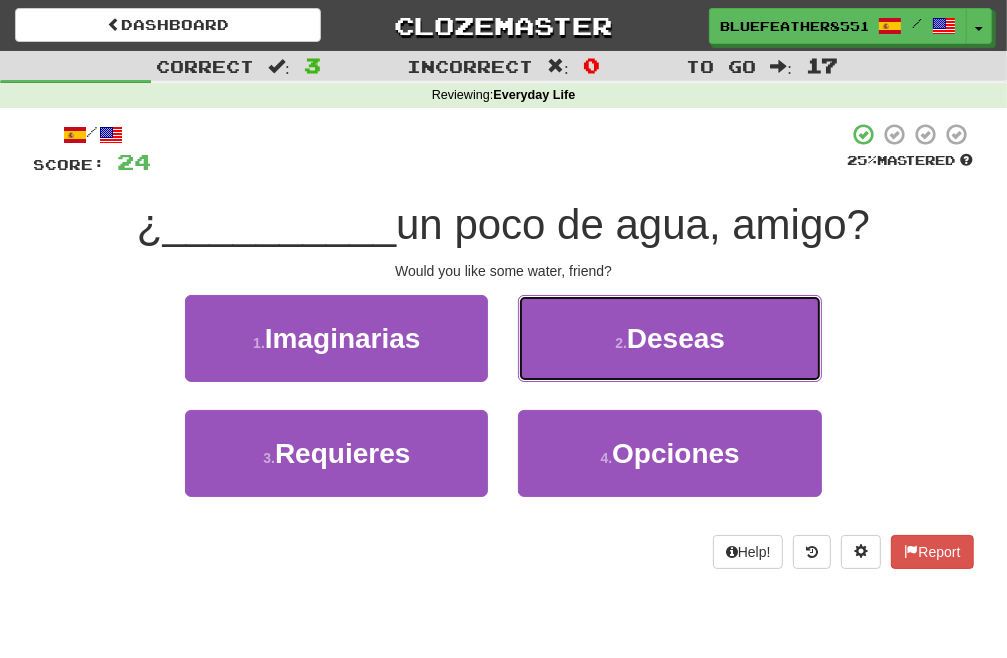 click on "2 .  Deseas" at bounding box center [669, 338] 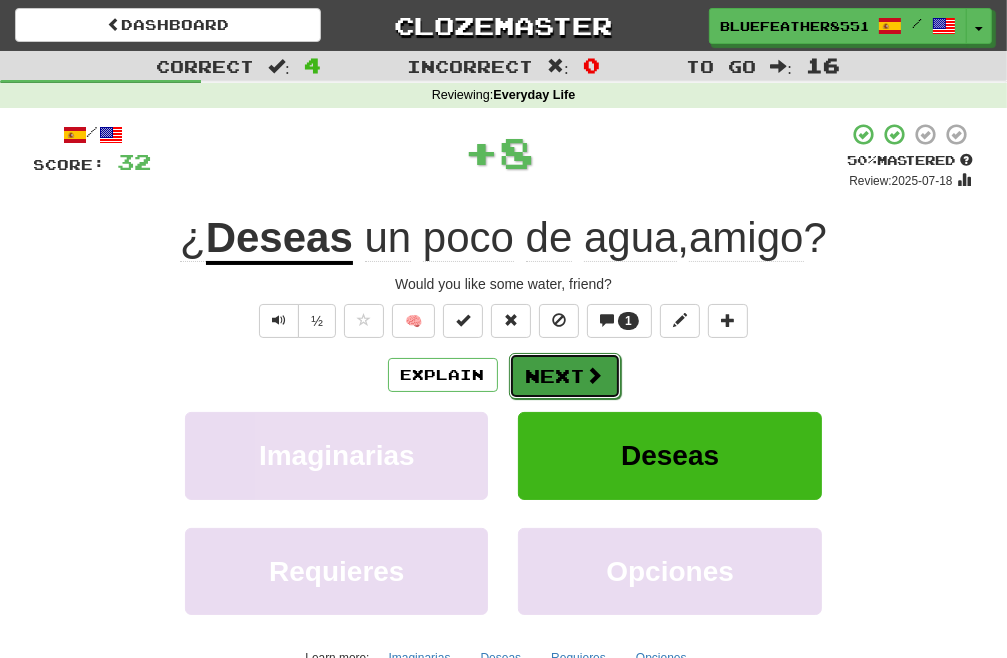 click on "Next" at bounding box center (565, 376) 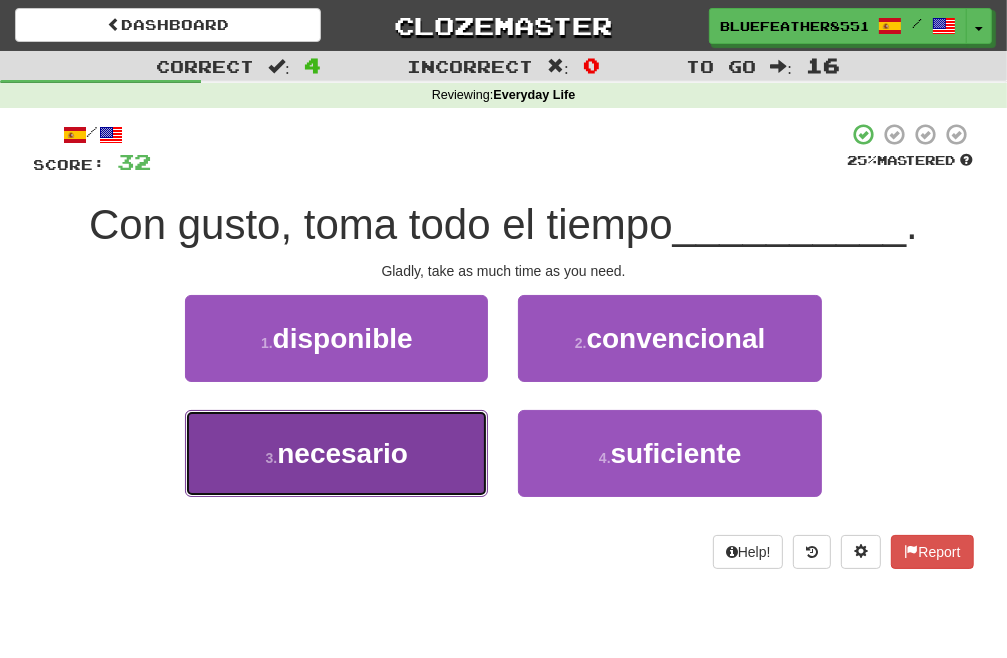 click on "3 .  necesario" at bounding box center [336, 453] 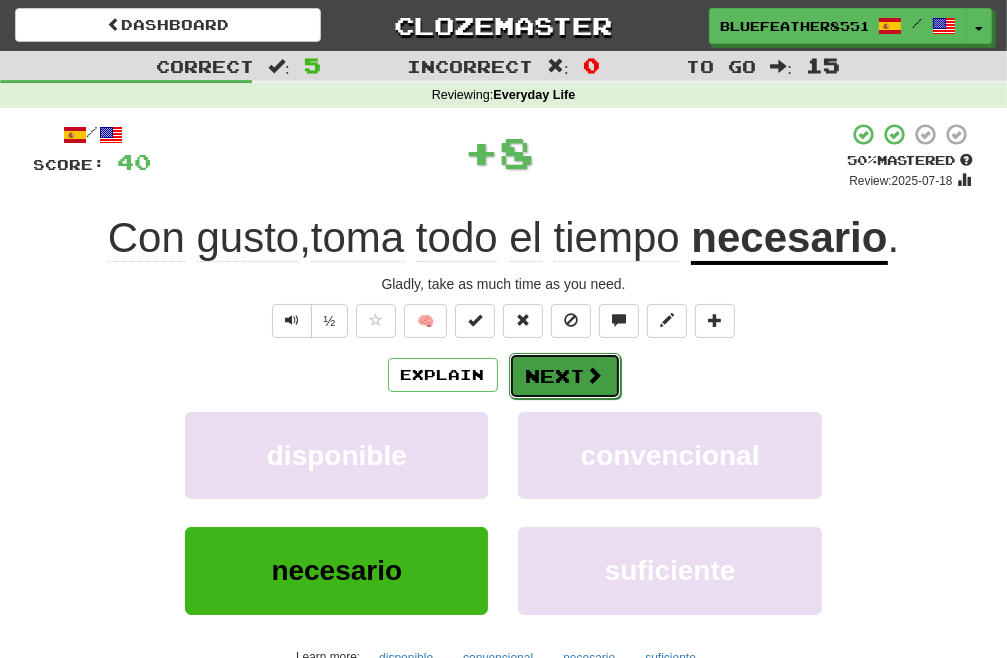 click on "Next" at bounding box center [565, 376] 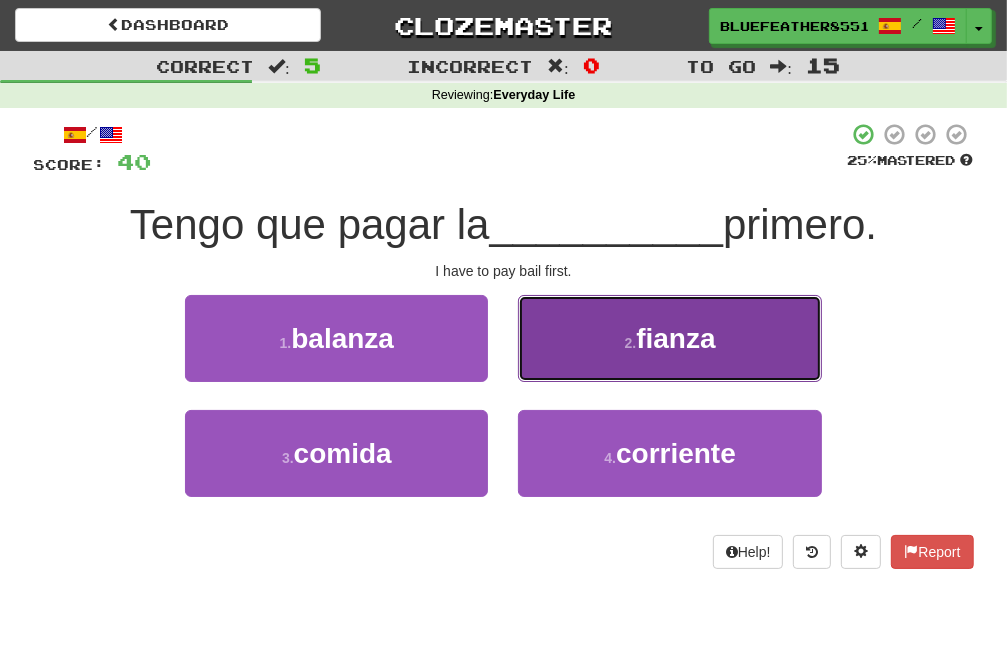 click on "2 .  fianza" at bounding box center (669, 338) 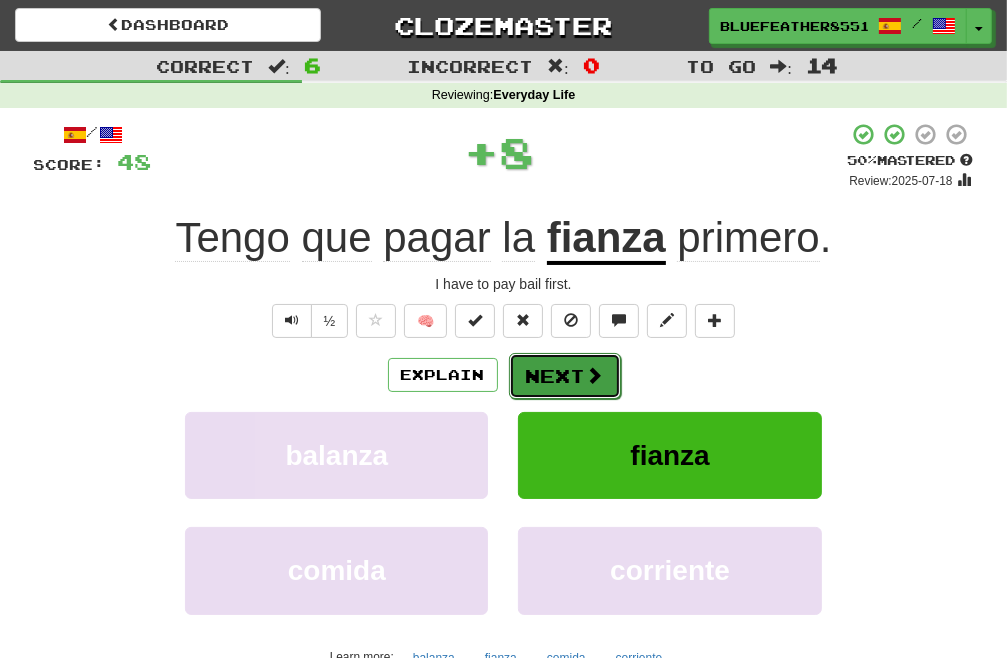 click on "Next" at bounding box center [565, 376] 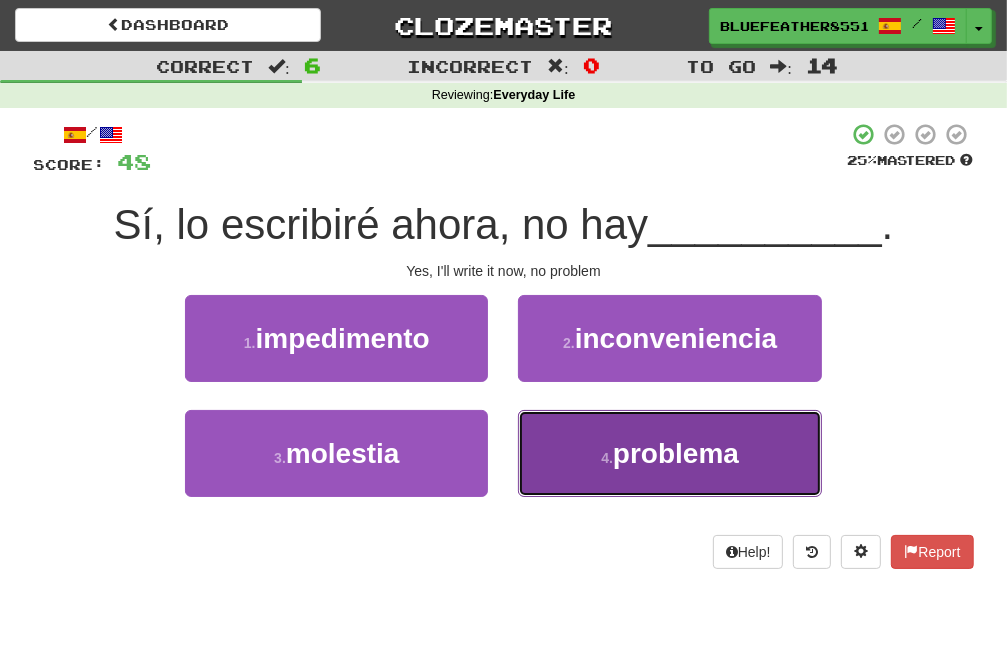 click on "4 .  problema" at bounding box center [669, 453] 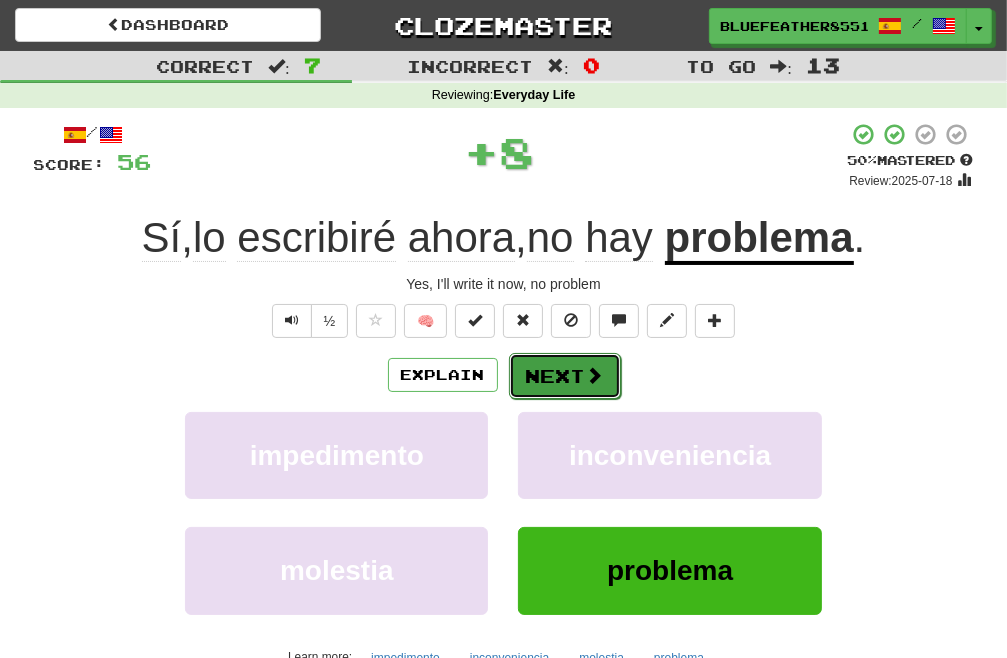 click on "Next" at bounding box center [565, 376] 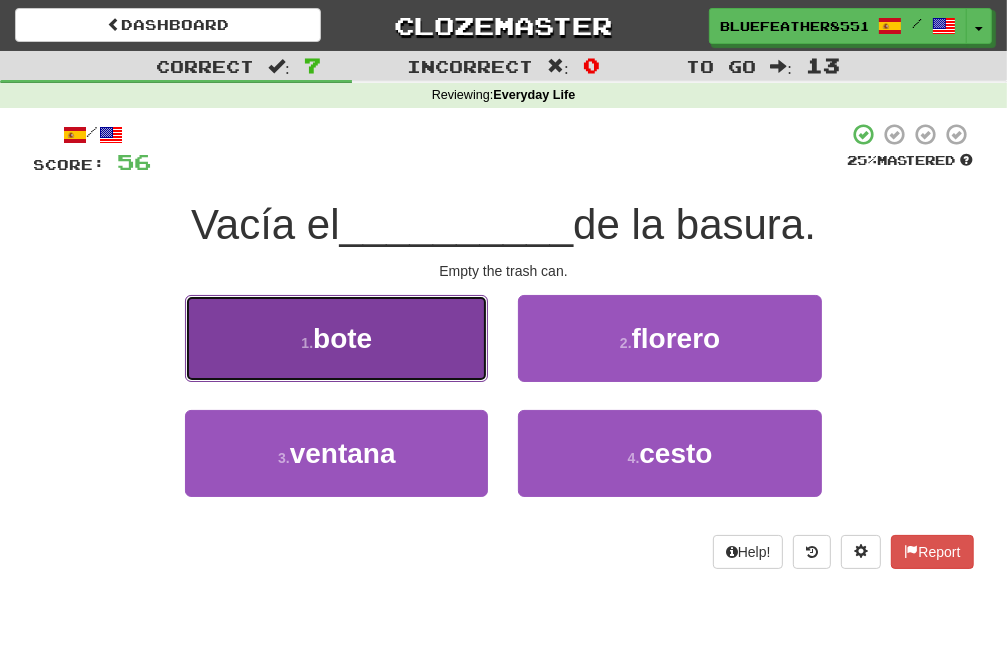 click on "1 .  bote" at bounding box center [336, 338] 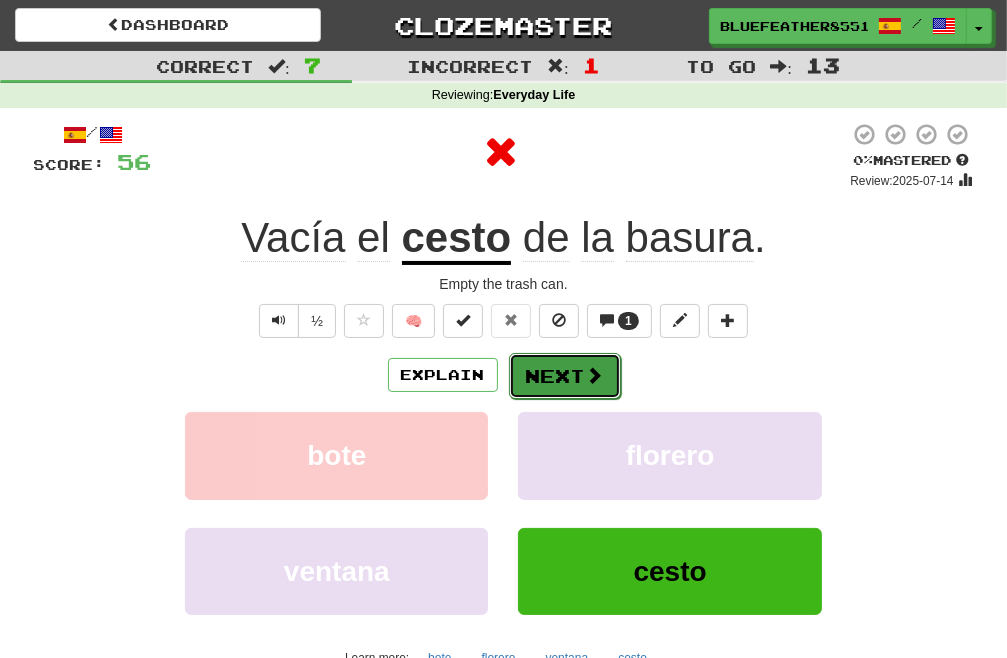 click on "Next" at bounding box center [565, 376] 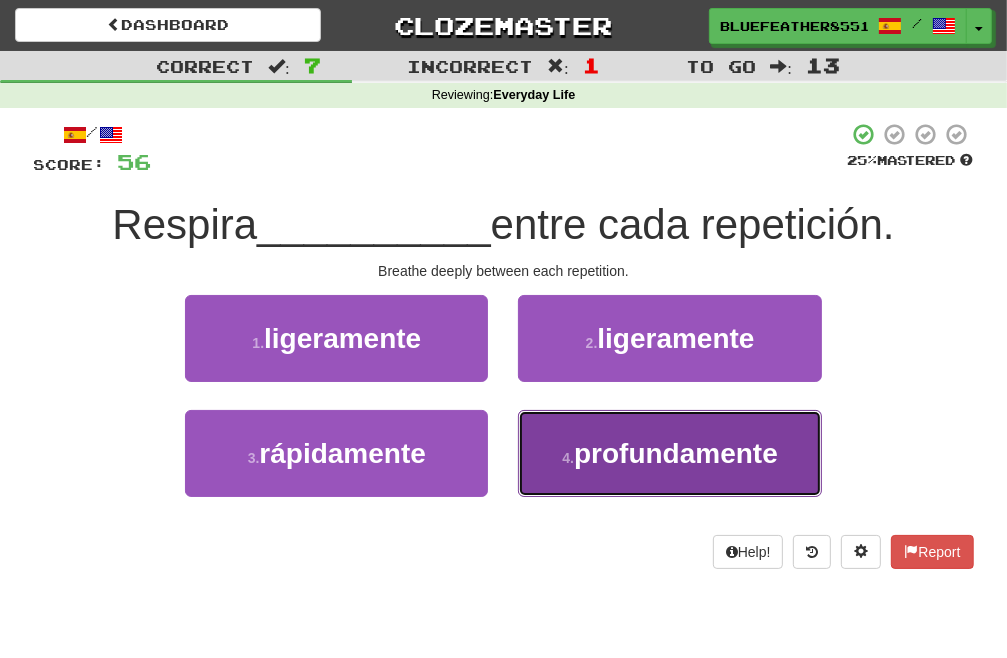 click on "4 .  profundamente" at bounding box center [669, 453] 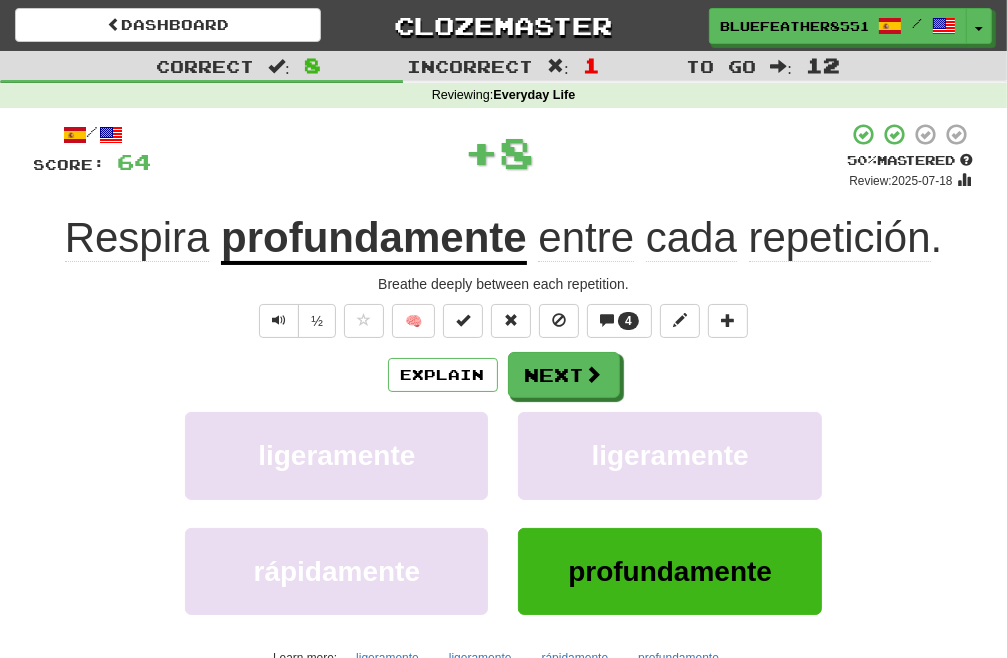 click on "Explain Next ligeramente ligeramente rápidamente profundamente Learn more: ligeramente ligeramente rápidamente profundamente" at bounding box center (504, 512) 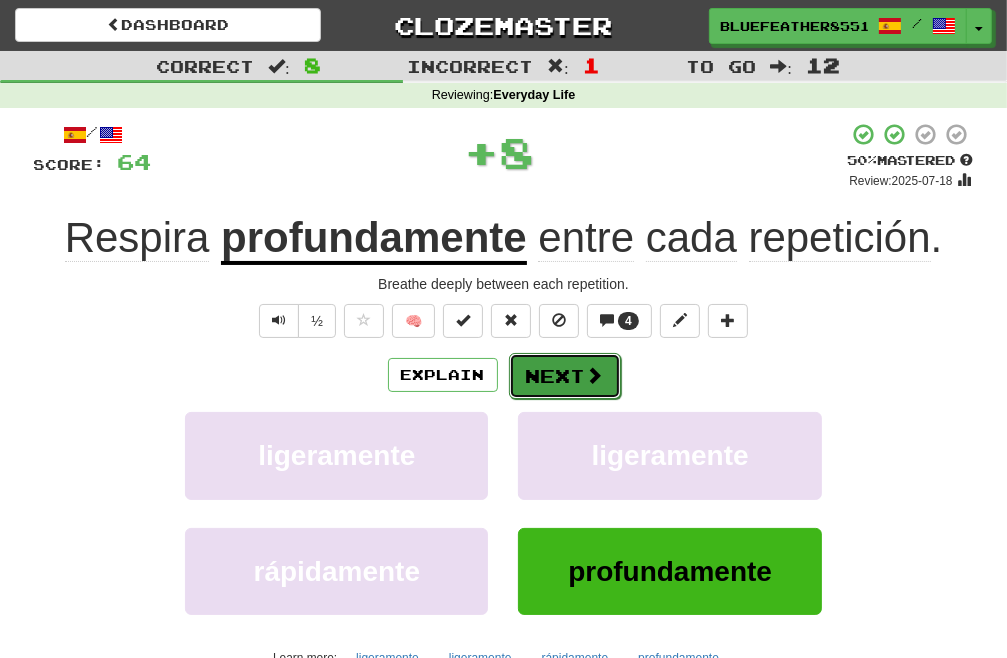 click on "Next" at bounding box center (565, 376) 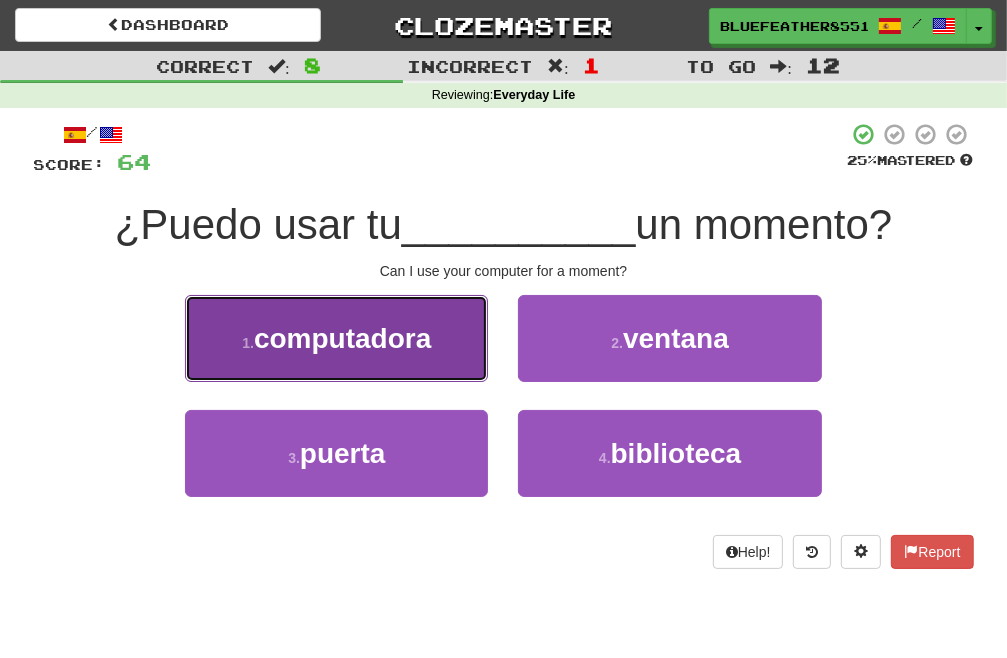 click on "1 .  computadora" at bounding box center (336, 338) 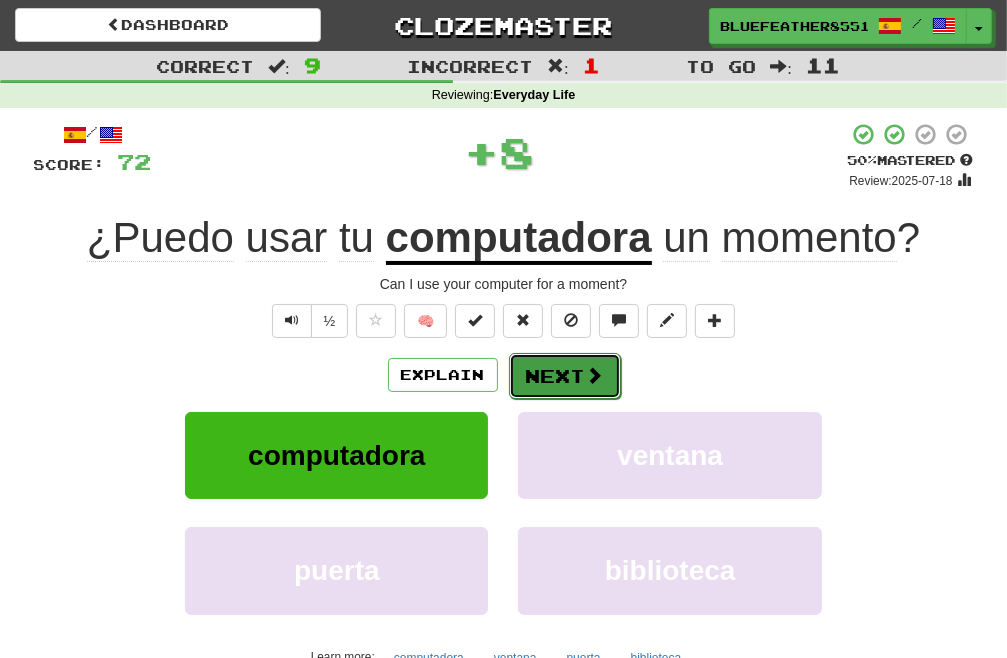 click on "Next" at bounding box center (565, 376) 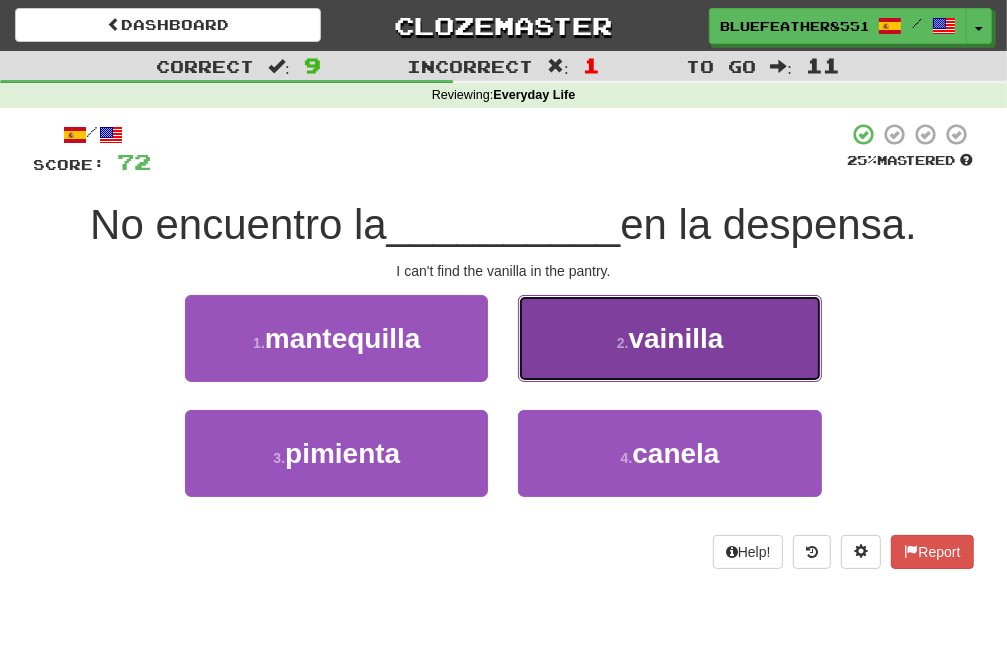 click on "vainilla" at bounding box center (676, 338) 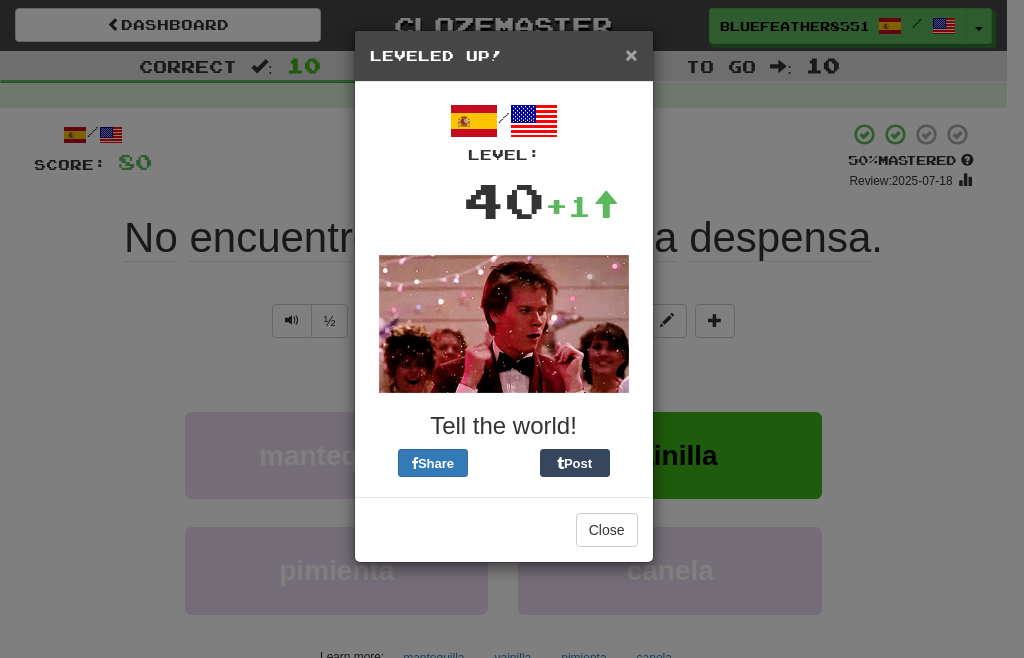 click on "×" at bounding box center (631, 54) 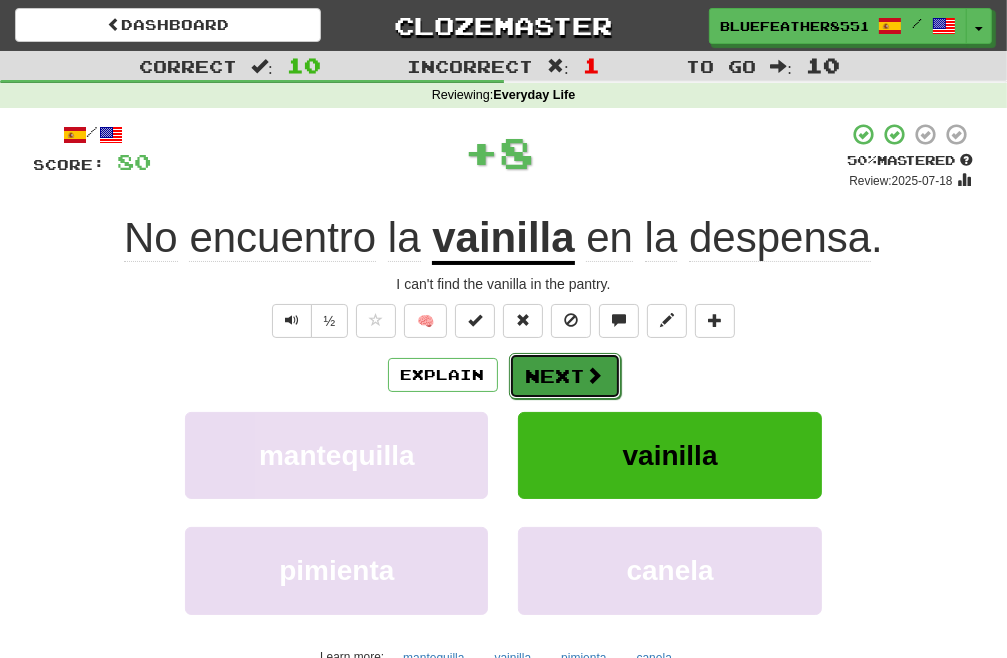 click on "Next" at bounding box center [565, 376] 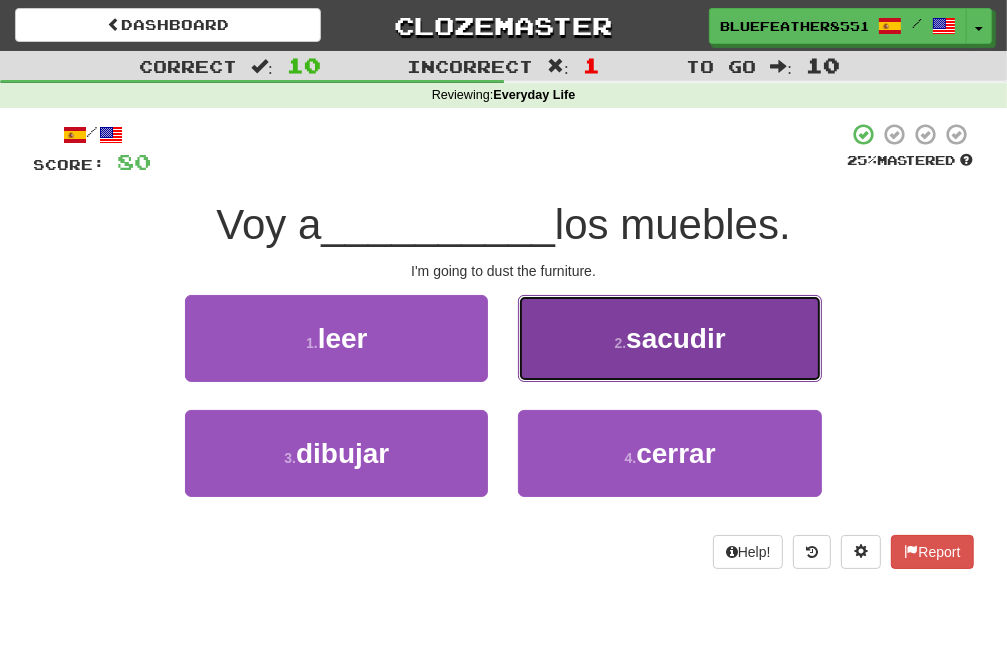click on "2 .  sacudir" at bounding box center [669, 338] 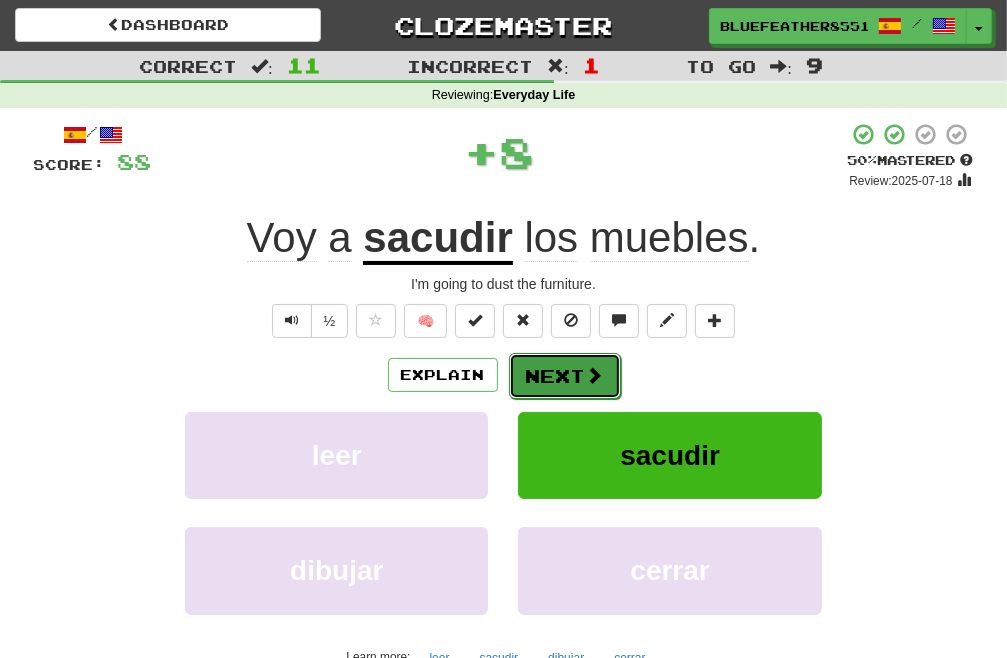 click on "Next" at bounding box center (565, 376) 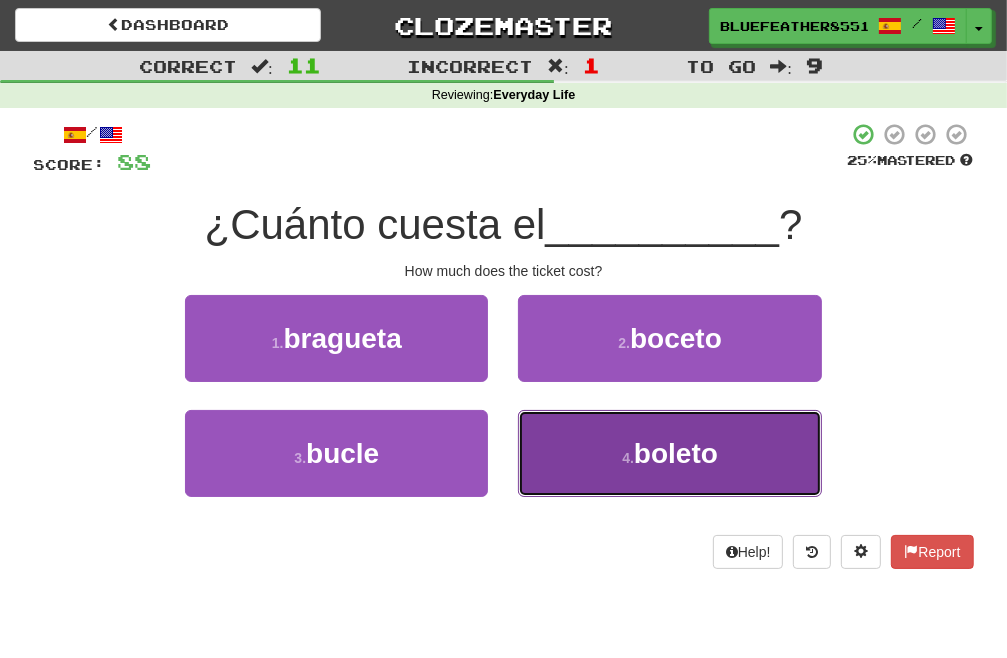 click on "4 .  boleto" at bounding box center (669, 453) 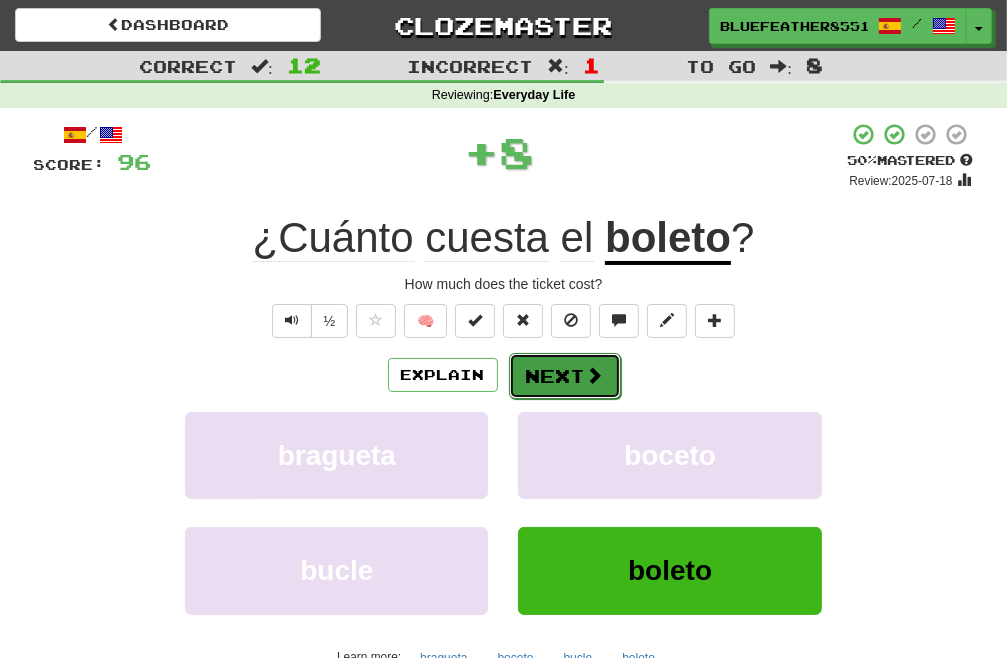 click on "Next" at bounding box center (565, 376) 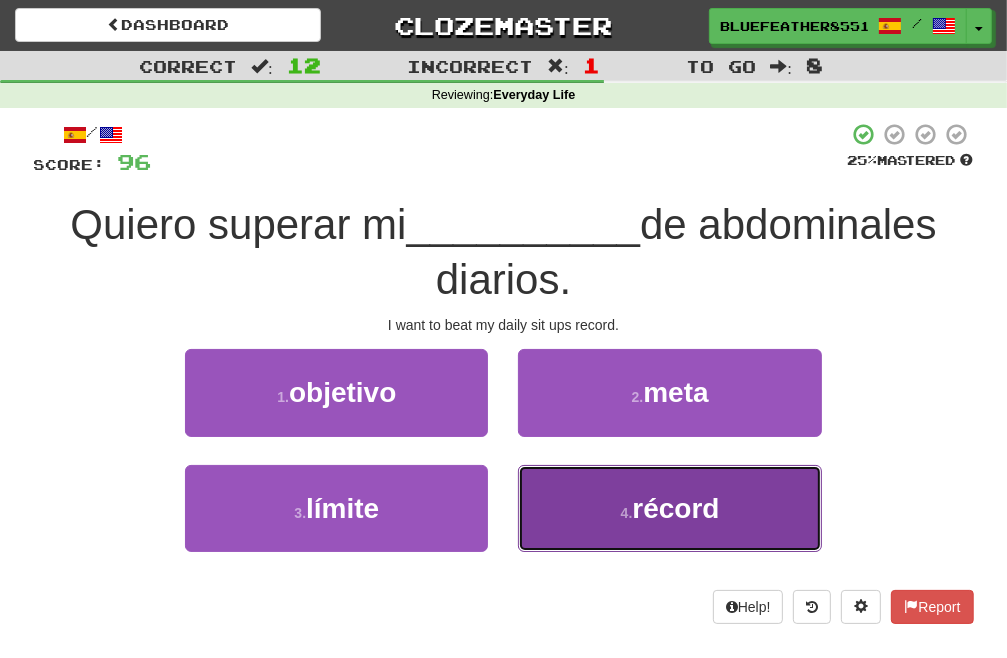 click on "4 .  récord" at bounding box center [669, 508] 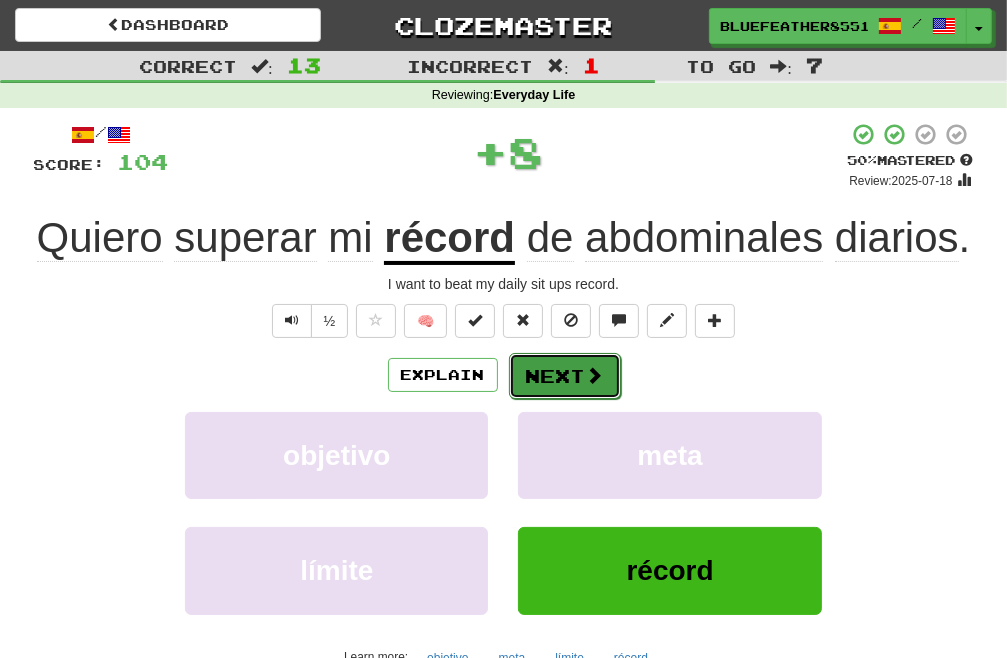 click on "Next" at bounding box center (565, 376) 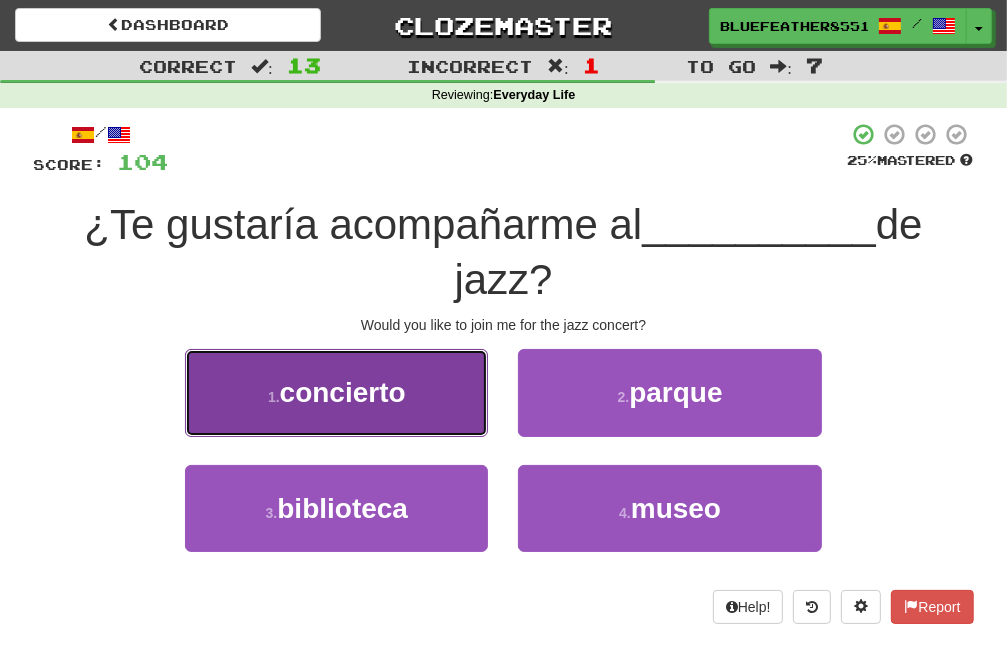 click on "1 .  concierto" at bounding box center (336, 392) 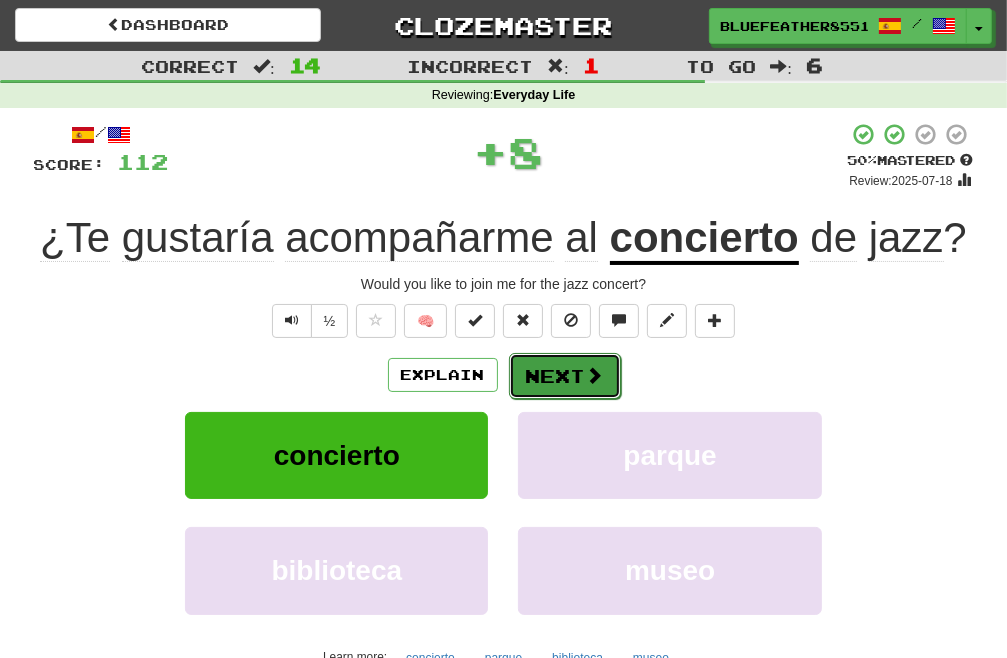 click on "Next" at bounding box center [565, 376] 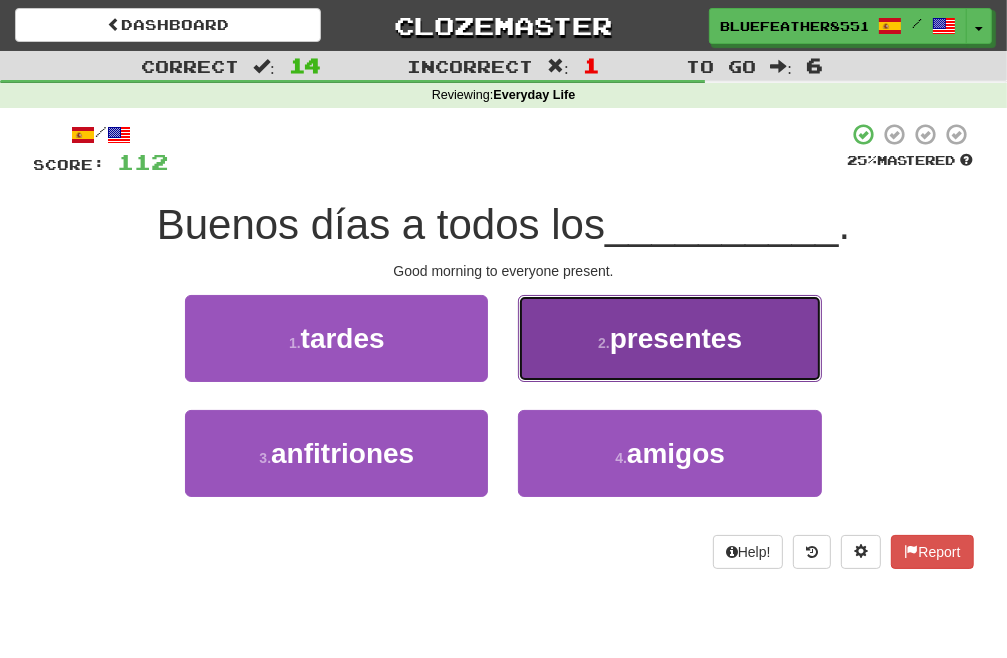 click on "2 .  presentes" at bounding box center [669, 338] 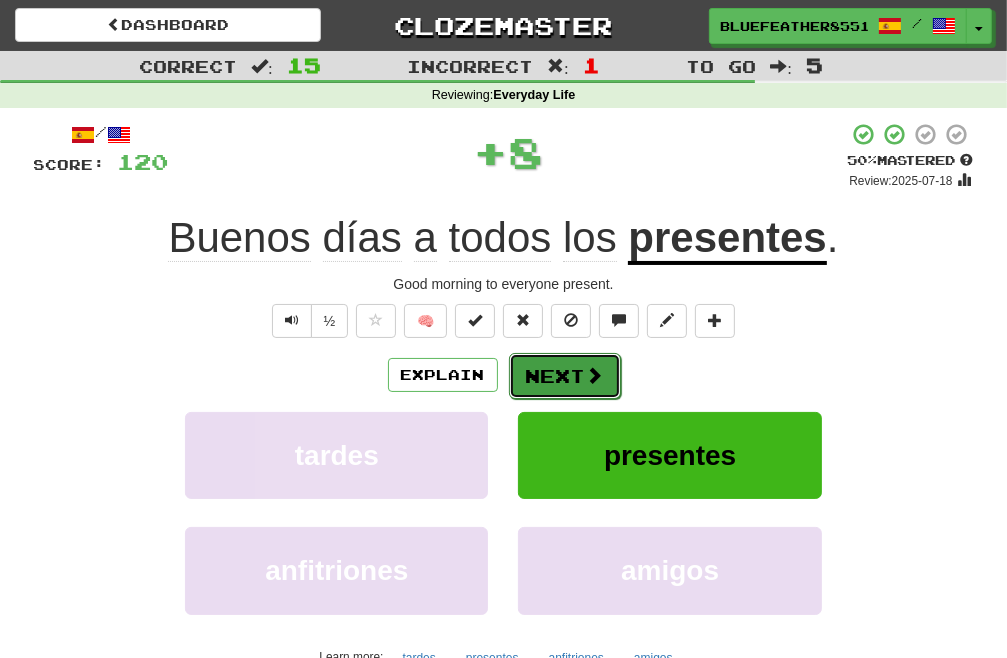 click at bounding box center (595, 375) 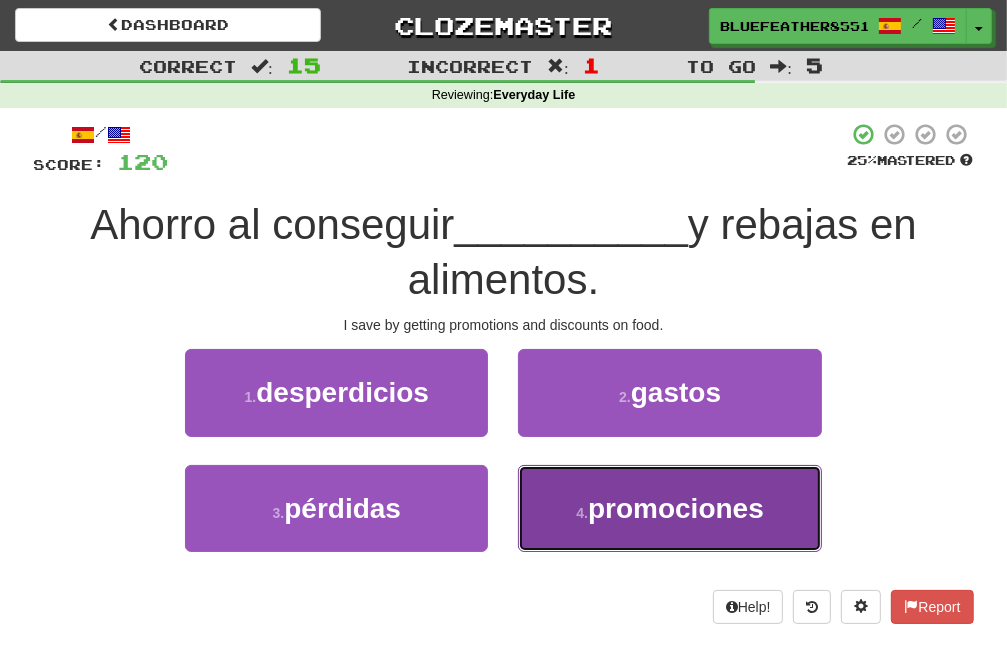 click on "4 .  promociones" at bounding box center [669, 508] 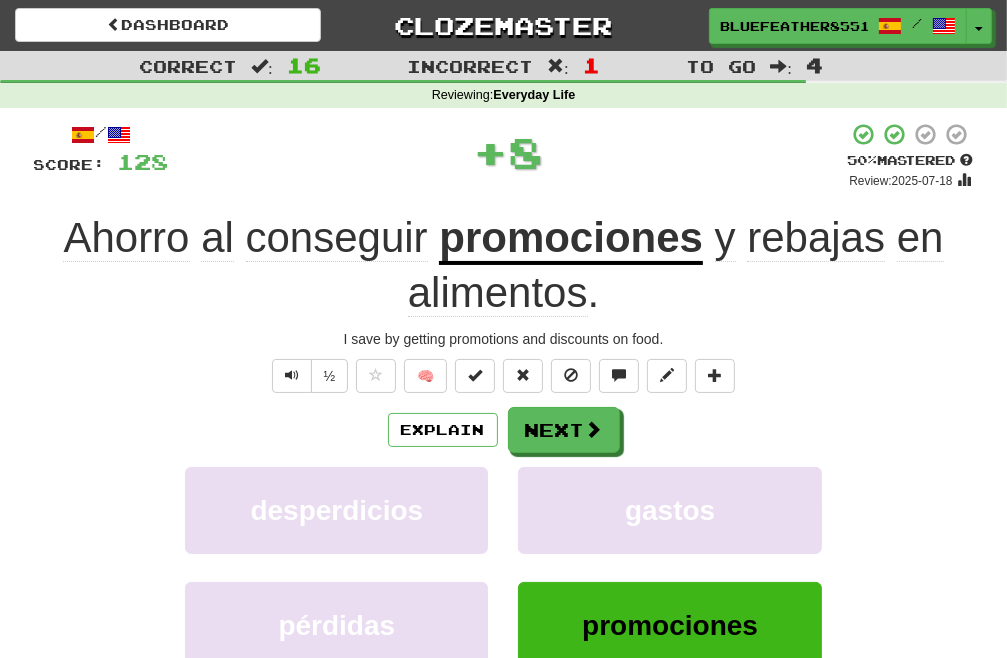 click on "/  Score:   128 + 8 50 %  Mastered Review:  2025-07-18 Ahorro   al   conseguir   promociones   y   rebajas   en   alimentos . I save by getting promotions and discounts on food. ½ 🧠 Explain Next desperdicios gastos pérdidas promociones Learn more: desperdicios gastos pérdidas promociones  Help!  Report" at bounding box center (504, 446) 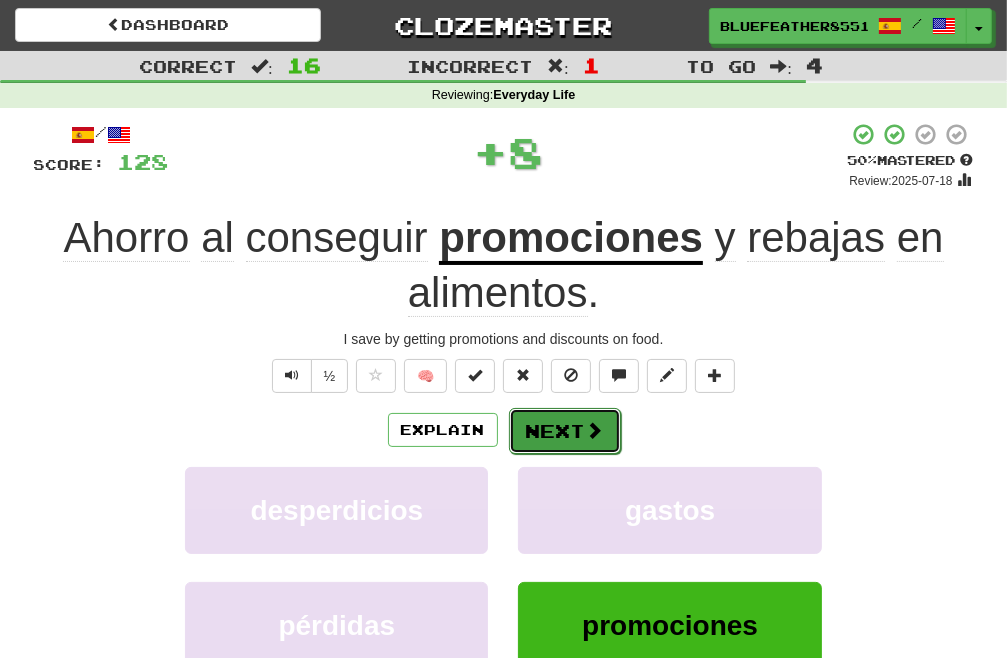 click on "Next" at bounding box center (565, 431) 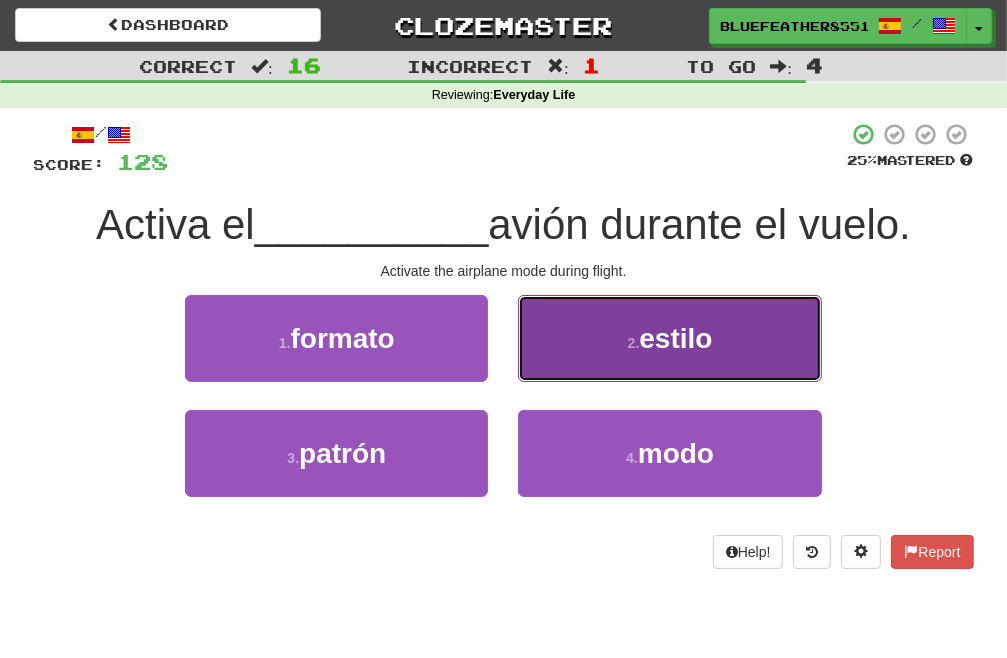 click on "2 .  estilo" at bounding box center (669, 338) 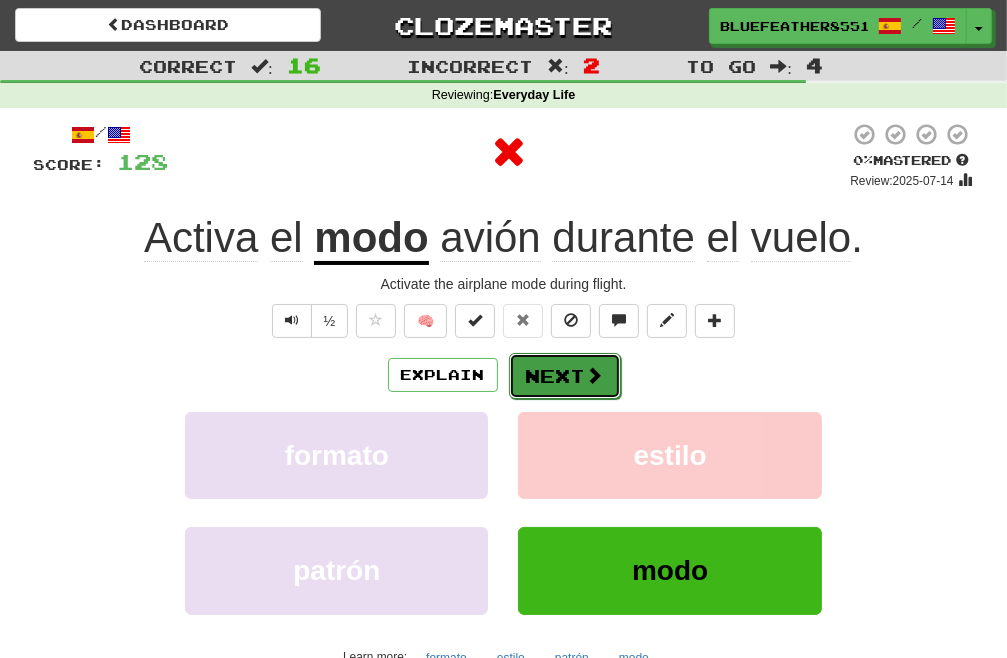 click on "Next" at bounding box center (565, 376) 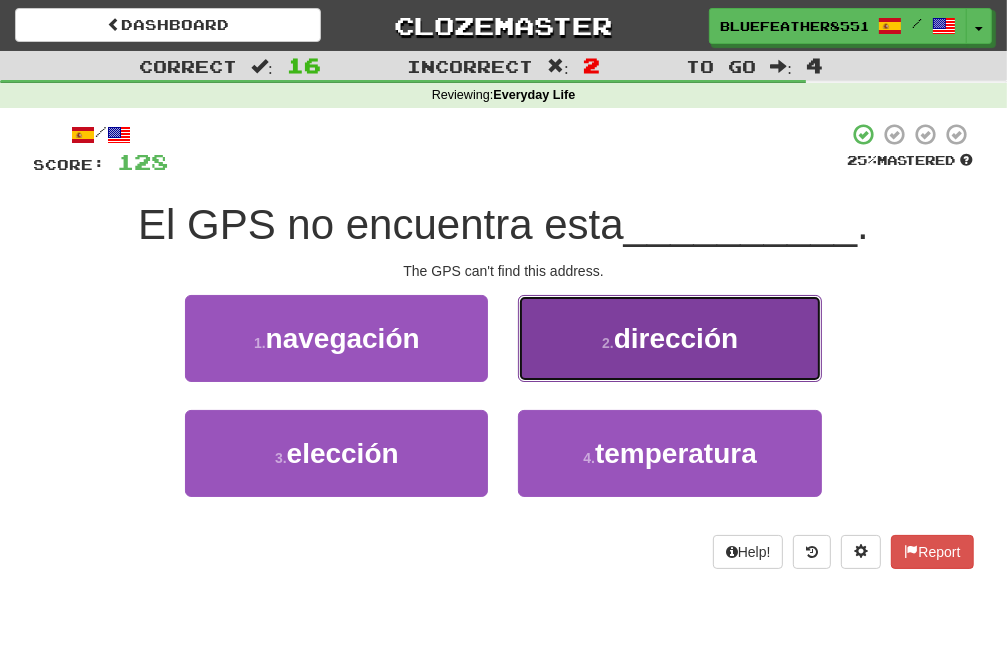 click on "2 .  dirección" at bounding box center [669, 338] 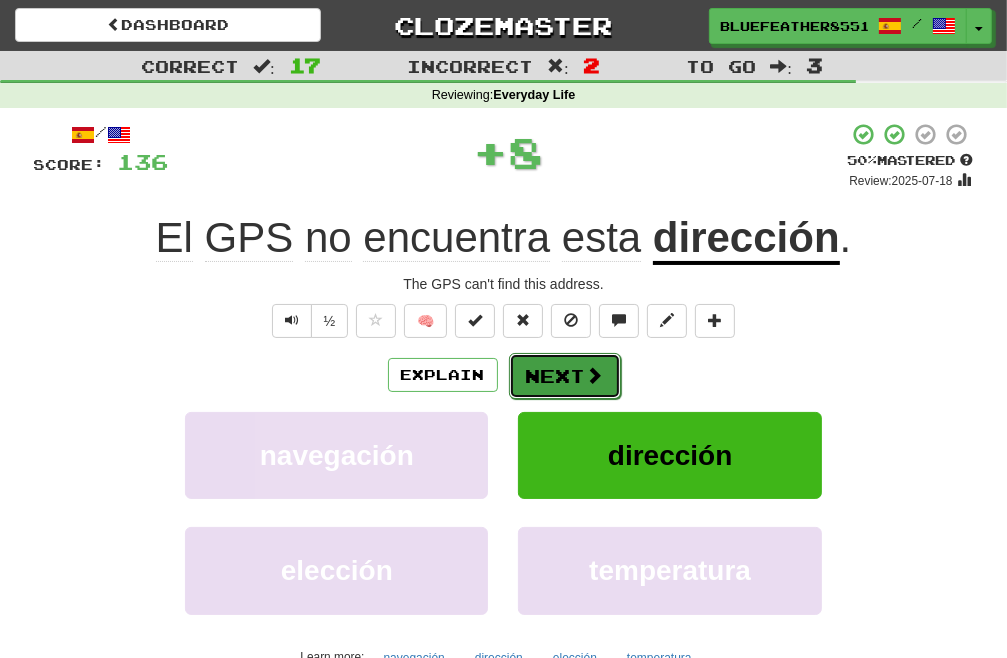 click on "Next" at bounding box center (565, 376) 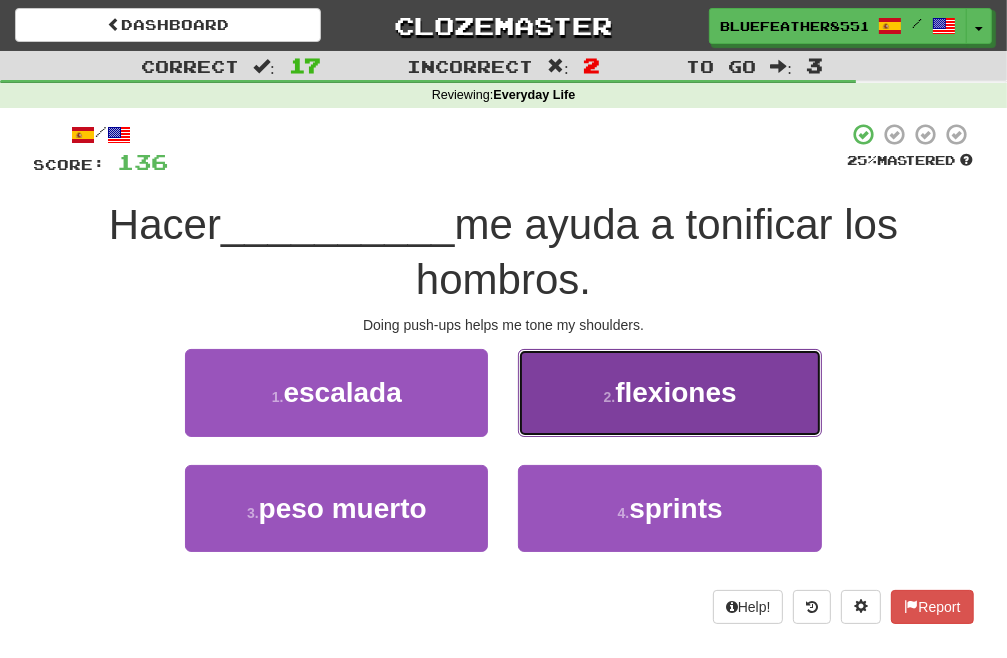 click on "flexiones" at bounding box center (675, 392) 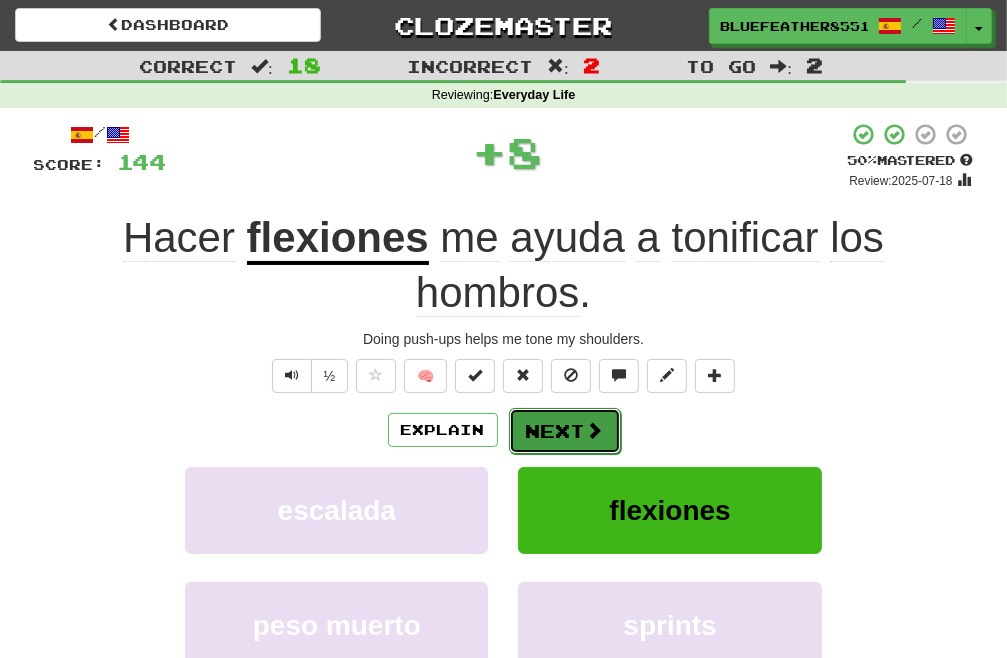 click on "Next" at bounding box center [565, 431] 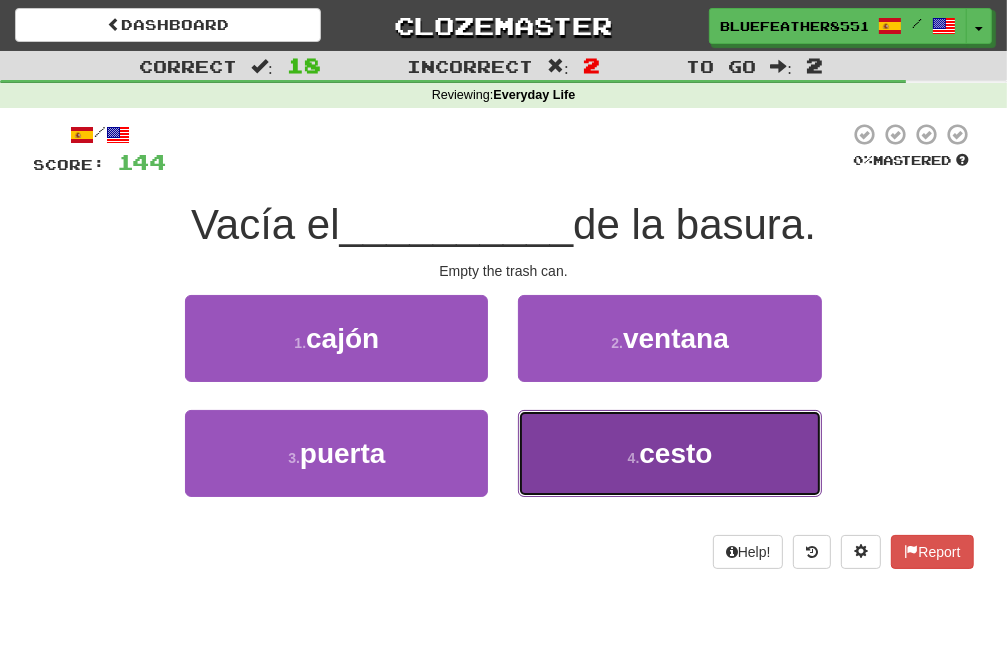 click on "4 .  cesto" at bounding box center [669, 453] 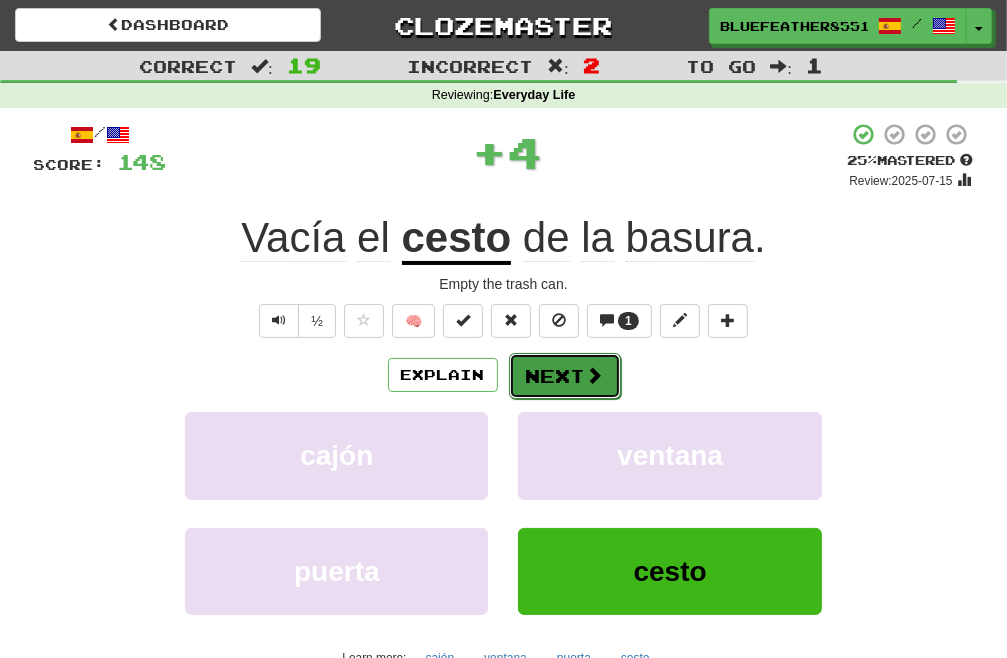 click on "Next" at bounding box center (565, 376) 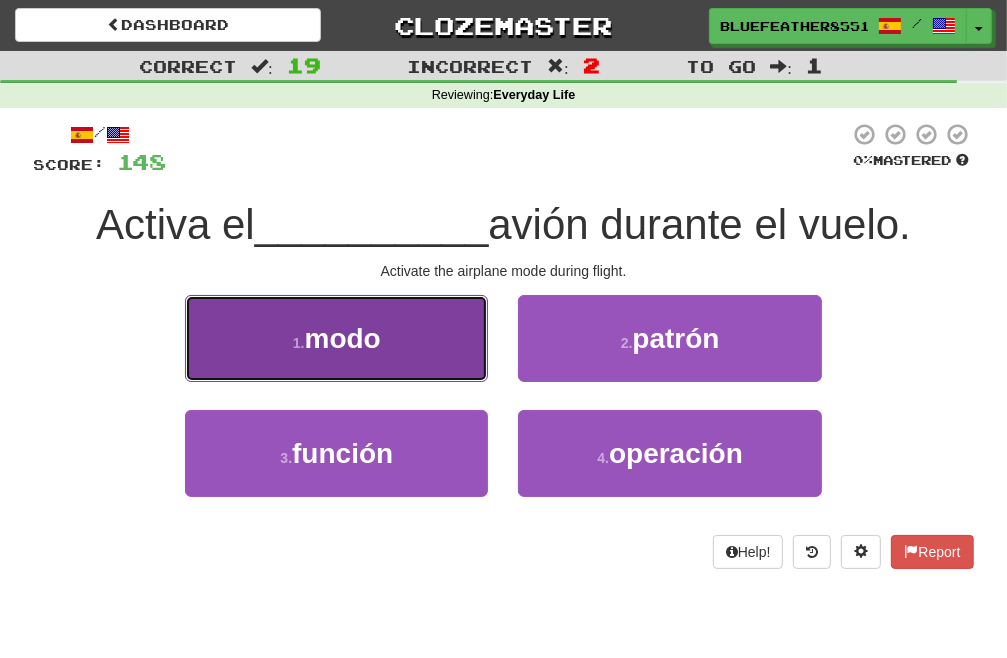 click on "1 .  modo" at bounding box center [336, 338] 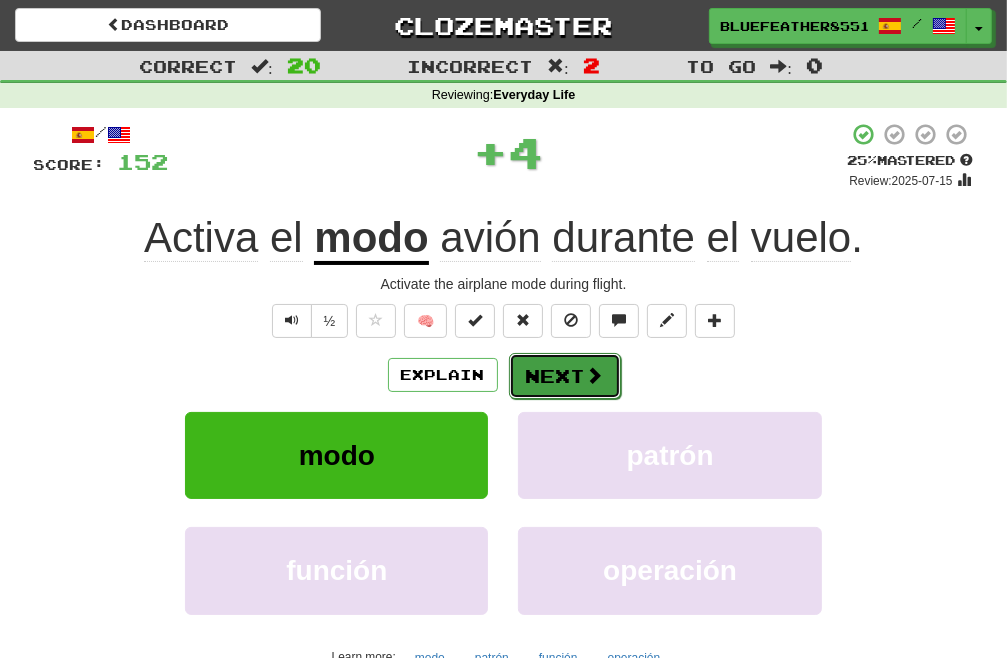 click on "Next" at bounding box center (565, 376) 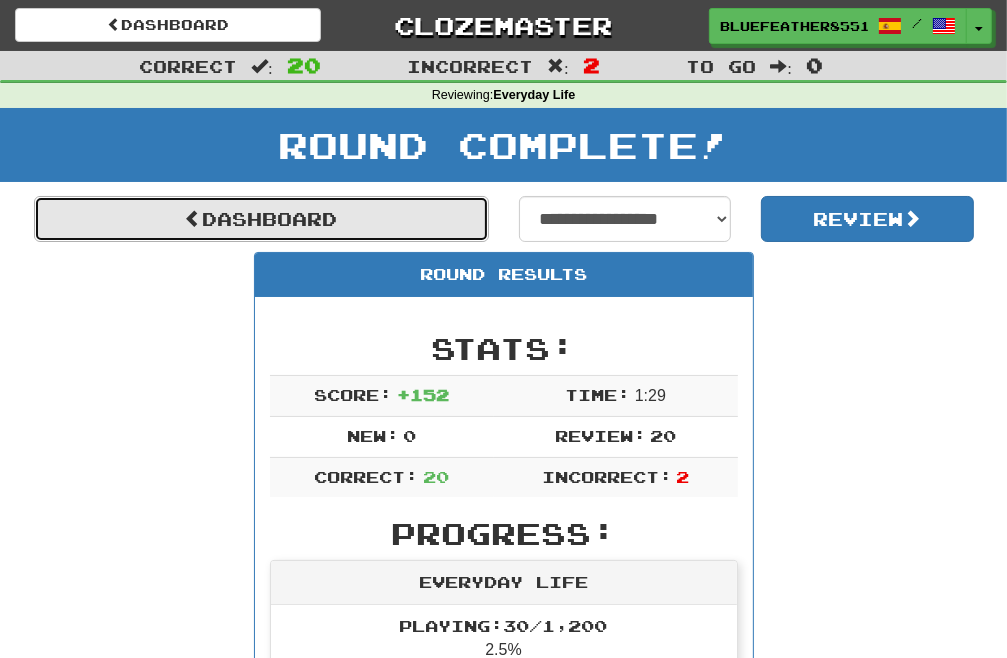 click on "Dashboard" at bounding box center [261, 219] 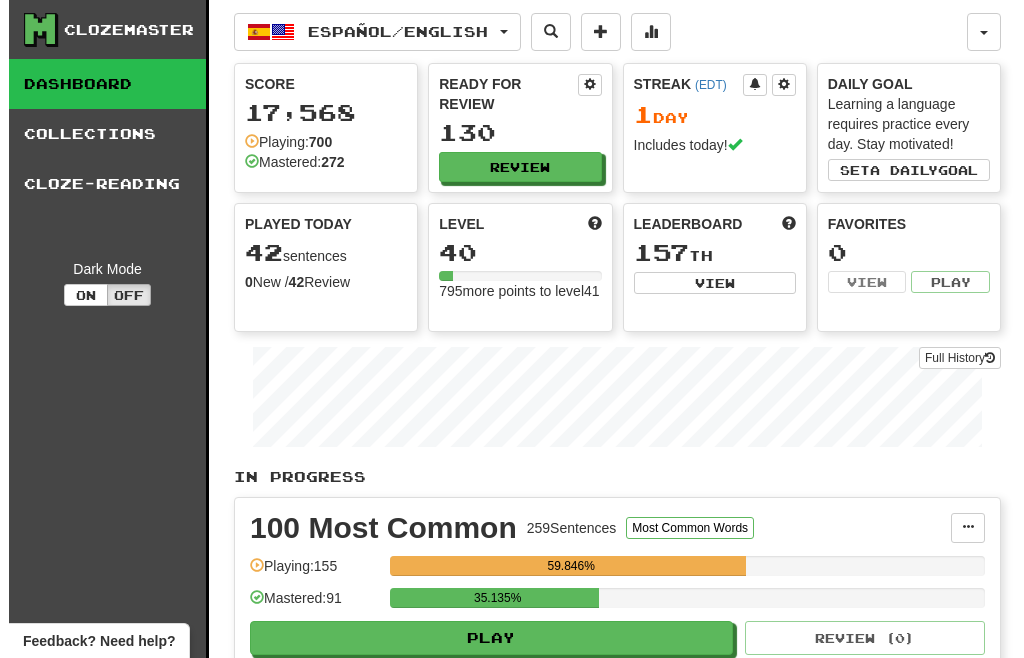 scroll, scrollTop: 0, scrollLeft: 0, axis: both 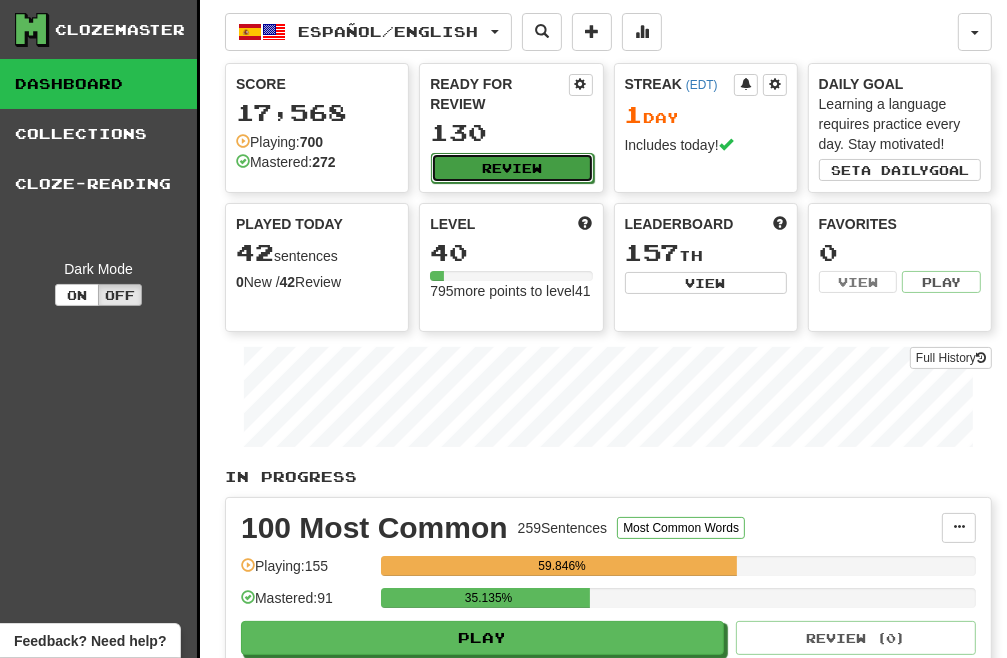 click on "Review" at bounding box center [512, 168] 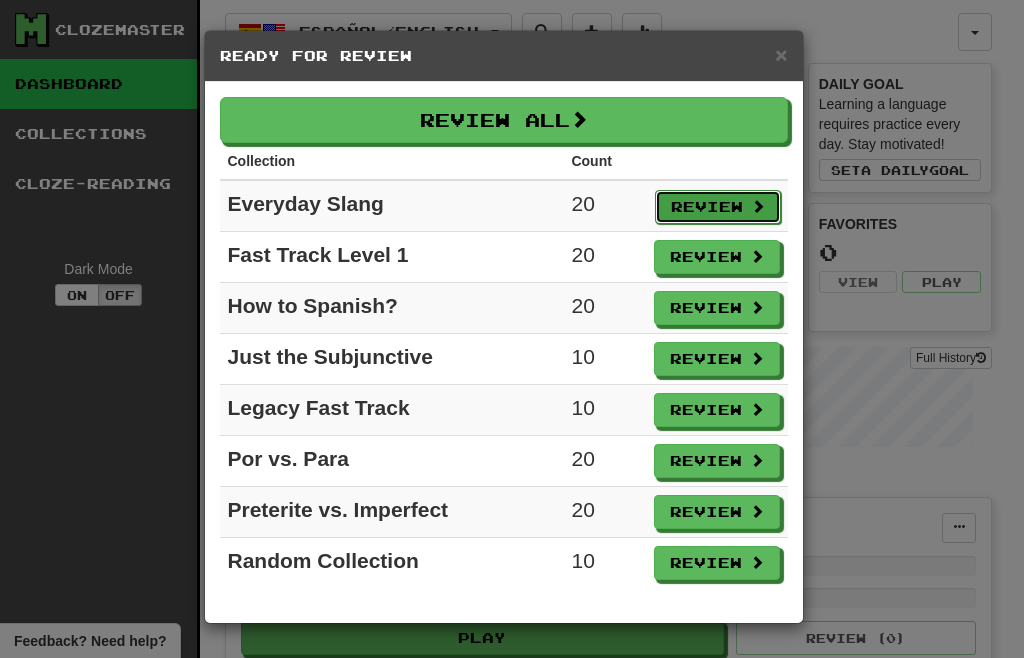 click on "Review" at bounding box center (718, 207) 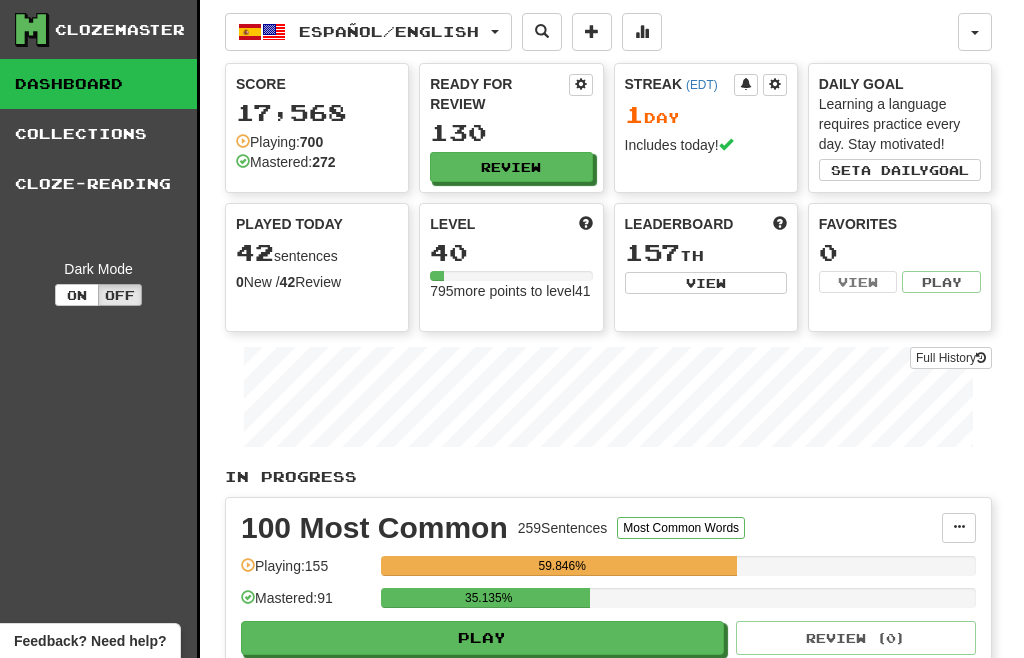 select on "**" 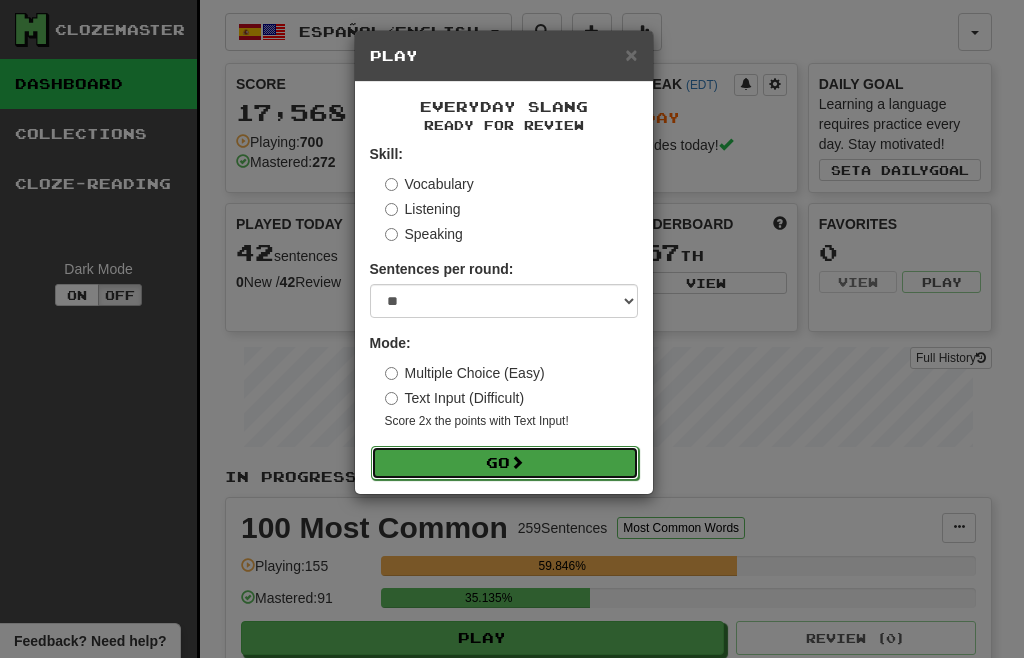 click on "Go" at bounding box center [505, 463] 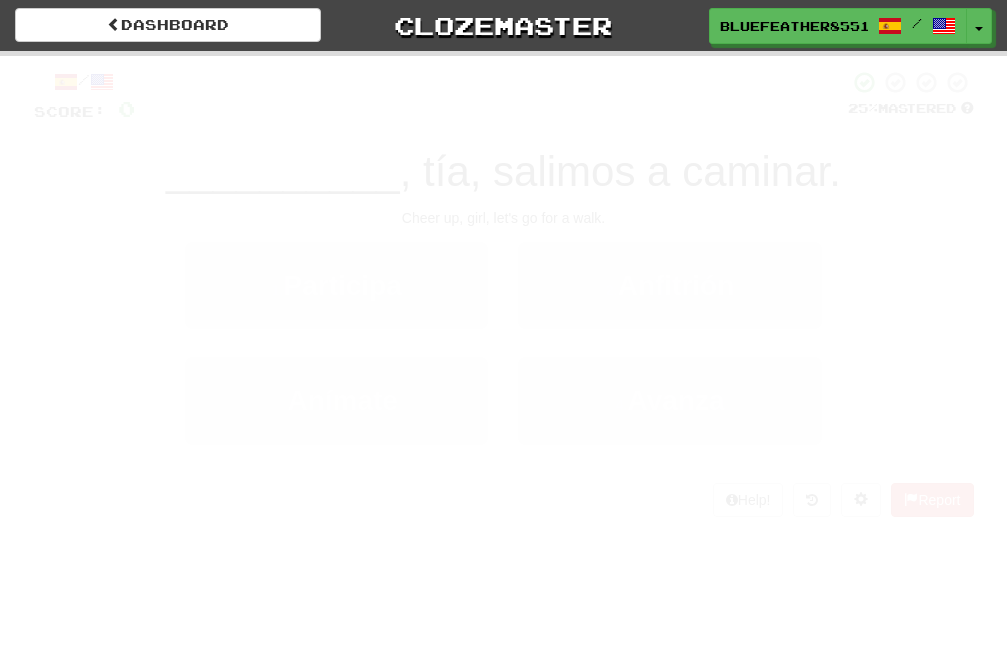 scroll, scrollTop: 0, scrollLeft: 0, axis: both 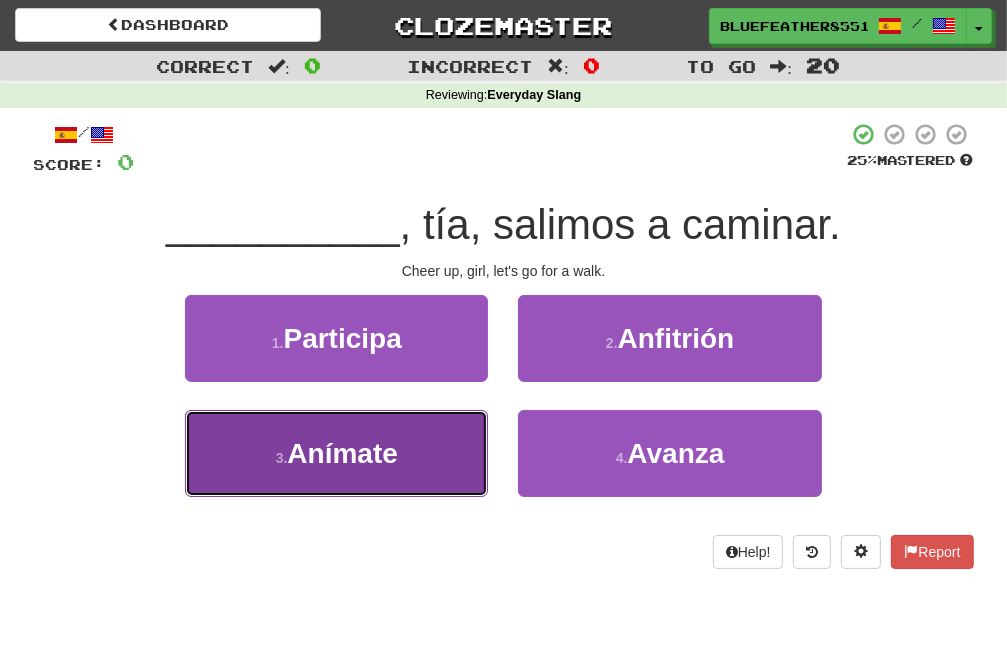 click on "3 .  Anímate" at bounding box center [336, 453] 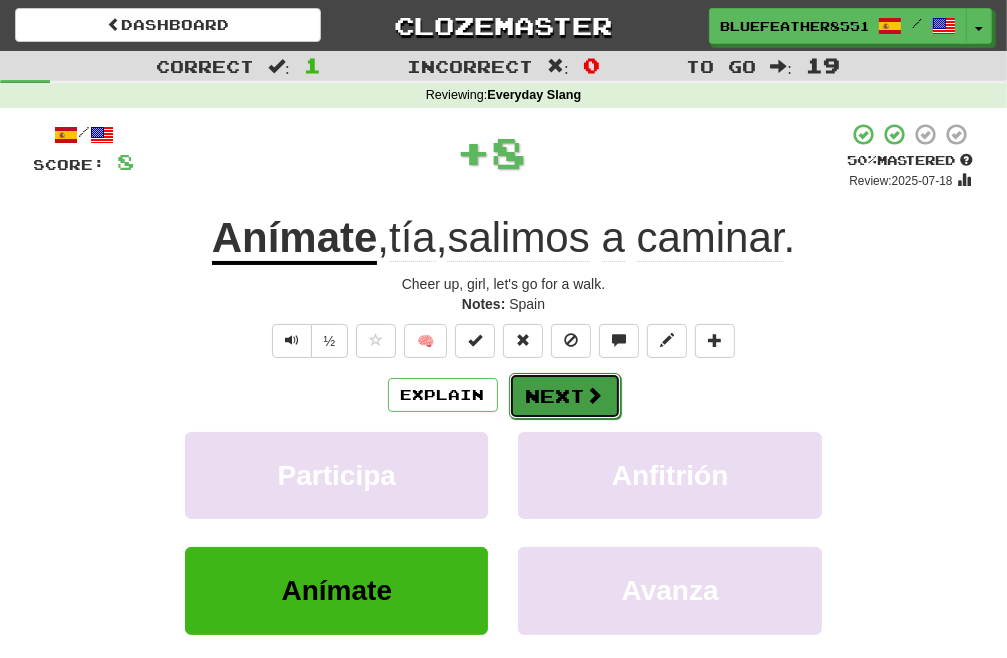 click on "Next" at bounding box center [565, 396] 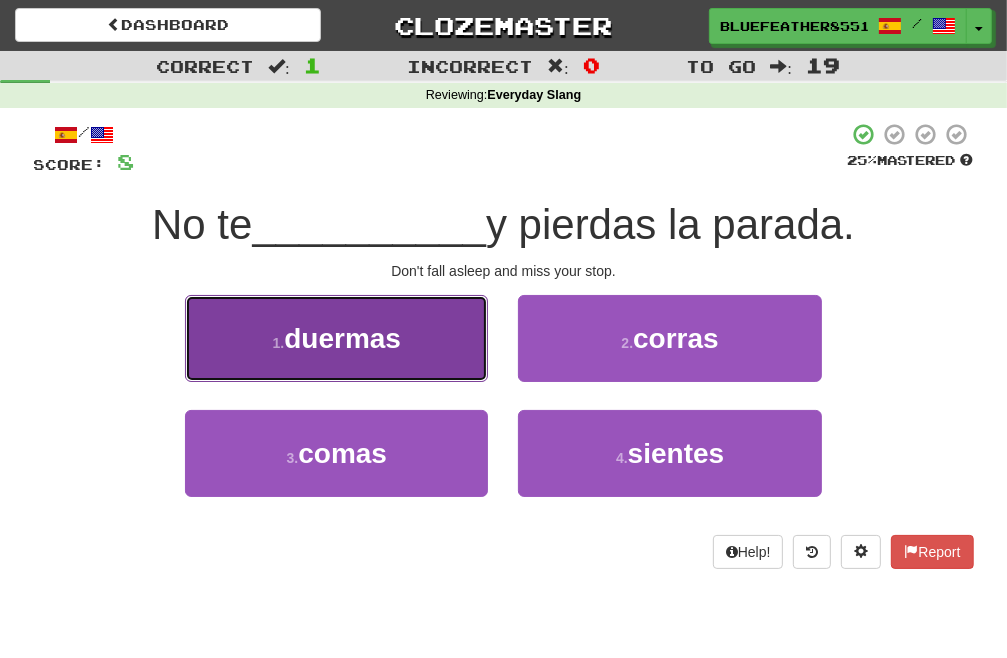 click on "1 .  duermas" at bounding box center [336, 338] 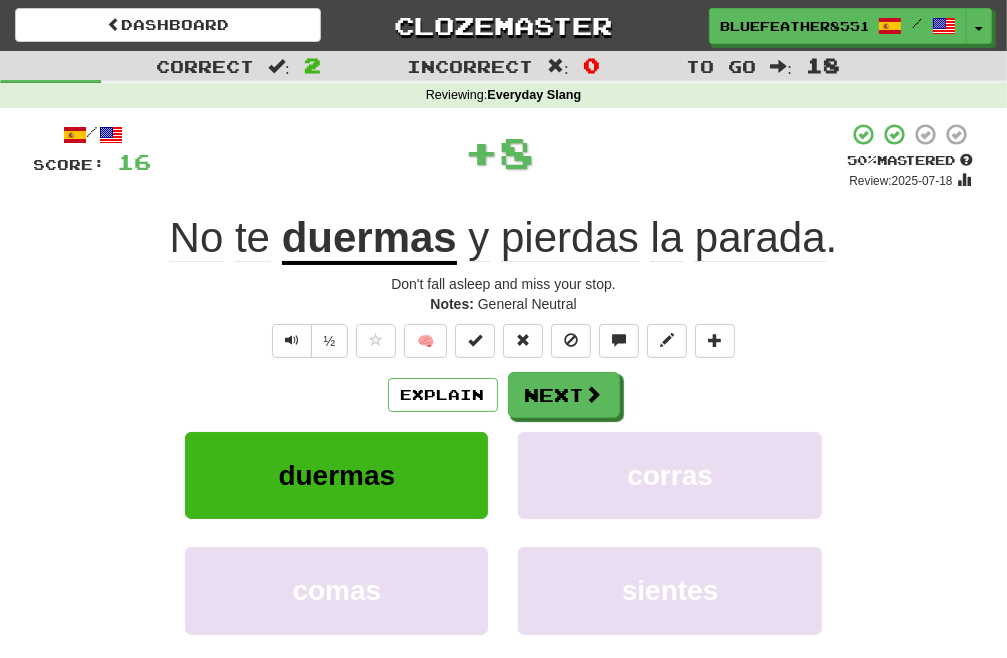 click on "/  Score:   16 + 8 50 %  Mastered Review:  2025-07-18 No   te   duermas   y   pierdas   la   parada . Don't fall asleep and miss your stop. Notes:   General Neutral ½ 🧠 Explain Next duermas corras comas sientes Learn more: duermas corras comas sientes  Help!  Report" at bounding box center [504, 429] 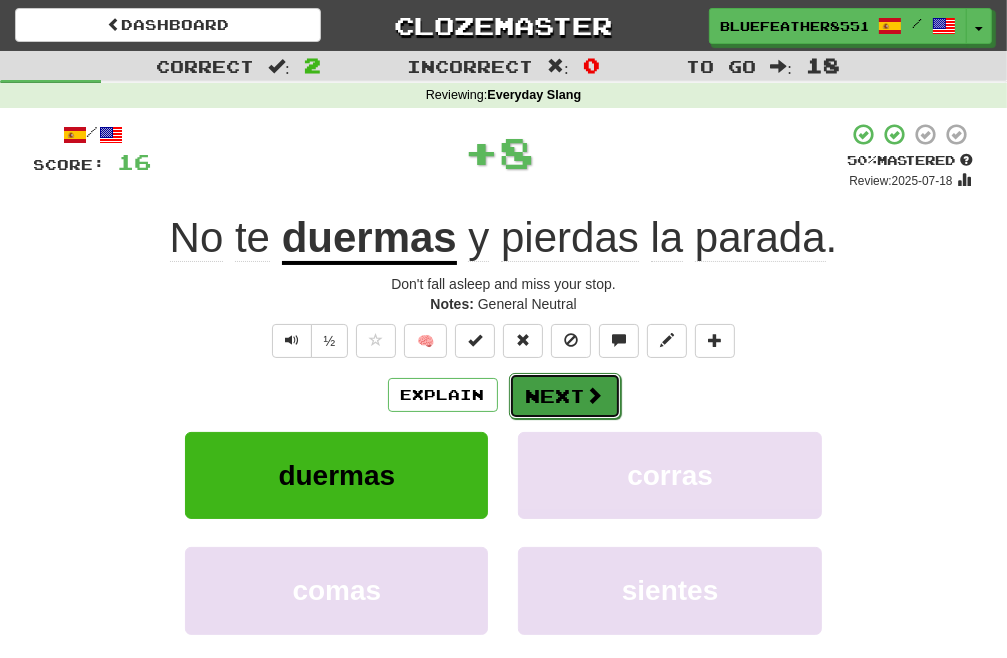 click on "Next" at bounding box center (565, 396) 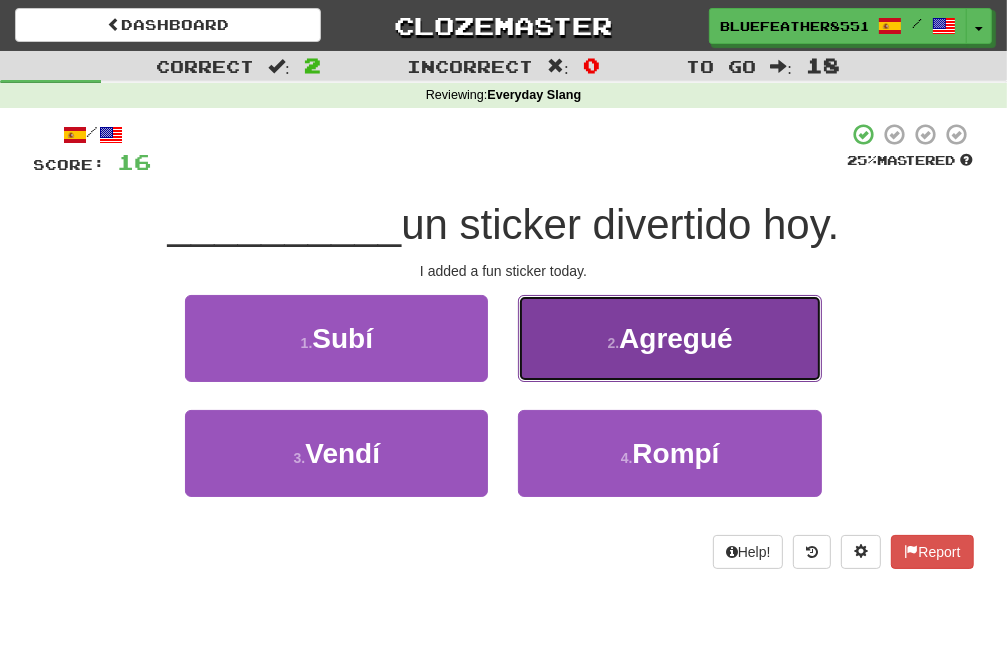 click on "2 .  Agregué" at bounding box center [669, 338] 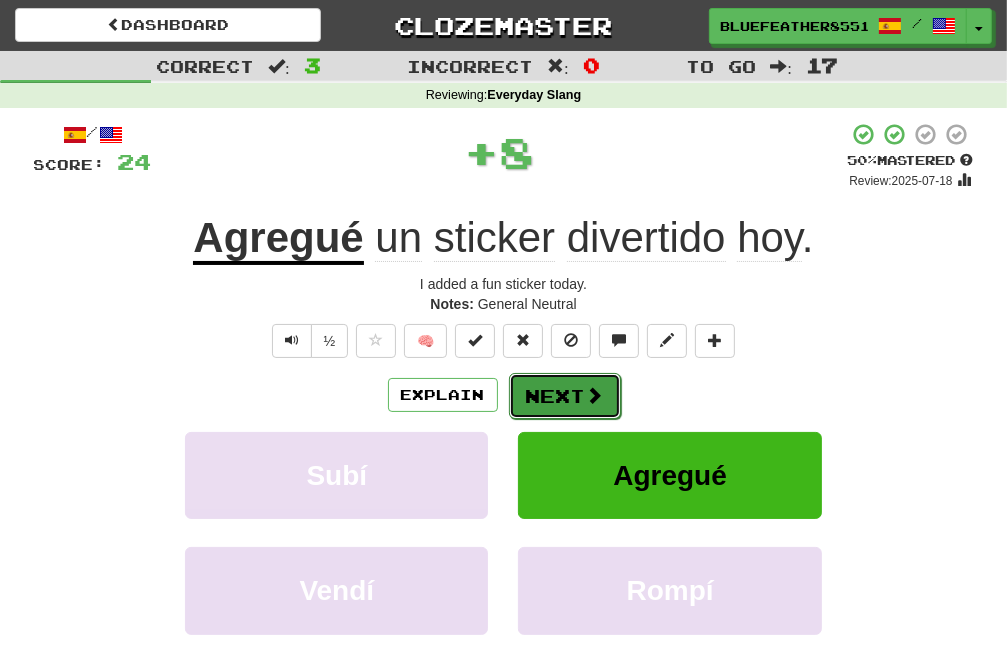 click on "Next" at bounding box center (565, 396) 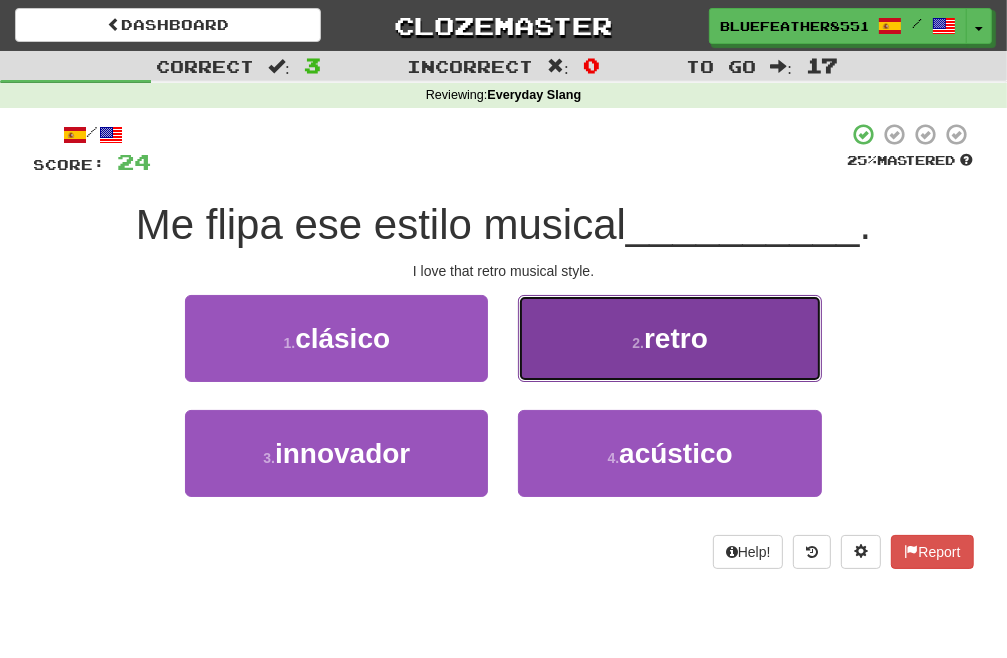 click on "2 .  retro" at bounding box center [669, 338] 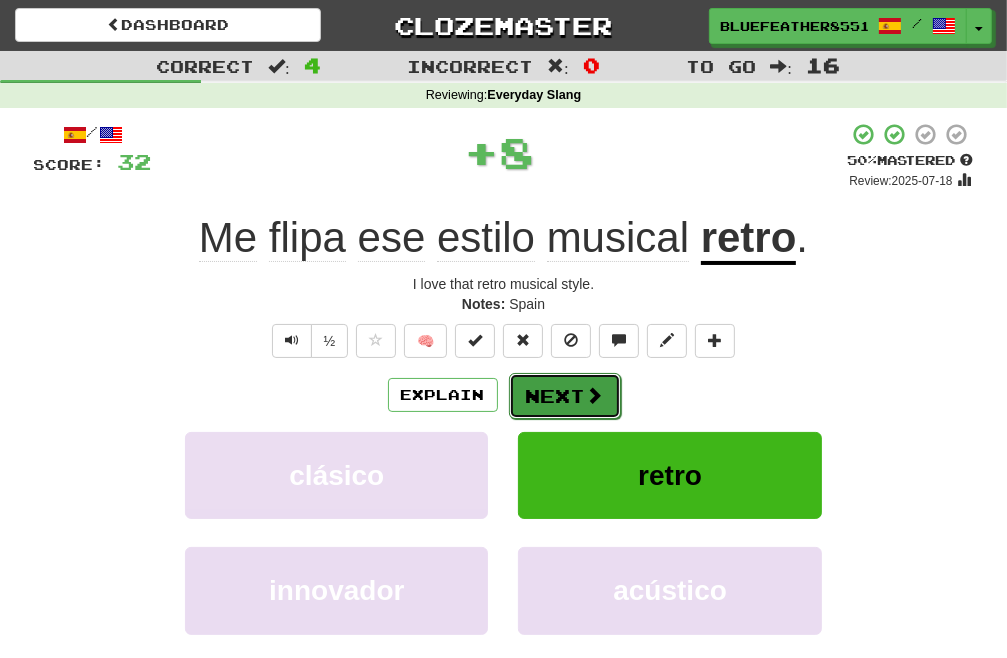 click on "Next" at bounding box center [565, 396] 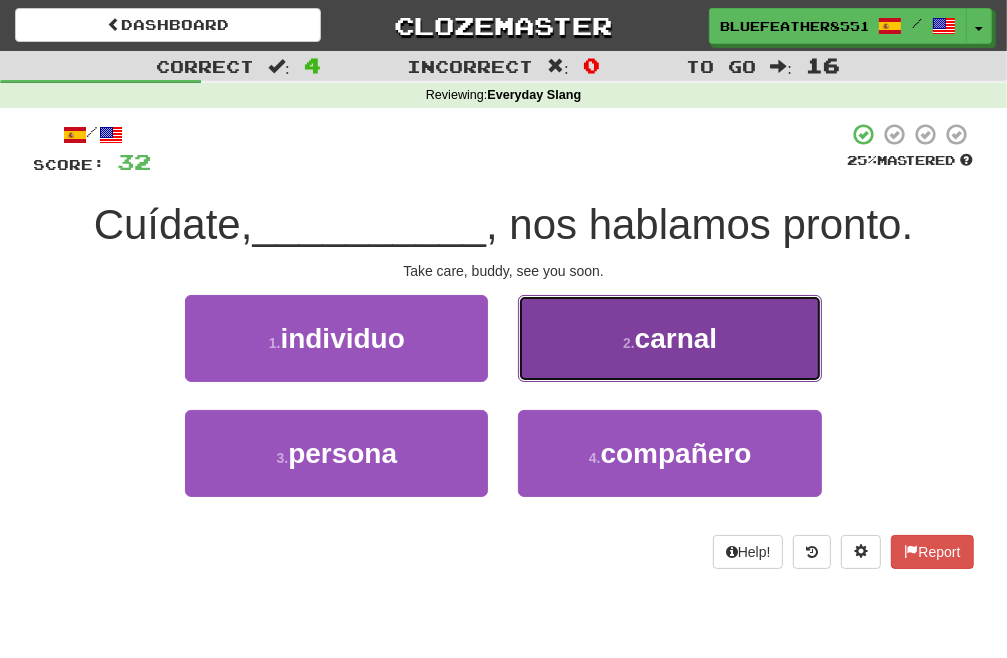 click on "2 .  carnal" at bounding box center (669, 338) 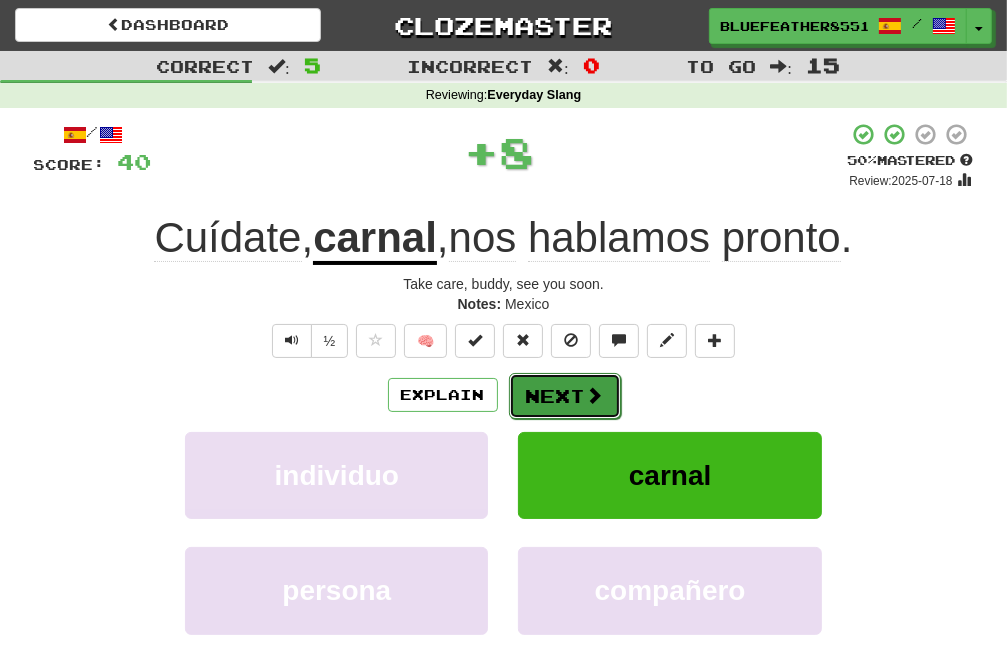 click on "Next" at bounding box center (565, 396) 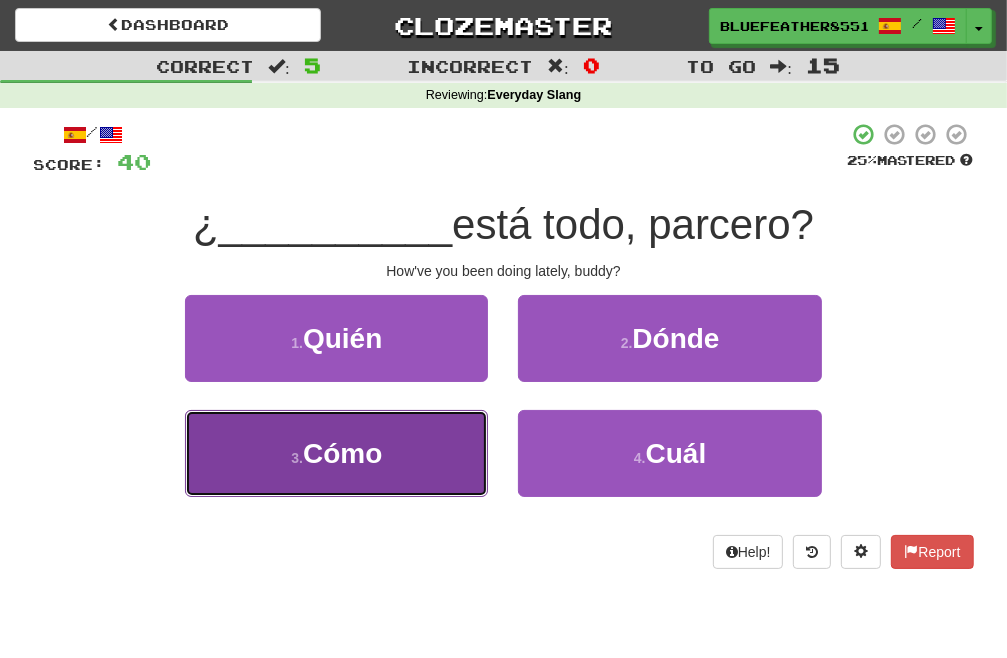 click on "3 .  Cómo" at bounding box center (336, 453) 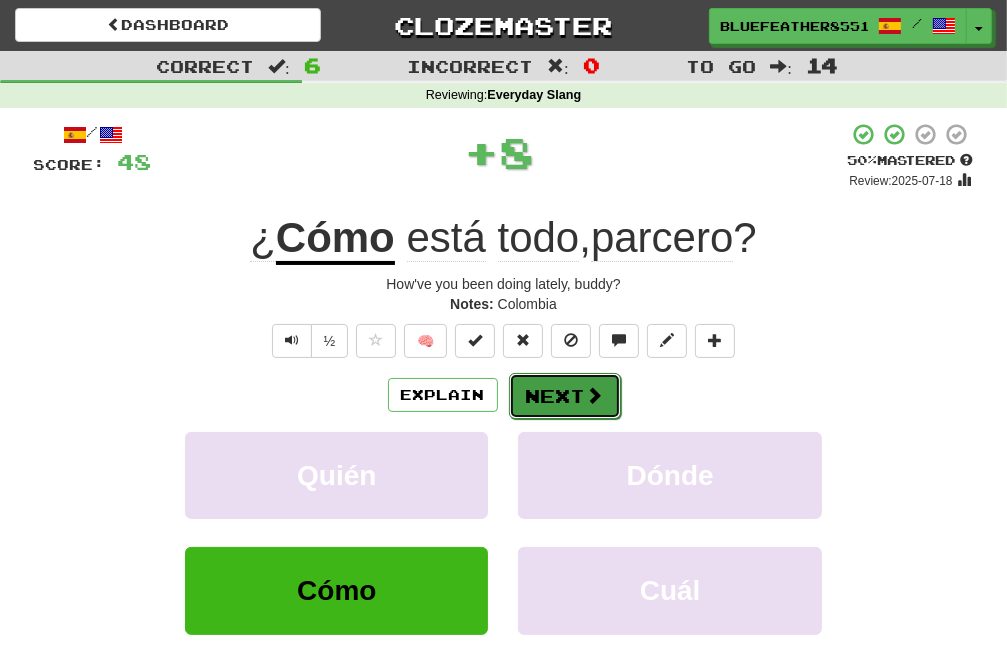 click on "Next" at bounding box center [565, 396] 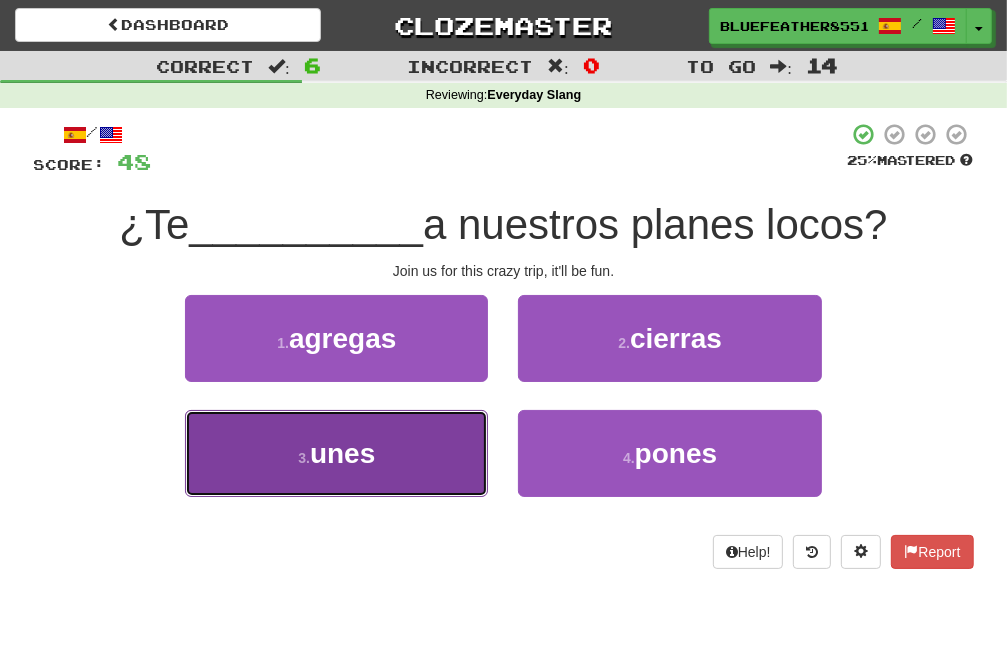 click on "3 .  unes" at bounding box center [336, 453] 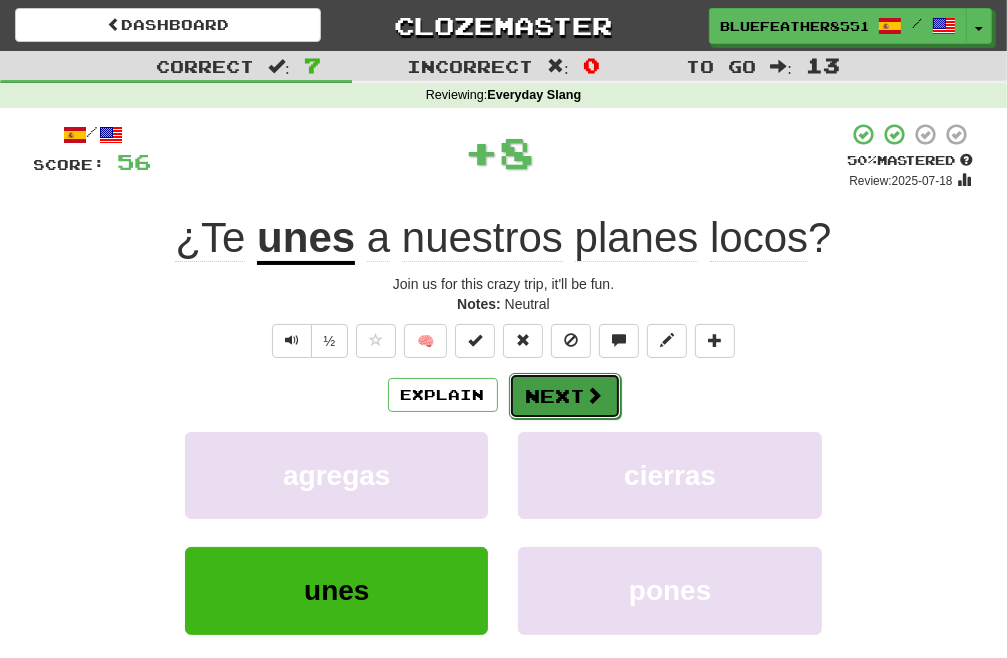 click on "Next" at bounding box center [565, 396] 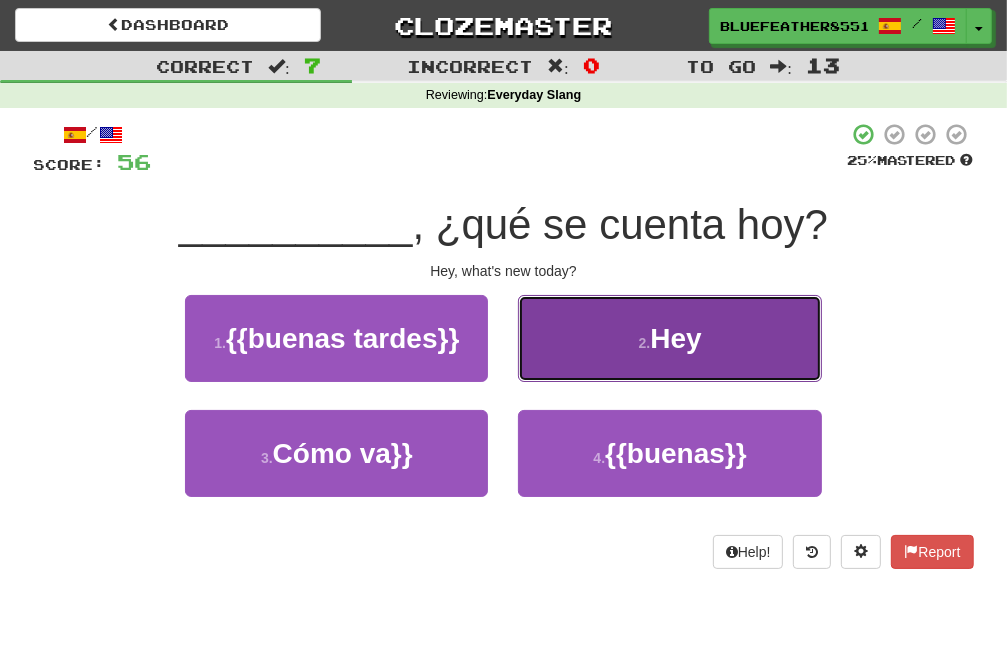 click on "2 .  Hey" at bounding box center (669, 338) 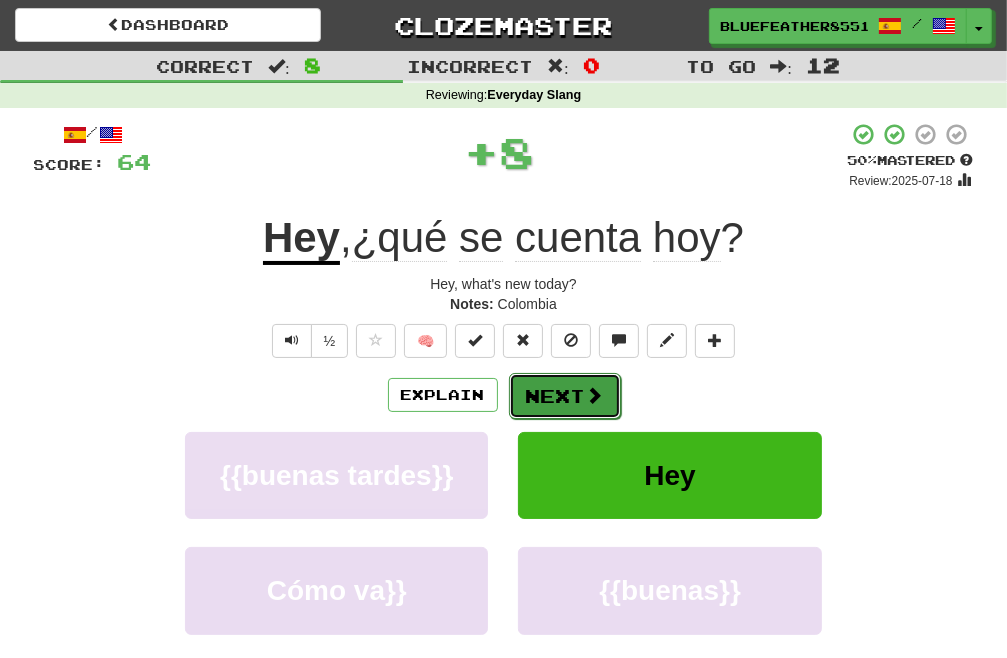 click at bounding box center [595, 395] 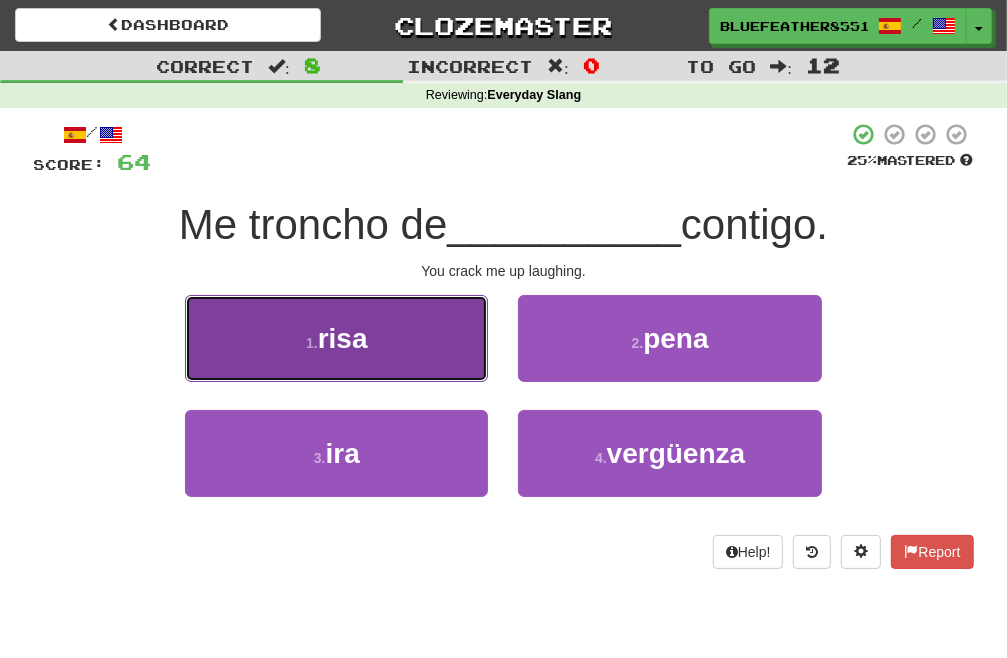 click on "1 .  risa" at bounding box center [336, 338] 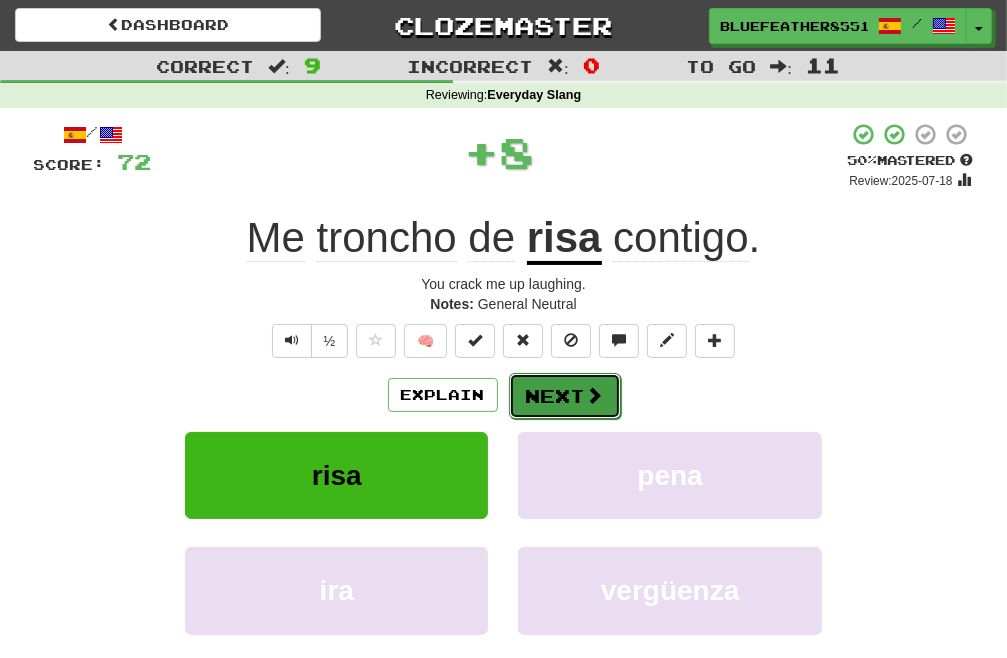 click on "Next" at bounding box center [565, 396] 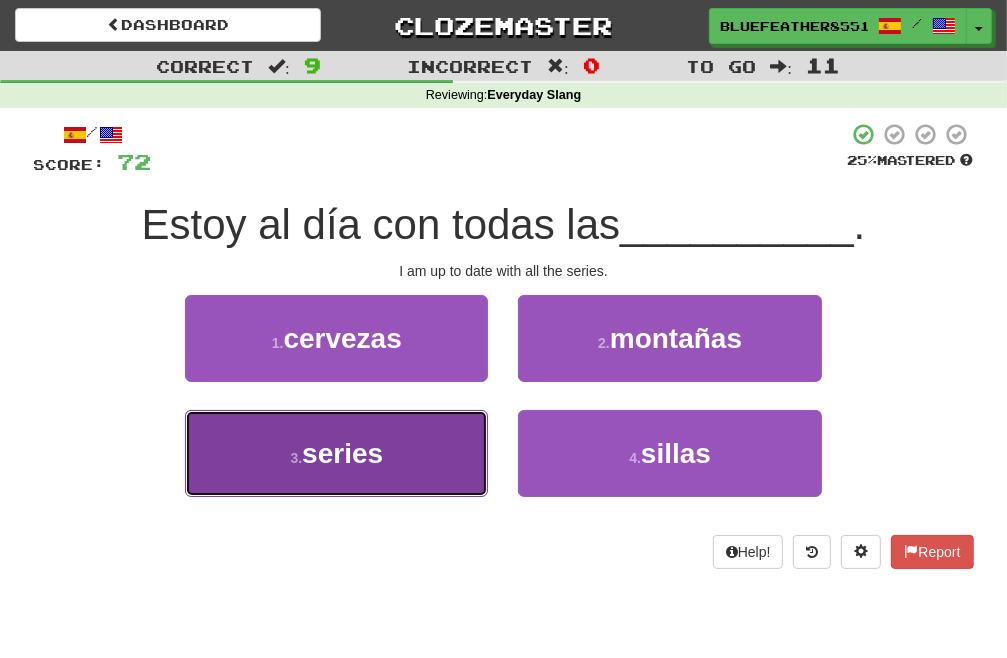 click on "3 .  series" at bounding box center (336, 453) 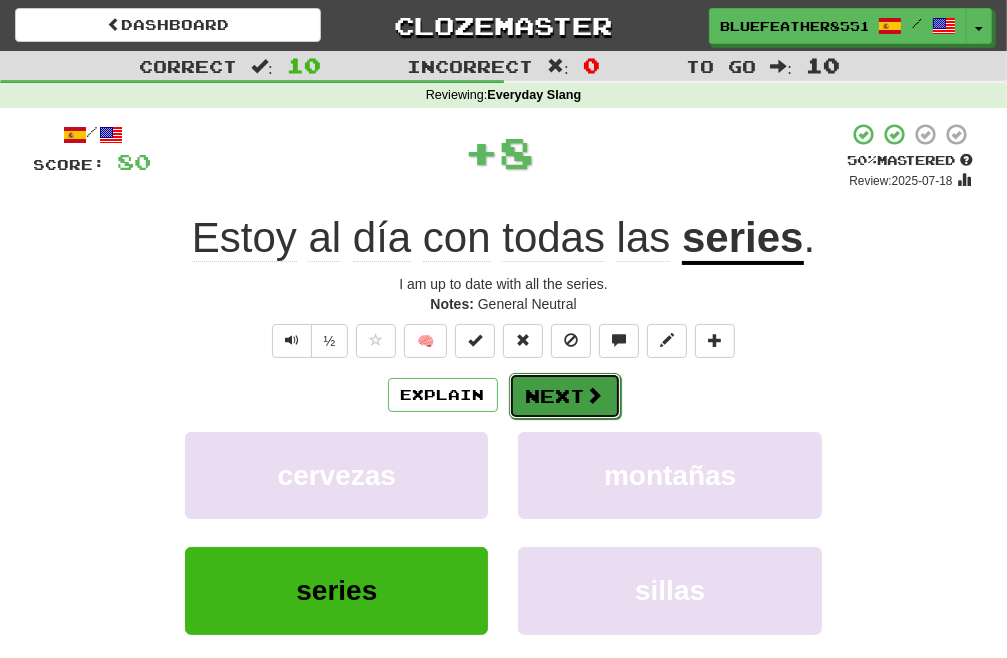click on "Next" at bounding box center (565, 396) 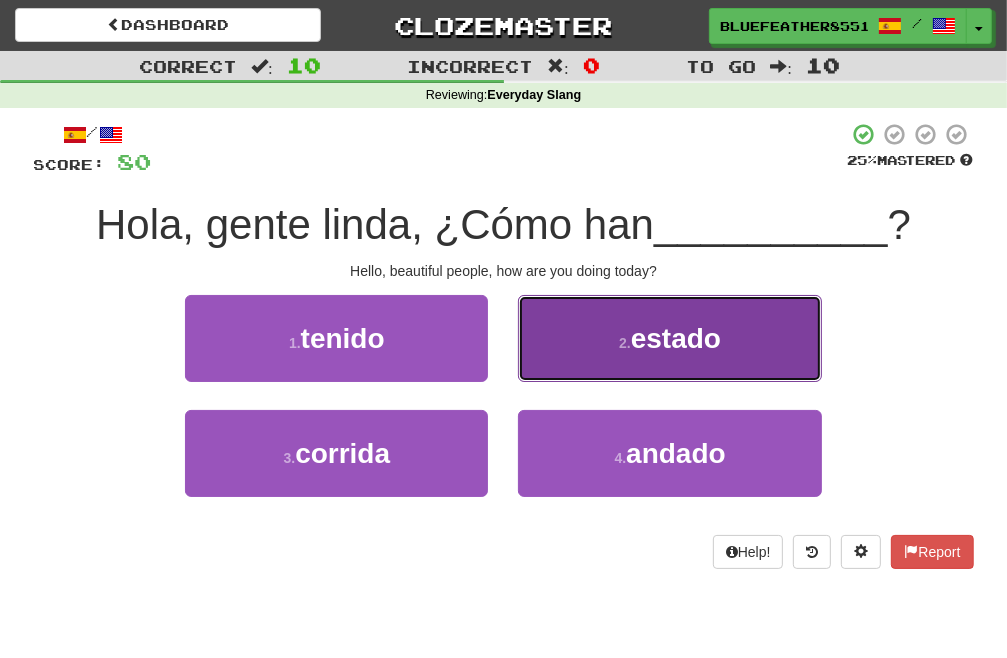 click on "2 .  estado" at bounding box center [669, 338] 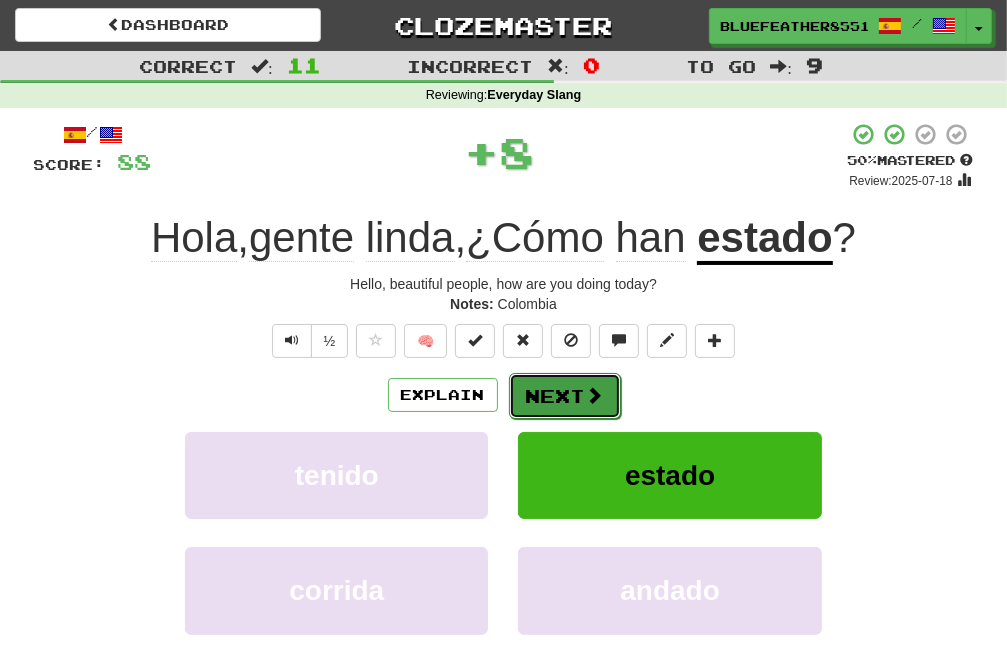 click on "Next" at bounding box center (565, 396) 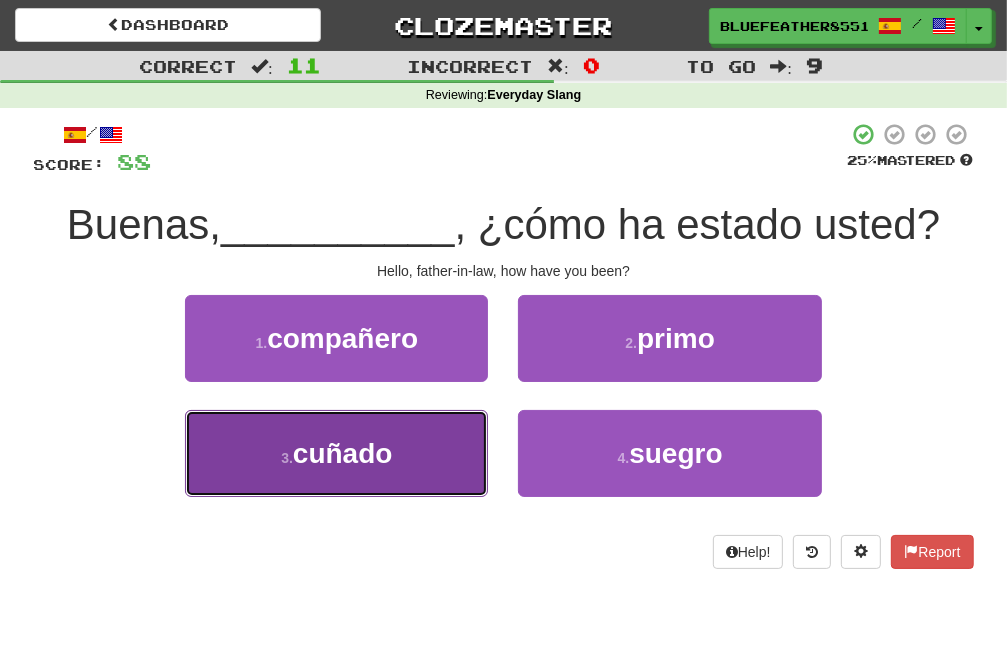 click on "3 .  cuñado" at bounding box center (336, 453) 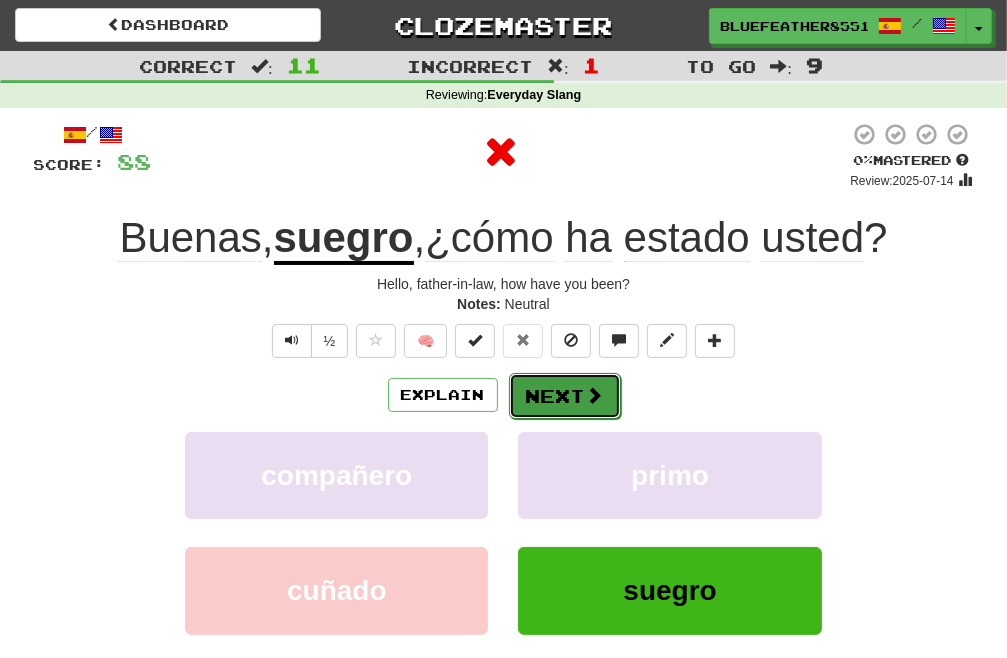 click on "Next" at bounding box center [565, 396] 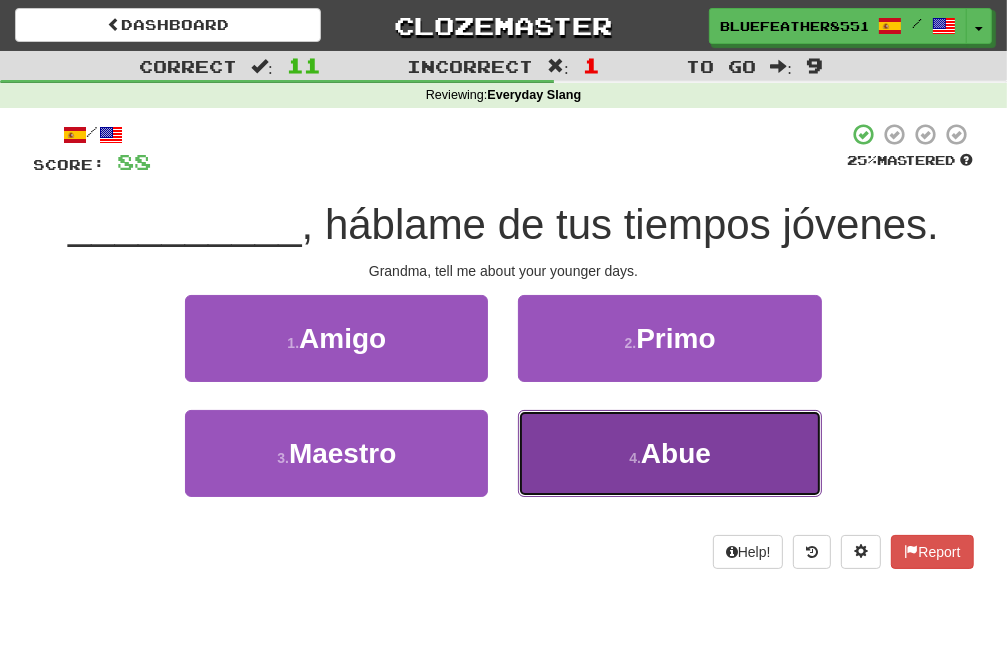 click on "4 .  Abue" at bounding box center [669, 453] 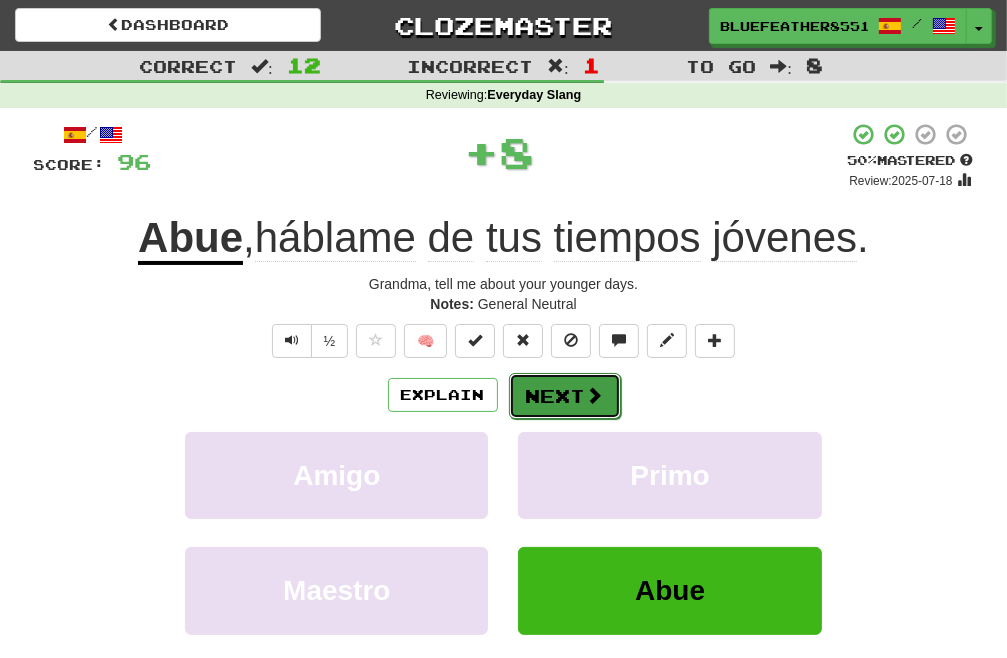 click on "Next" at bounding box center [565, 396] 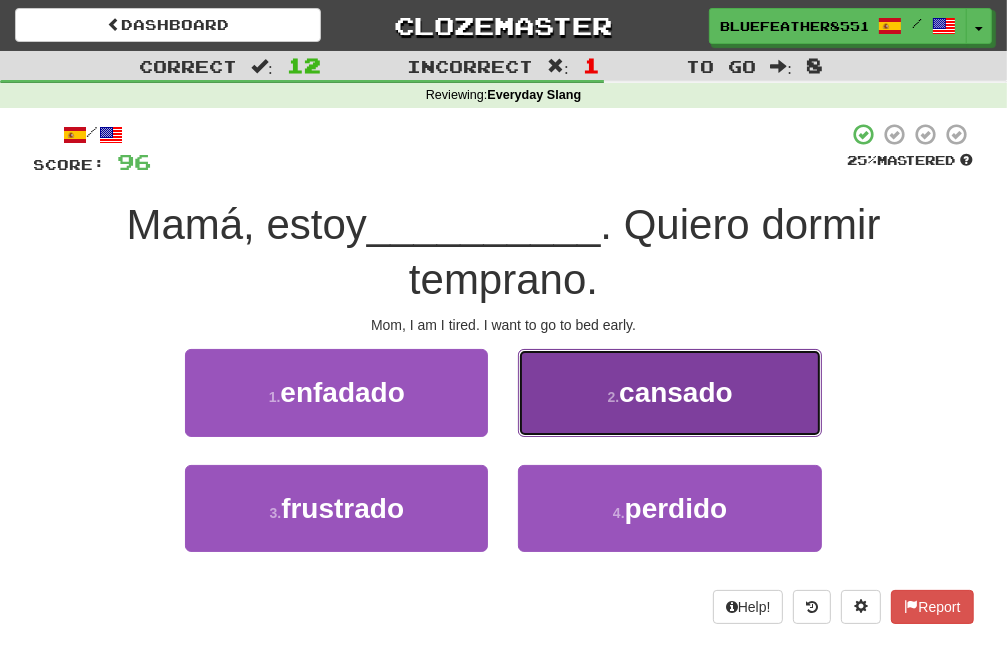 click on "2 .  cansado" at bounding box center (669, 392) 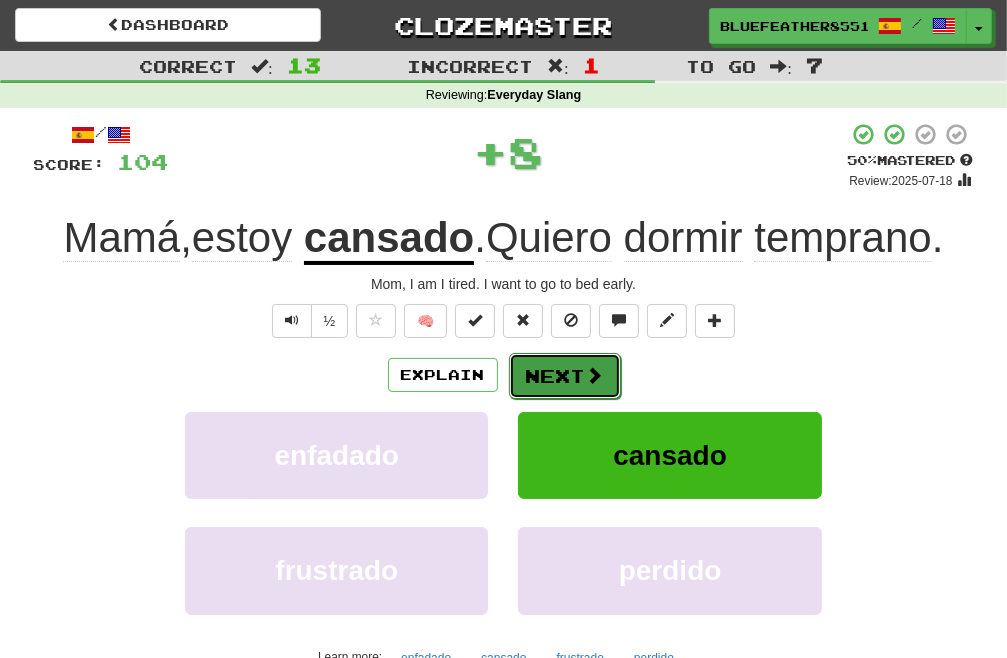 click on "Next" at bounding box center (565, 376) 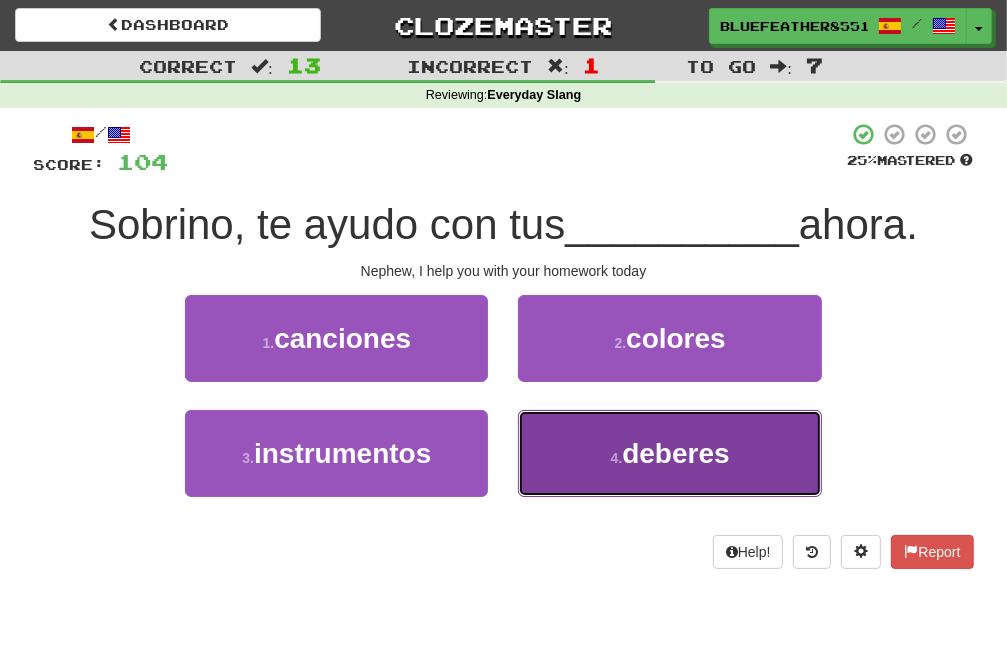 click on "4 .  deberes" at bounding box center (669, 453) 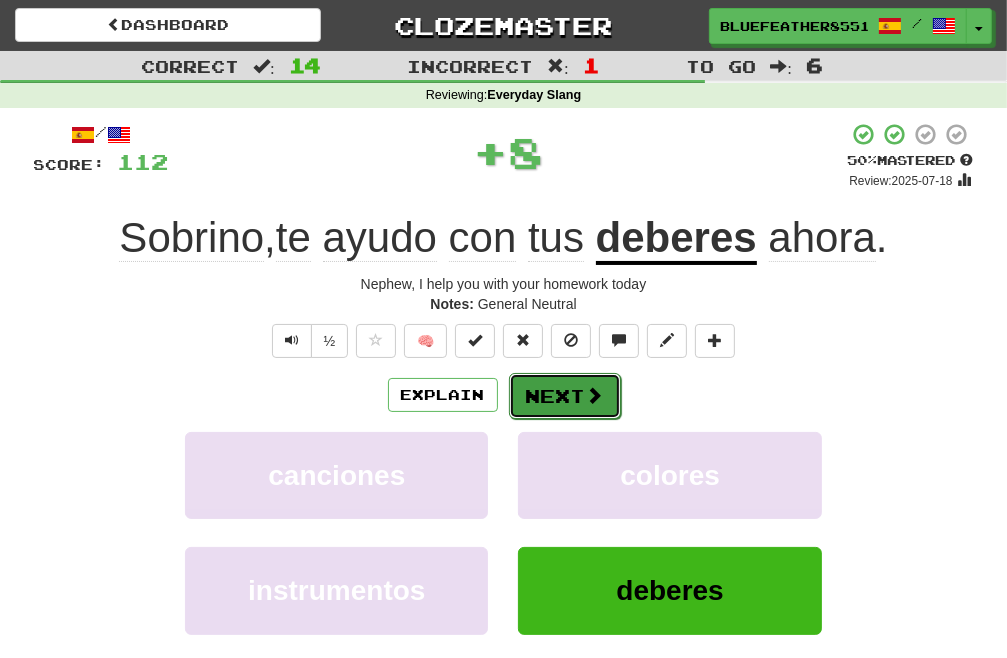 click on "Next" at bounding box center [565, 396] 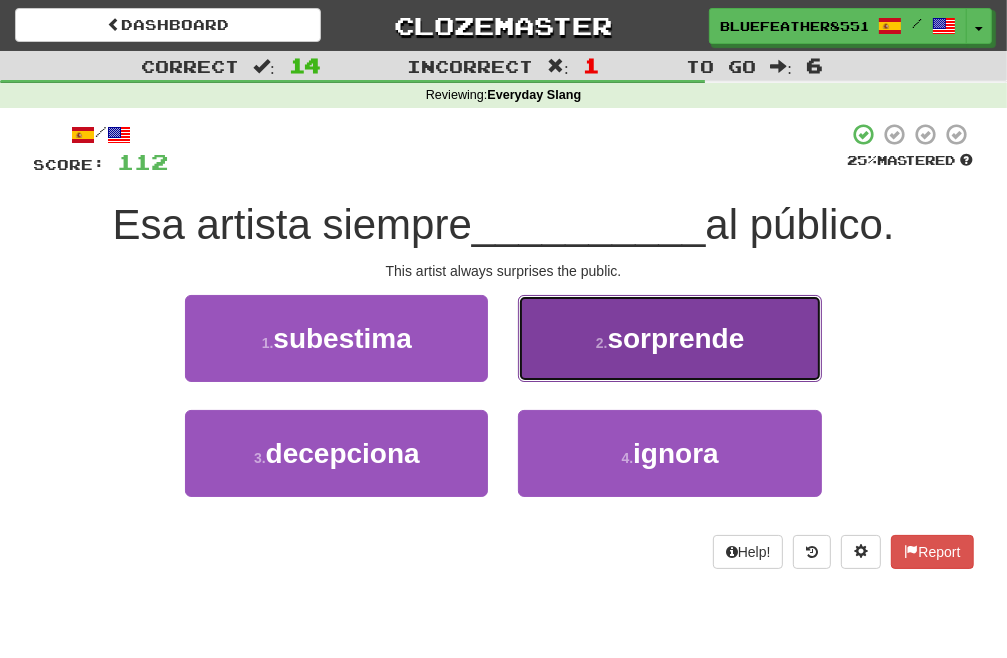 click on "2 .  sorprende" at bounding box center (669, 338) 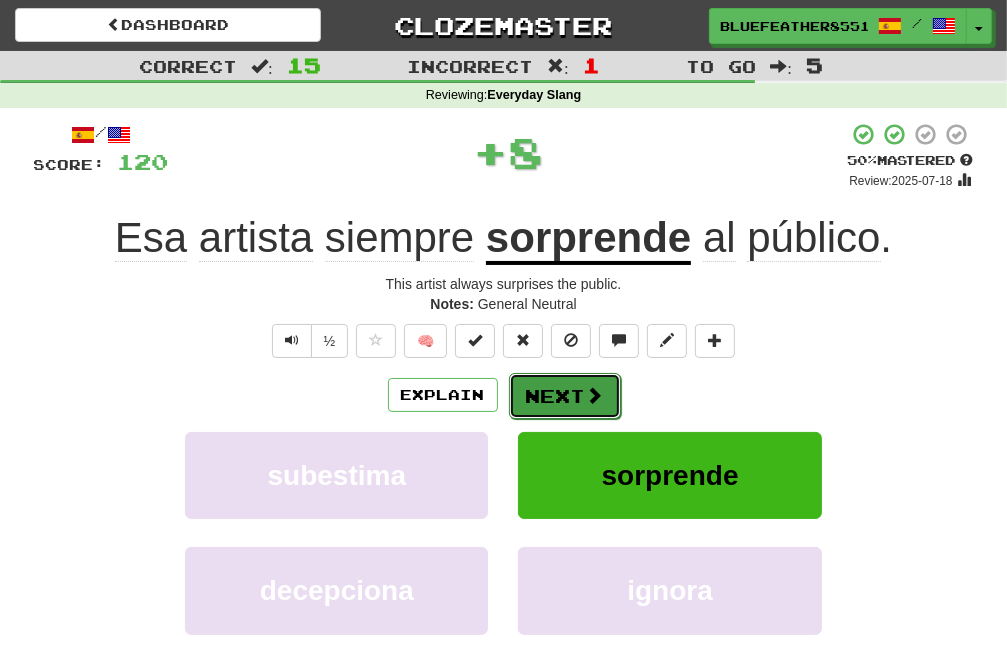 click at bounding box center [595, 395] 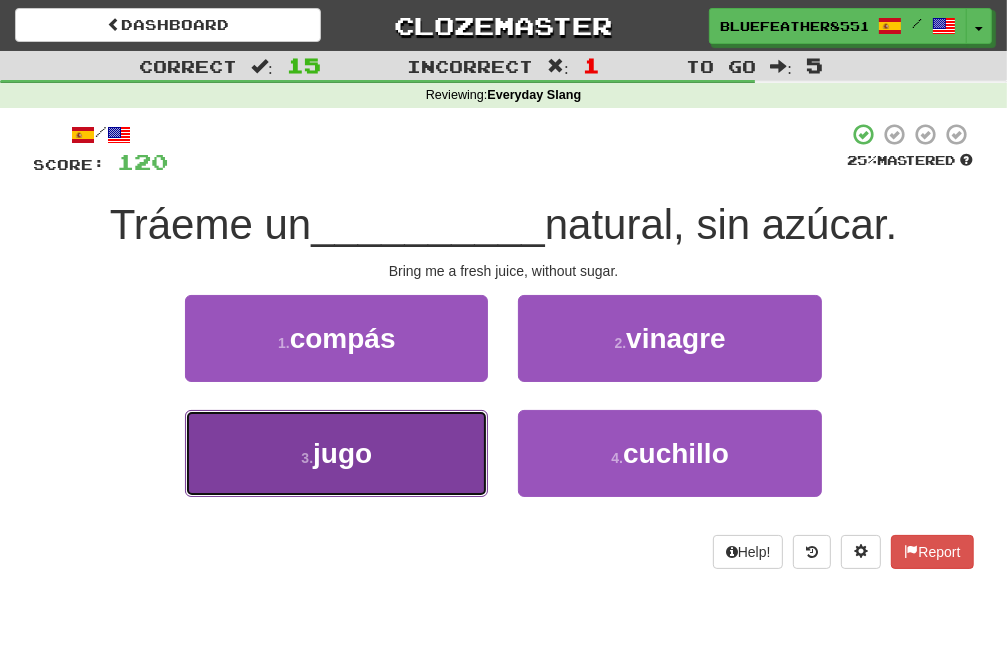 click on "3 .  jugo" at bounding box center (336, 453) 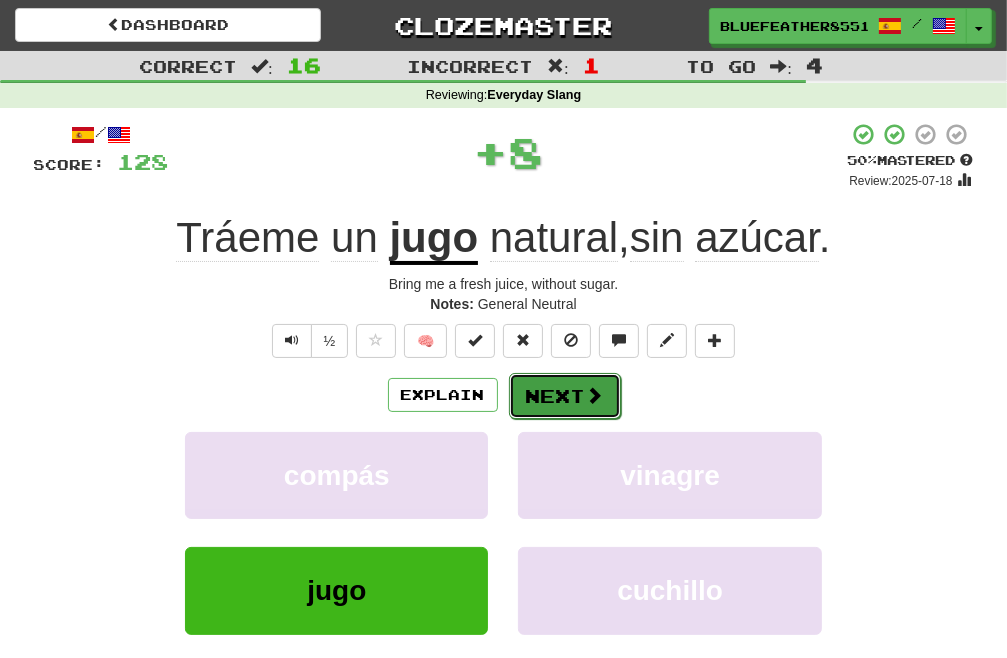 click on "Next" at bounding box center (565, 396) 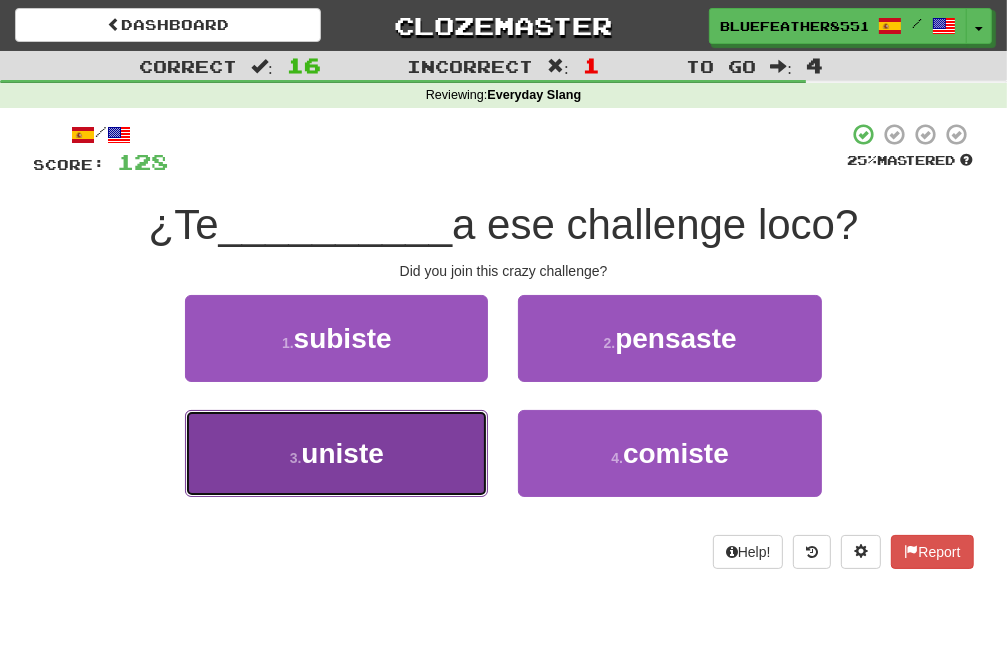 click on "3 .  uniste" at bounding box center [336, 453] 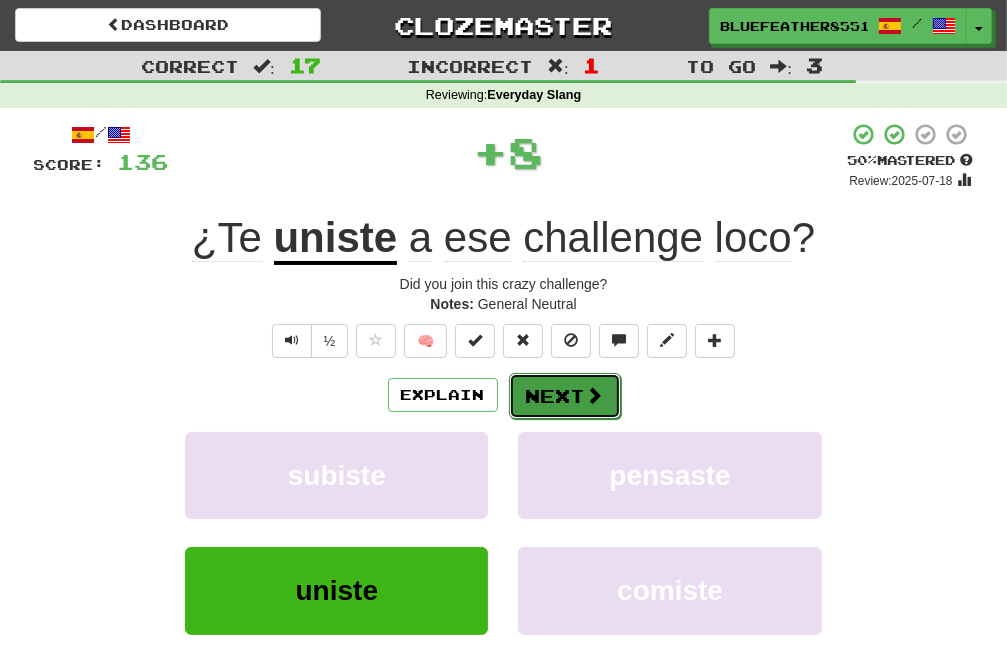 click on "Next" at bounding box center (565, 396) 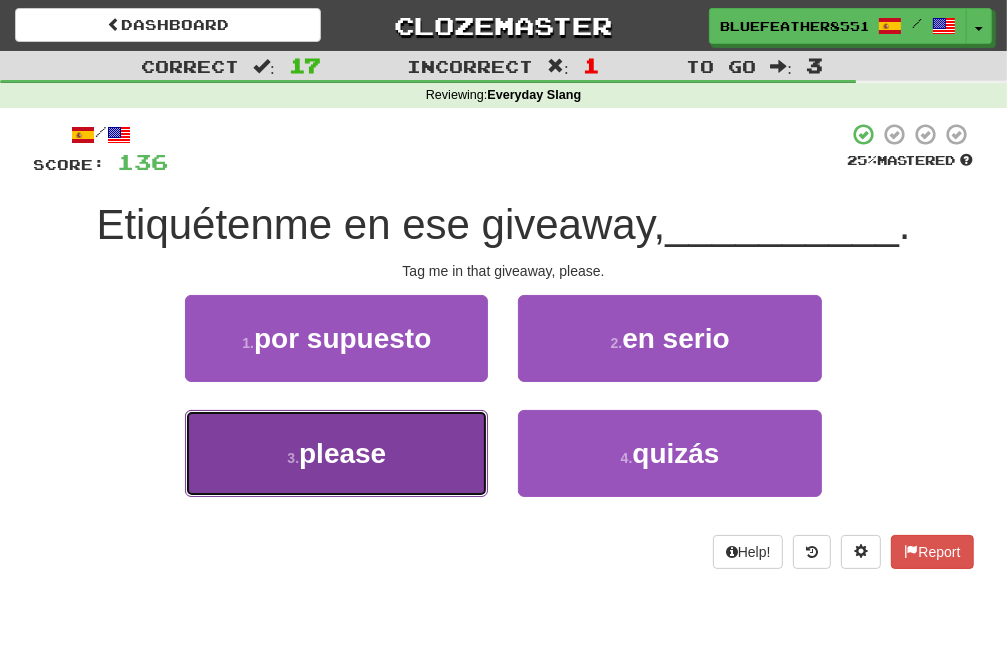 click on "3 .  please" at bounding box center [336, 453] 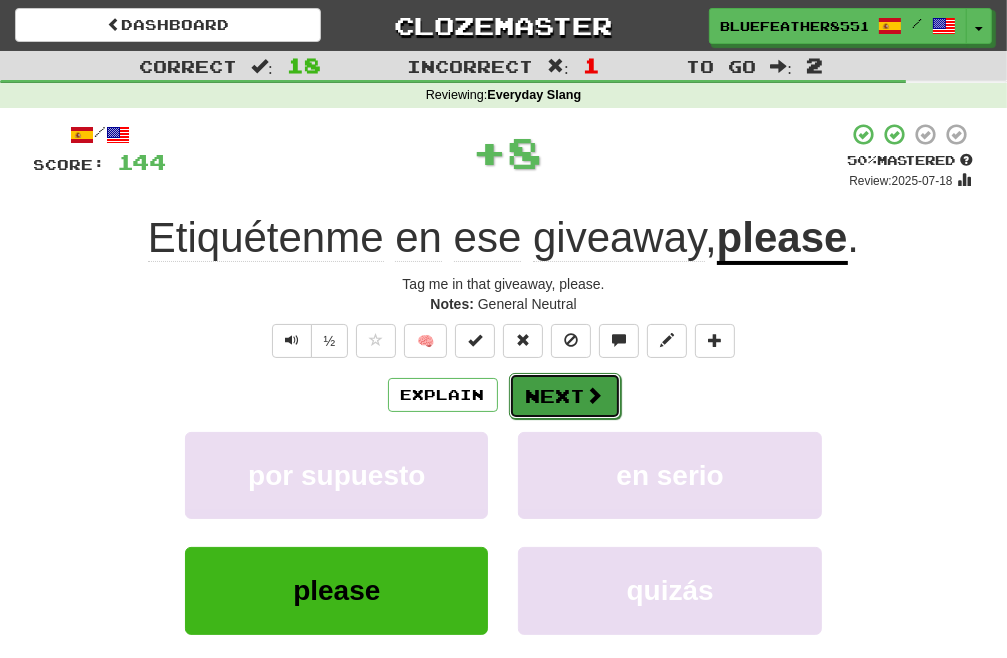 click on "Next" at bounding box center (565, 396) 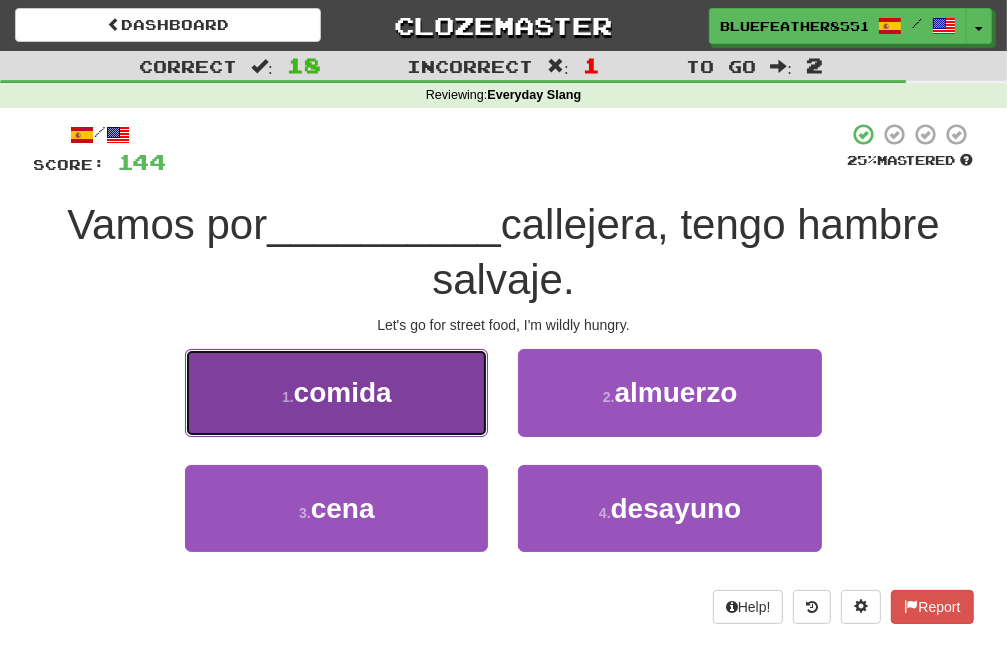 click on "1 .  comida" at bounding box center (336, 392) 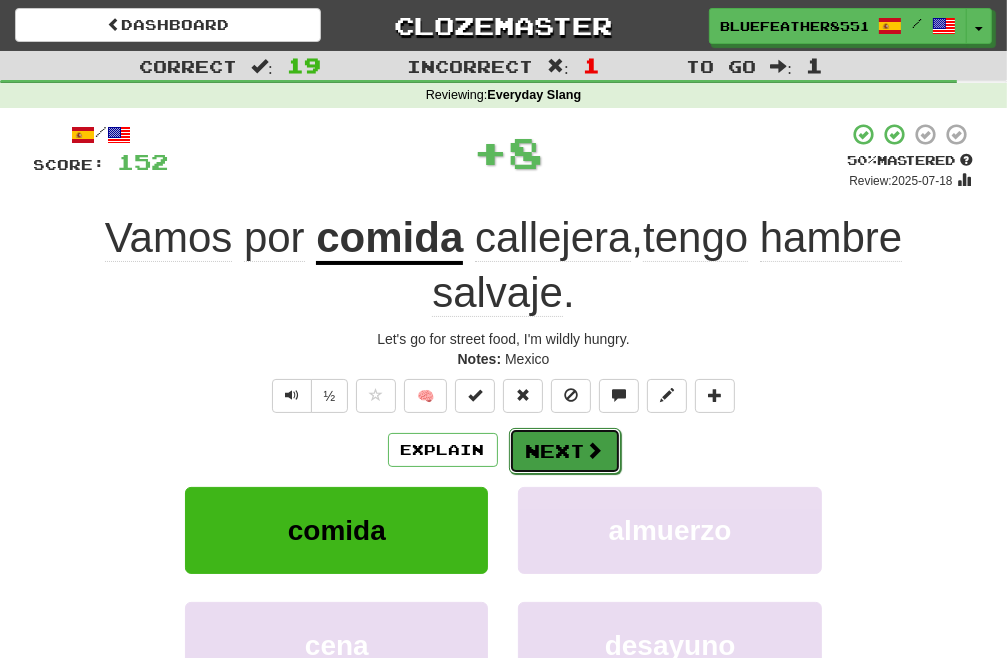 click on "Next" at bounding box center [565, 451] 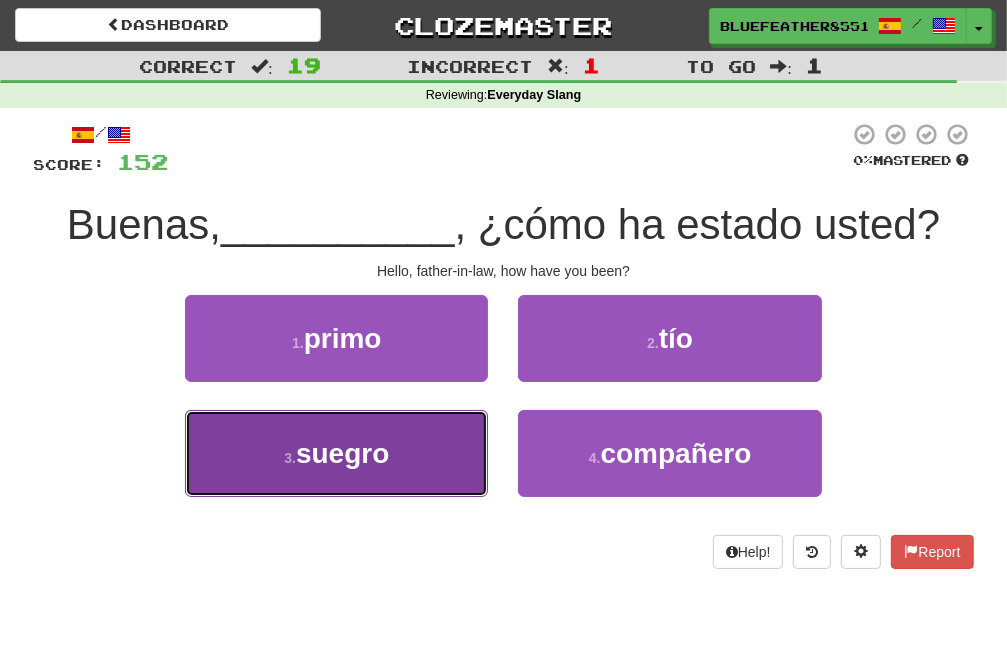 click on "3 .  suegro" at bounding box center [336, 453] 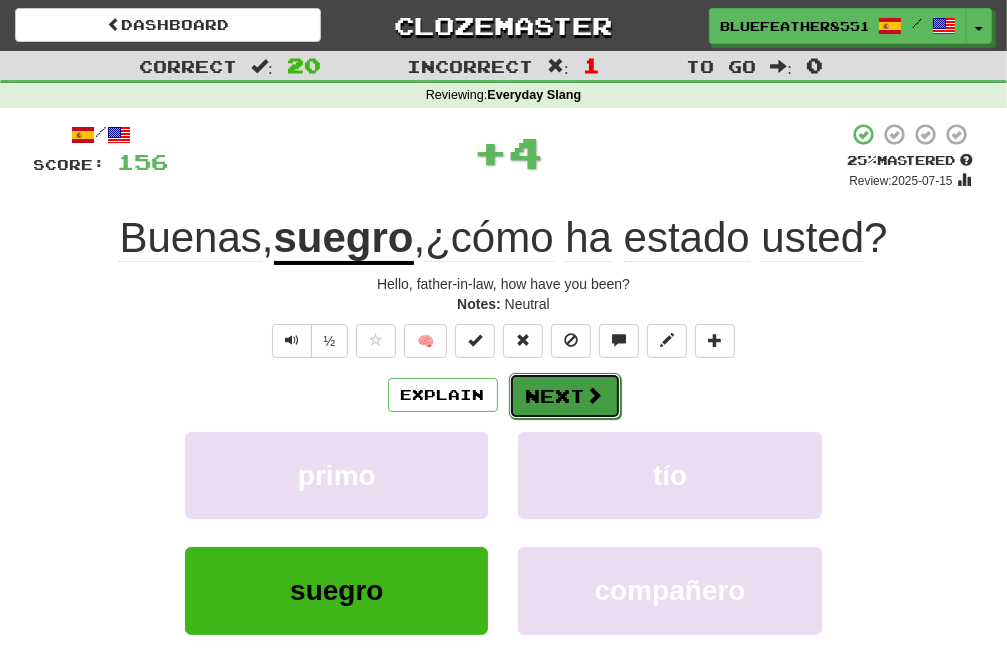 click on "Next" at bounding box center [565, 396] 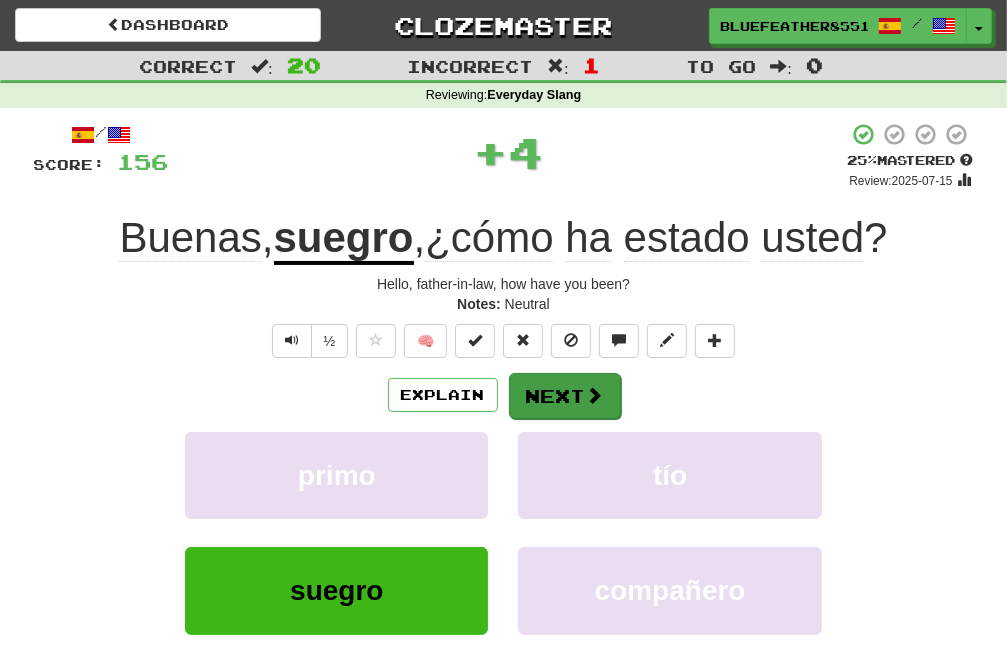 click on "Dashboard
Clozemaster
BlueFeather8551
/
Toggle Dropdown
Dashboard
Leaderboard
Activity Feed
Notifications
Profile
Discussions
Español
/
English
Streak:
1
Review:
130
Points Today: 448
Français
/
English
Streak:
0
Review:
0
Points Today: 0
中文
/
English
Streak:
0
Review:
0
Points Today: 0
Languages
Account
Logout
BlueFeather8551
/
Toggle Dropdown
Dashboard
Leaderboard
Activity Feed
Notifications
Profile
Discussions
Español
/
English
Streak:
1
Review:
130
Points Today: 448
Français
/
English
Streak:
0
Review:
0
Points Today: 0" at bounding box center (503, 382) 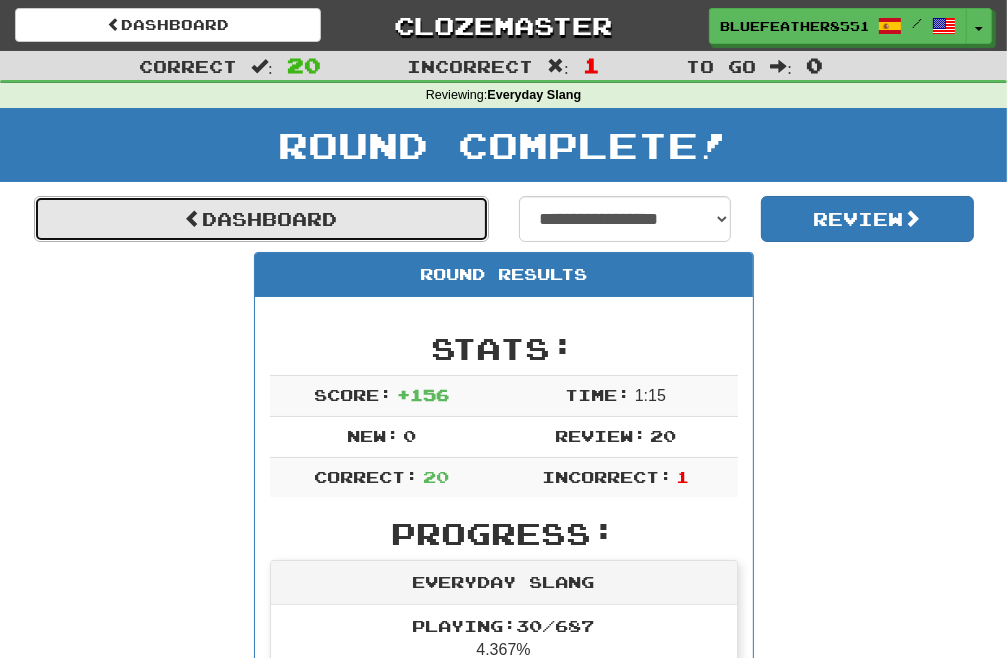 click on "Dashboard" at bounding box center [261, 219] 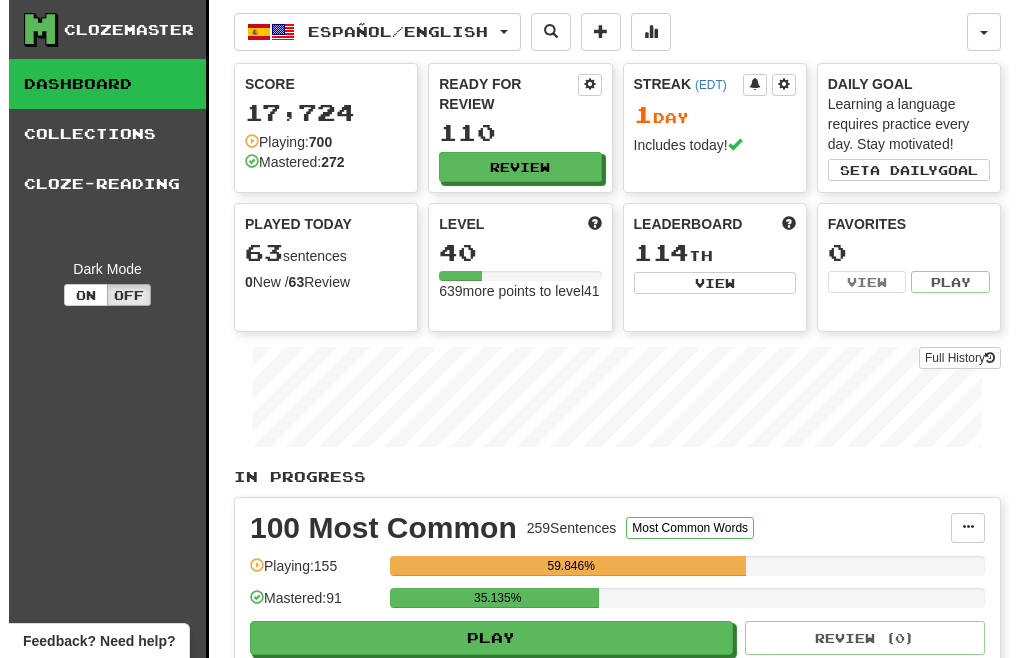scroll, scrollTop: 0, scrollLeft: 0, axis: both 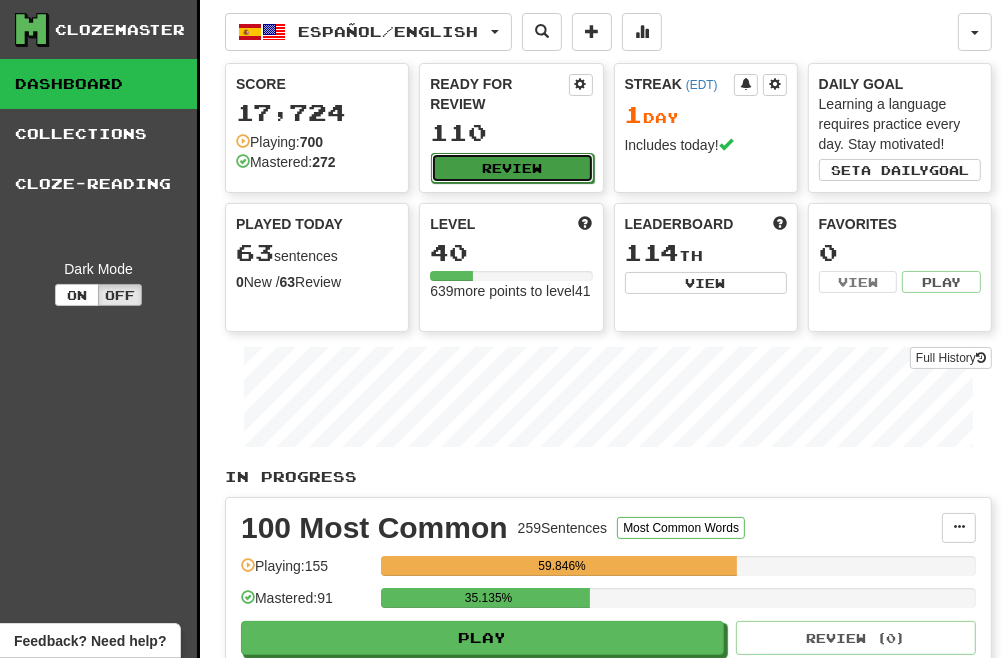 click on "Review" at bounding box center [512, 168] 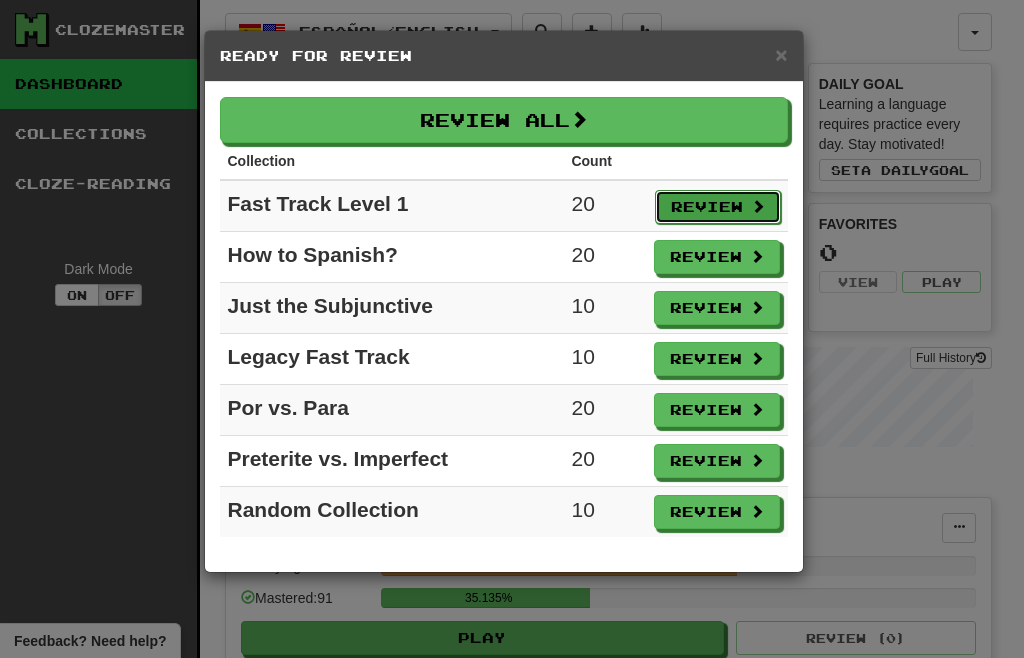click on "Review" at bounding box center [718, 207] 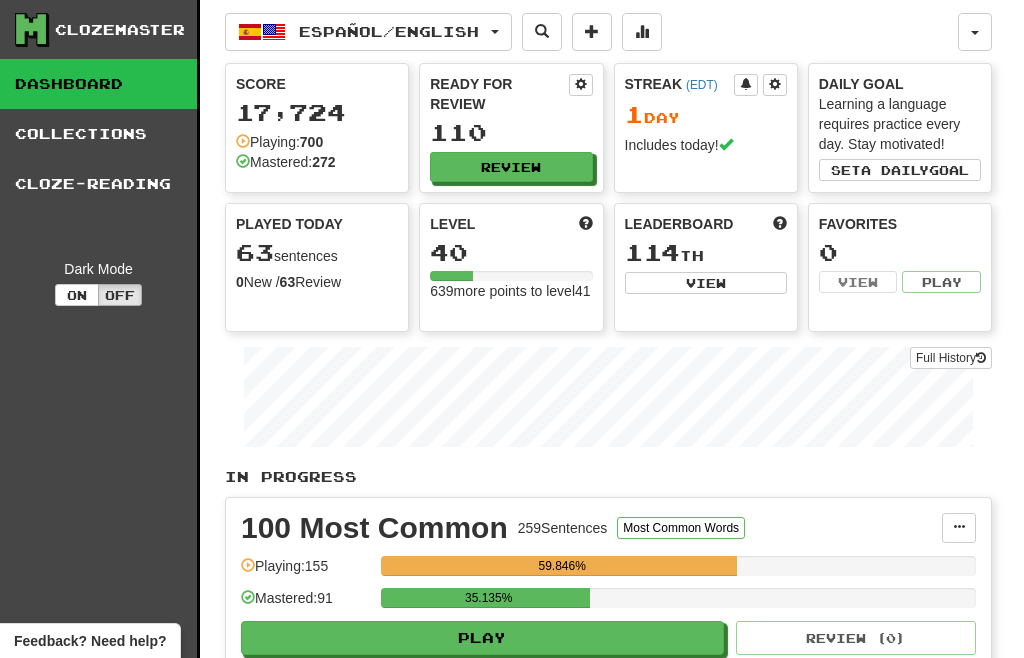 select on "**" 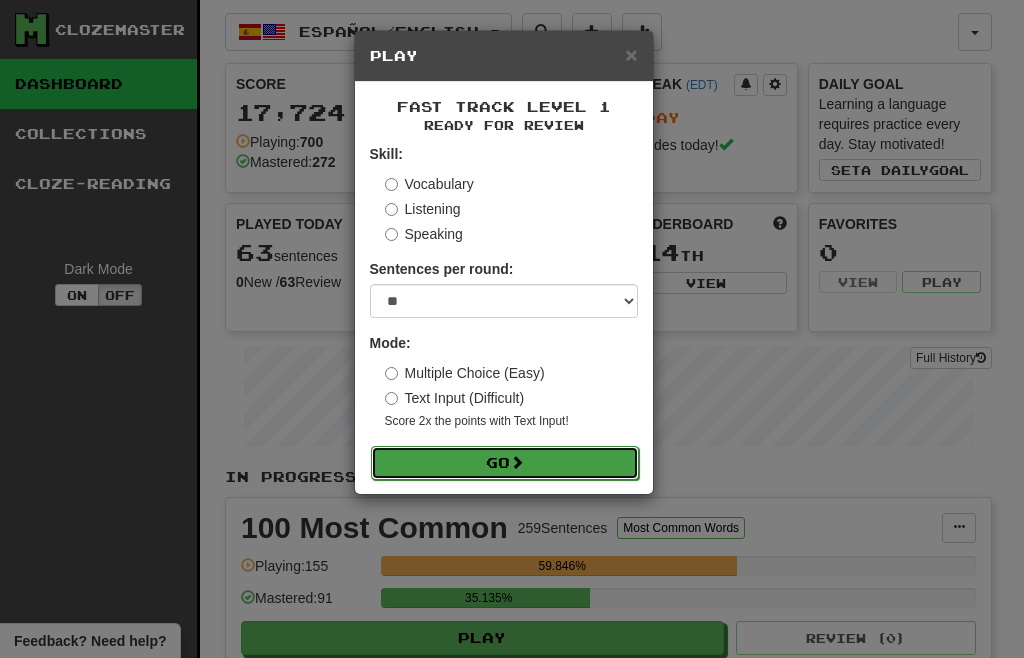 click at bounding box center (517, 462) 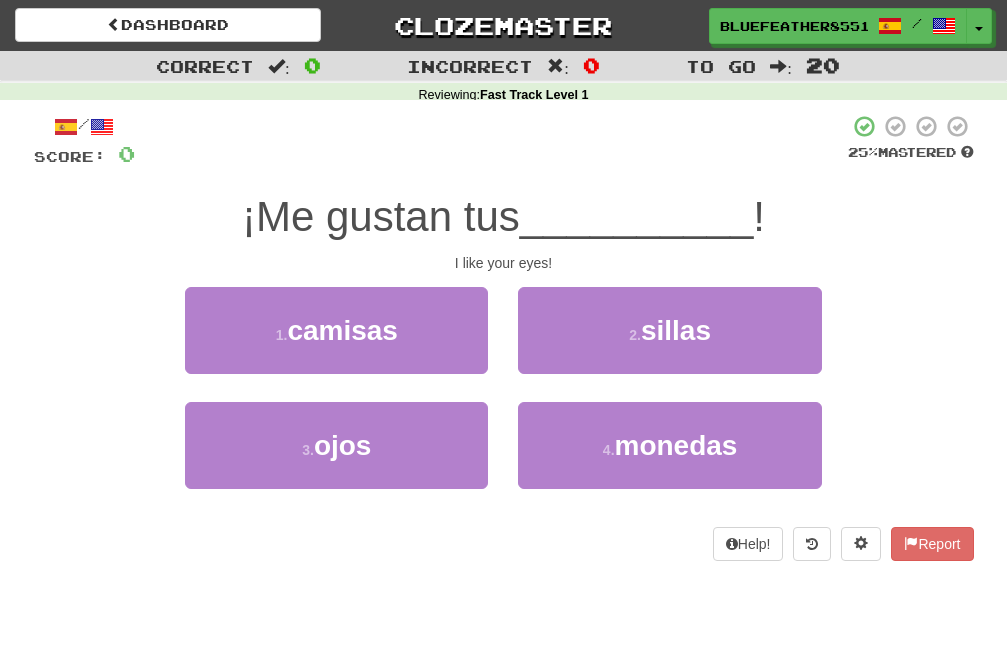 scroll, scrollTop: 0, scrollLeft: 0, axis: both 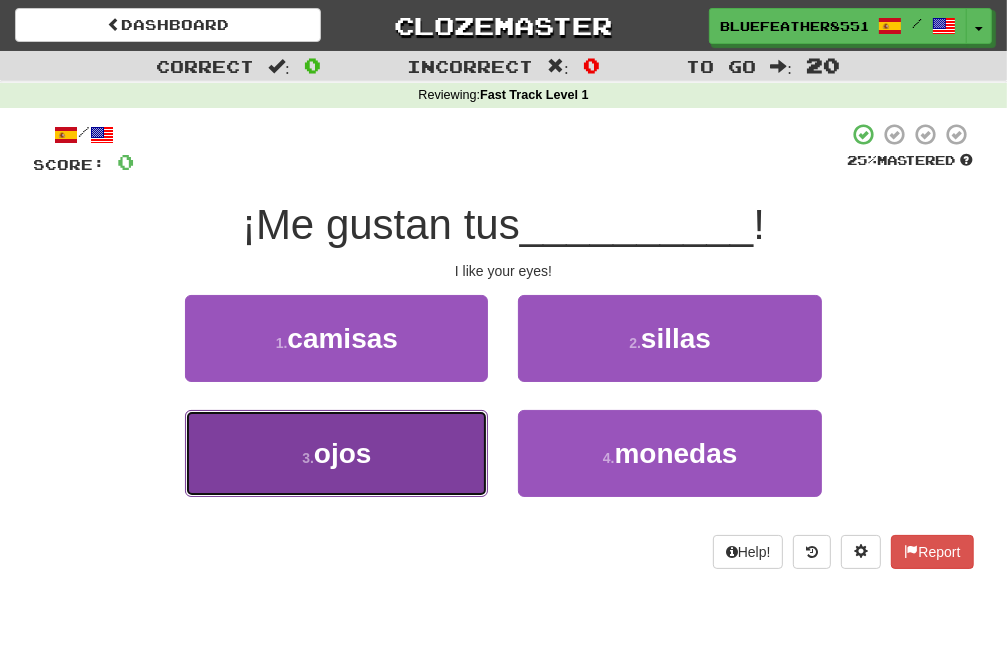 click on "3 .  ojos" at bounding box center [336, 453] 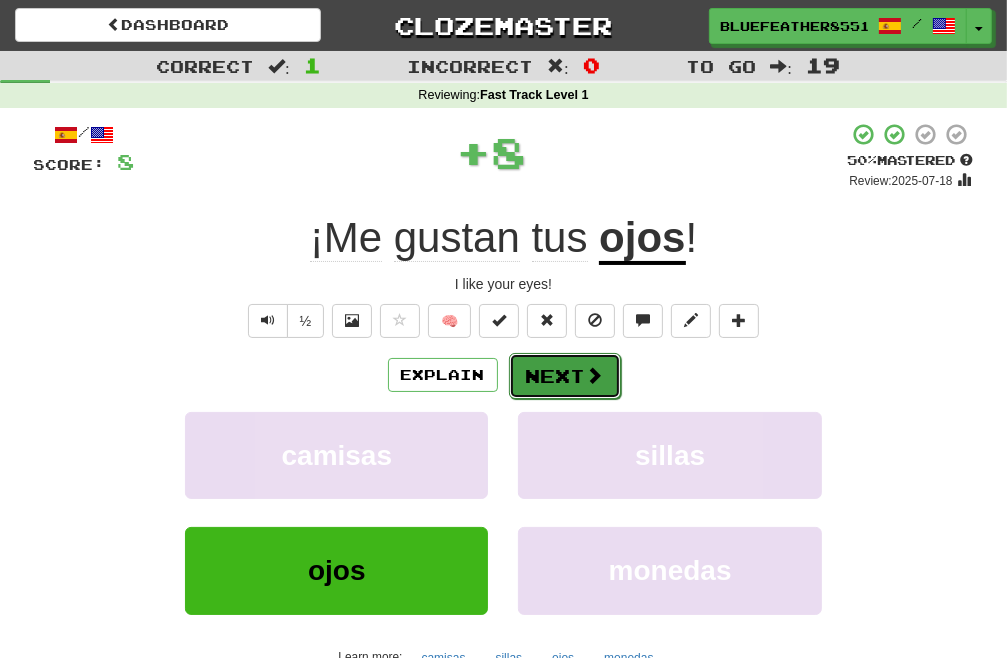 click on "Next" at bounding box center [565, 376] 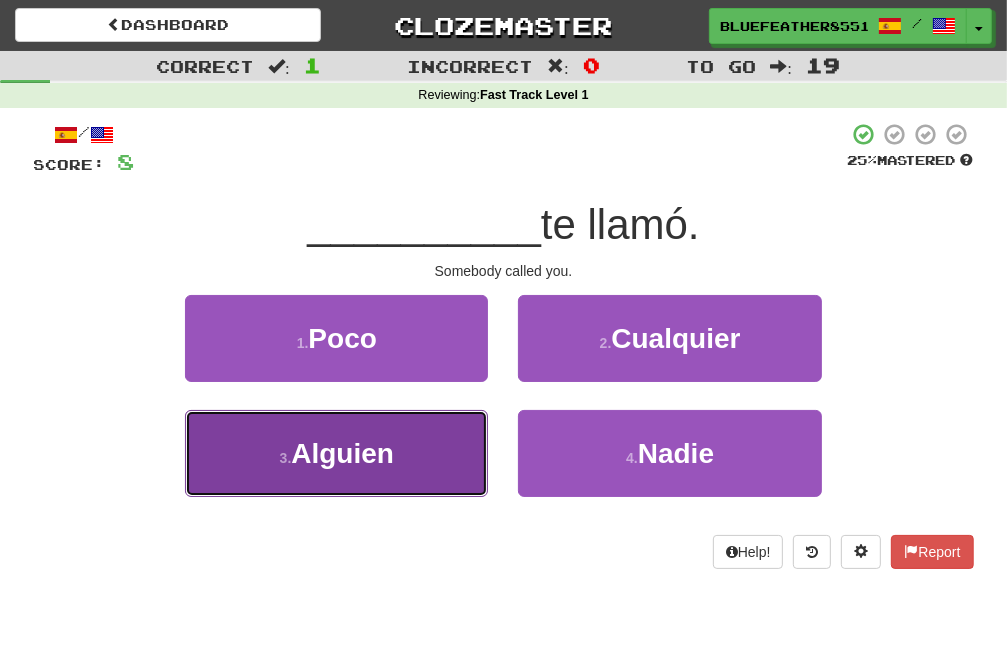 click on "3 .  Alguien" at bounding box center (336, 453) 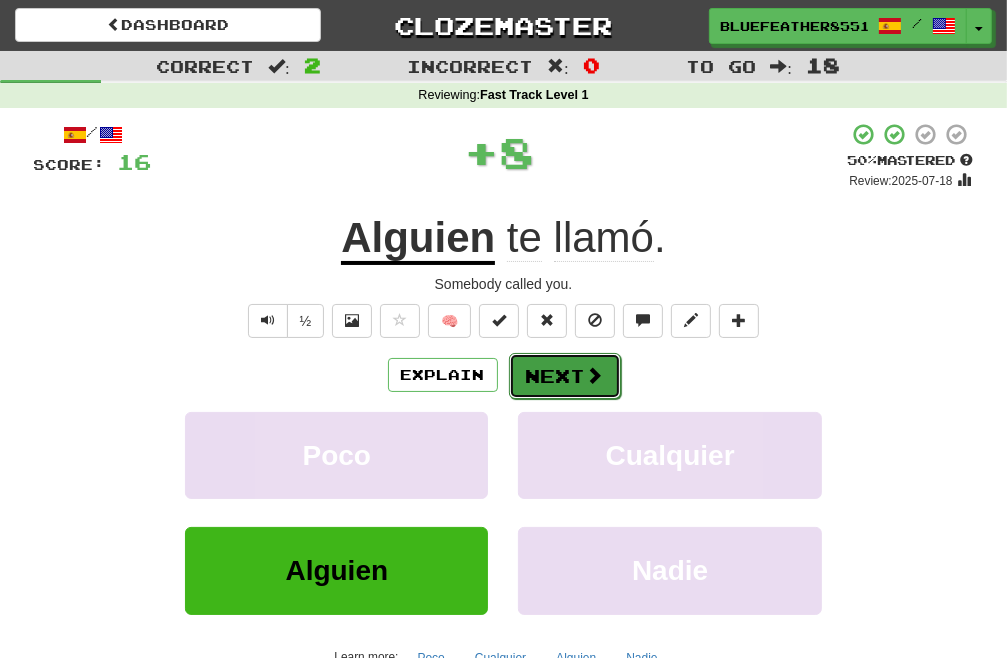 click on "Next" at bounding box center [565, 376] 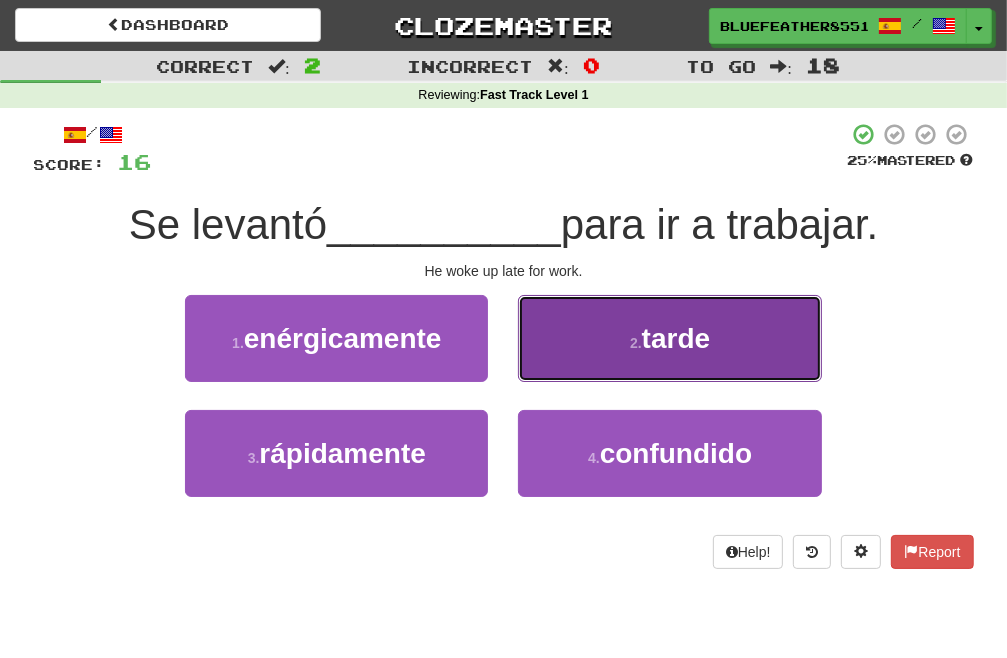 click on "2 .  tarde" at bounding box center (669, 338) 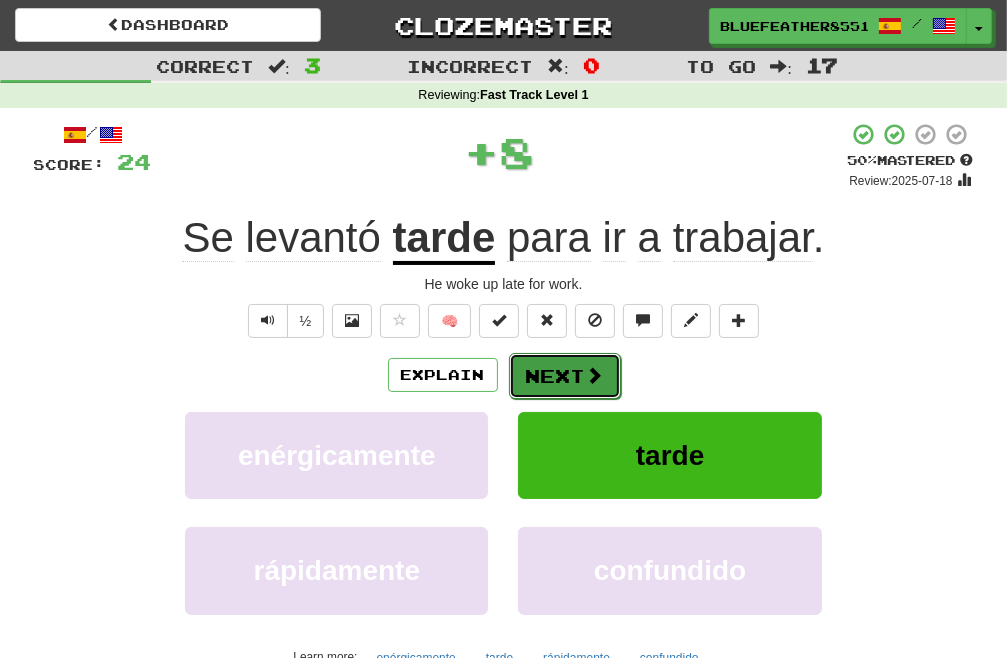 click on "Next" at bounding box center [565, 376] 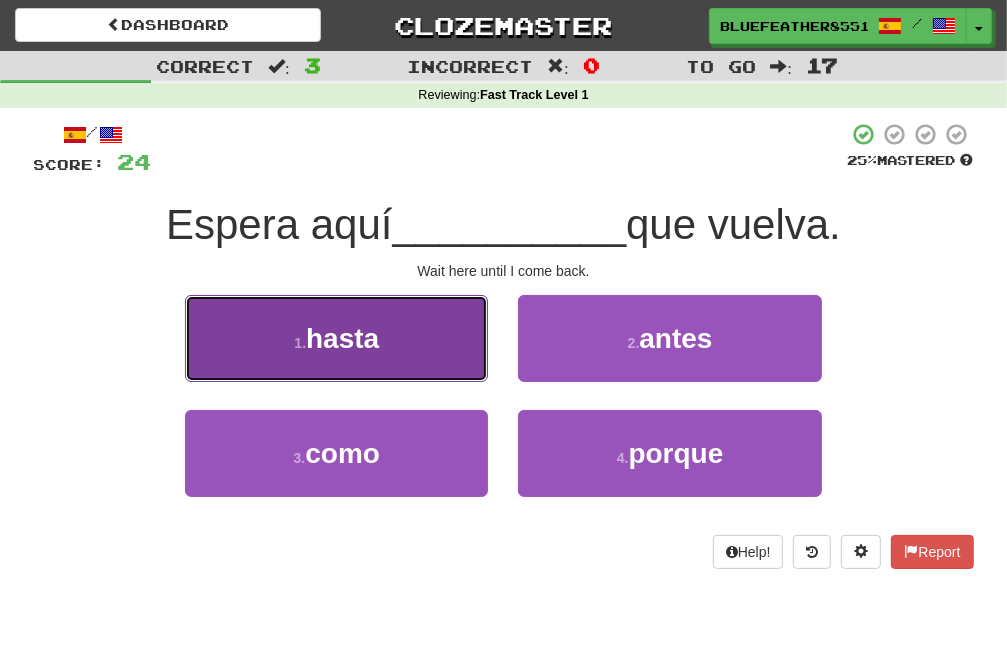 click on "1 .  hasta" at bounding box center [336, 338] 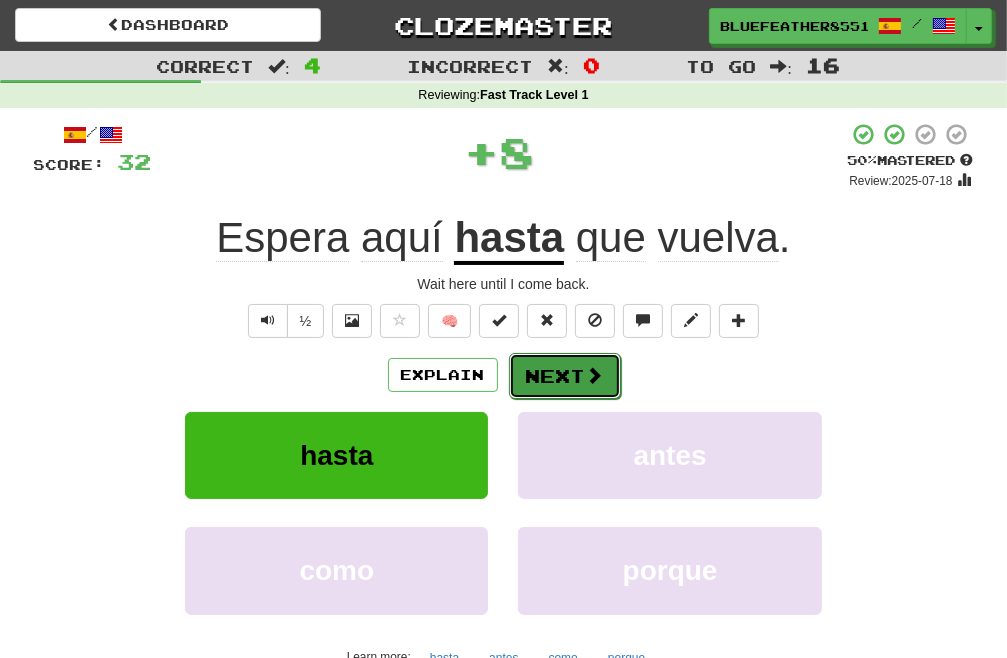 click on "Next" at bounding box center [565, 376] 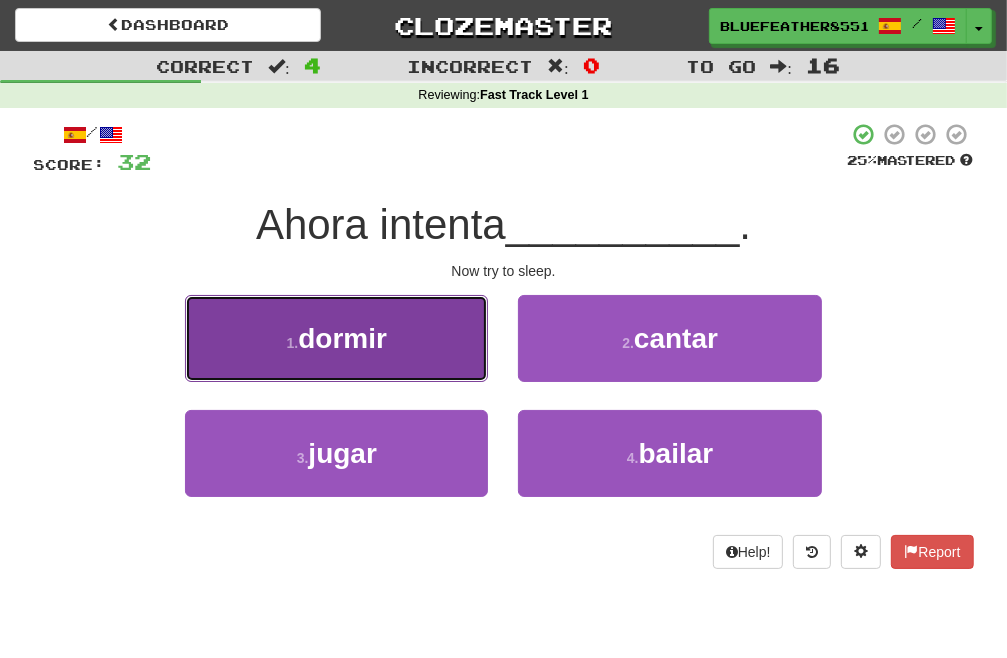click on "1 .  dormir" at bounding box center [336, 338] 